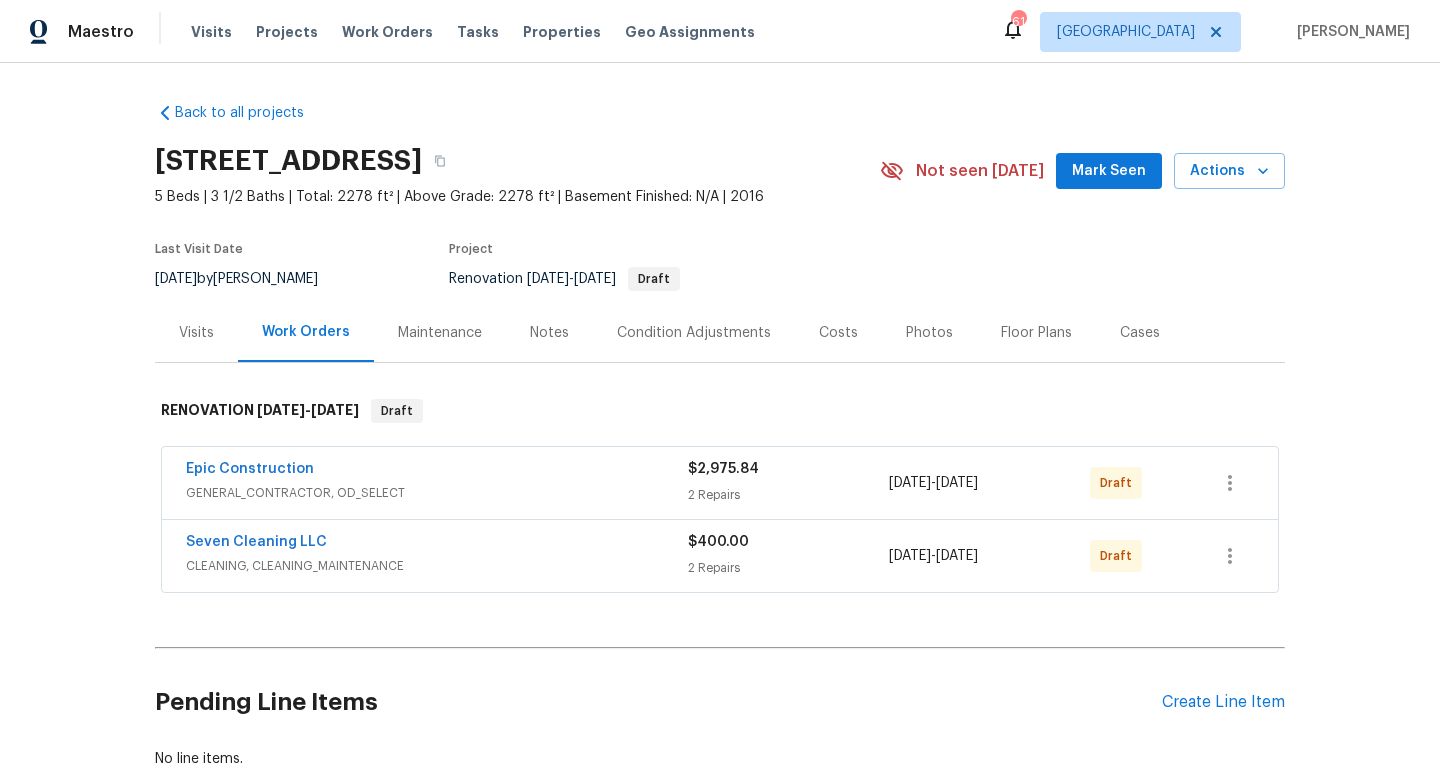 scroll, scrollTop: 0, scrollLeft: 0, axis: both 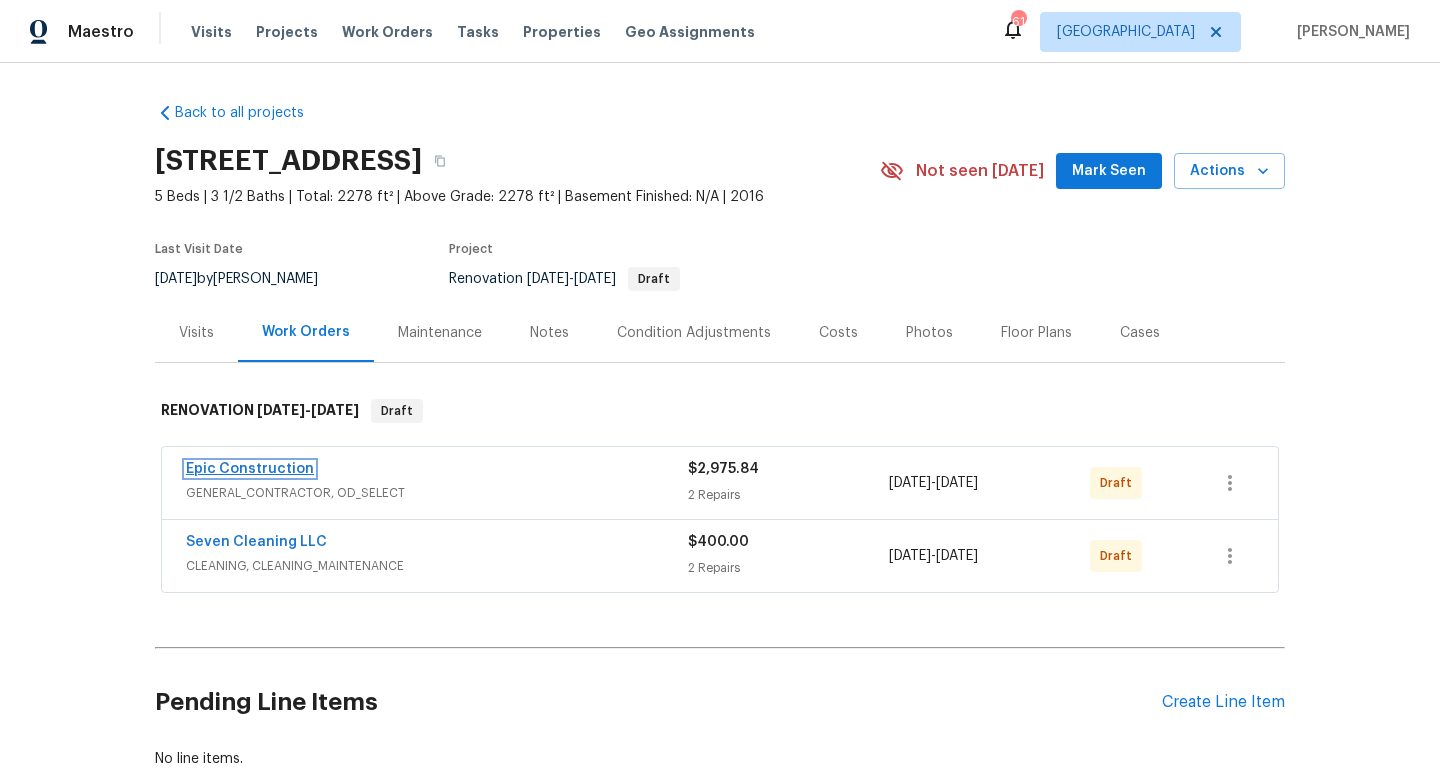 click on "Epic Construction" at bounding box center [250, 469] 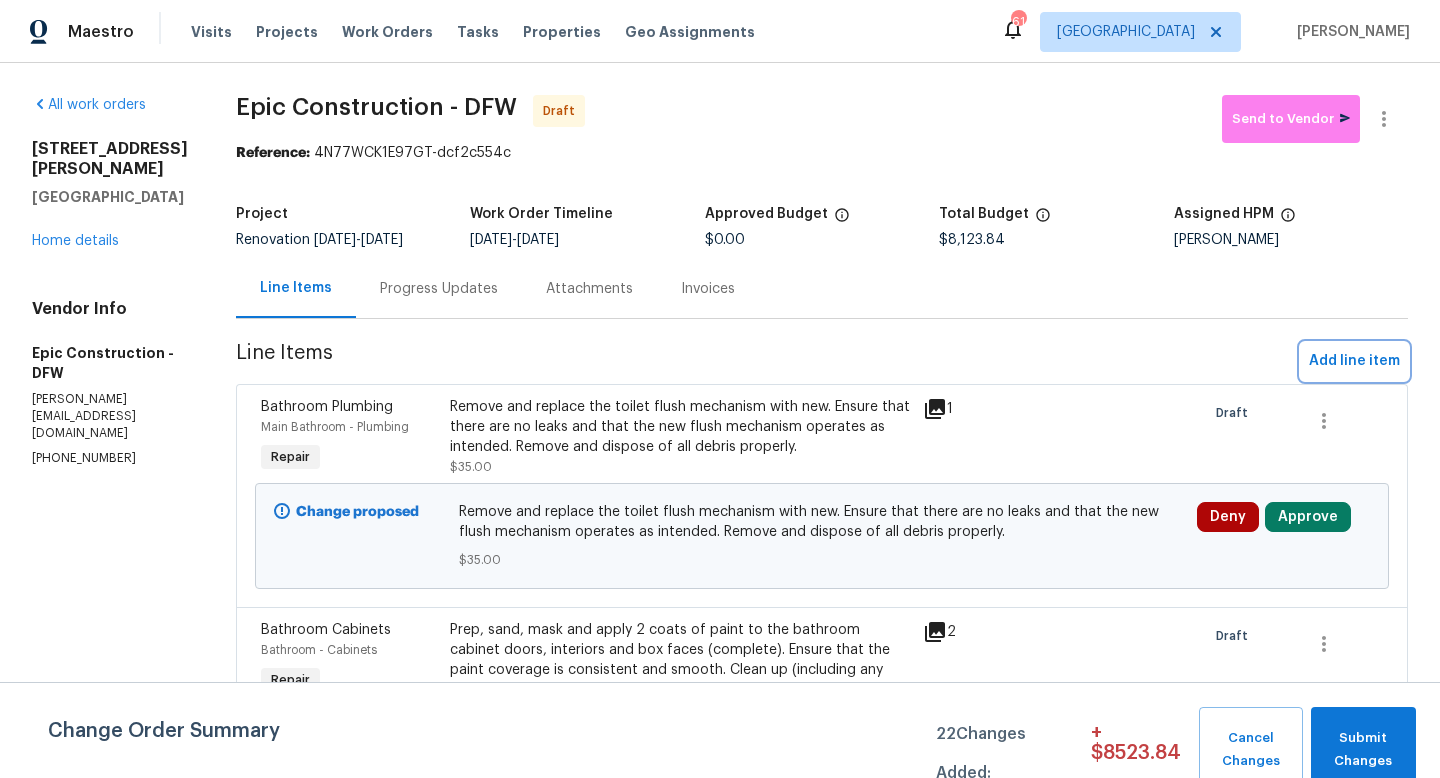 click on "Add line item" at bounding box center [1354, 361] 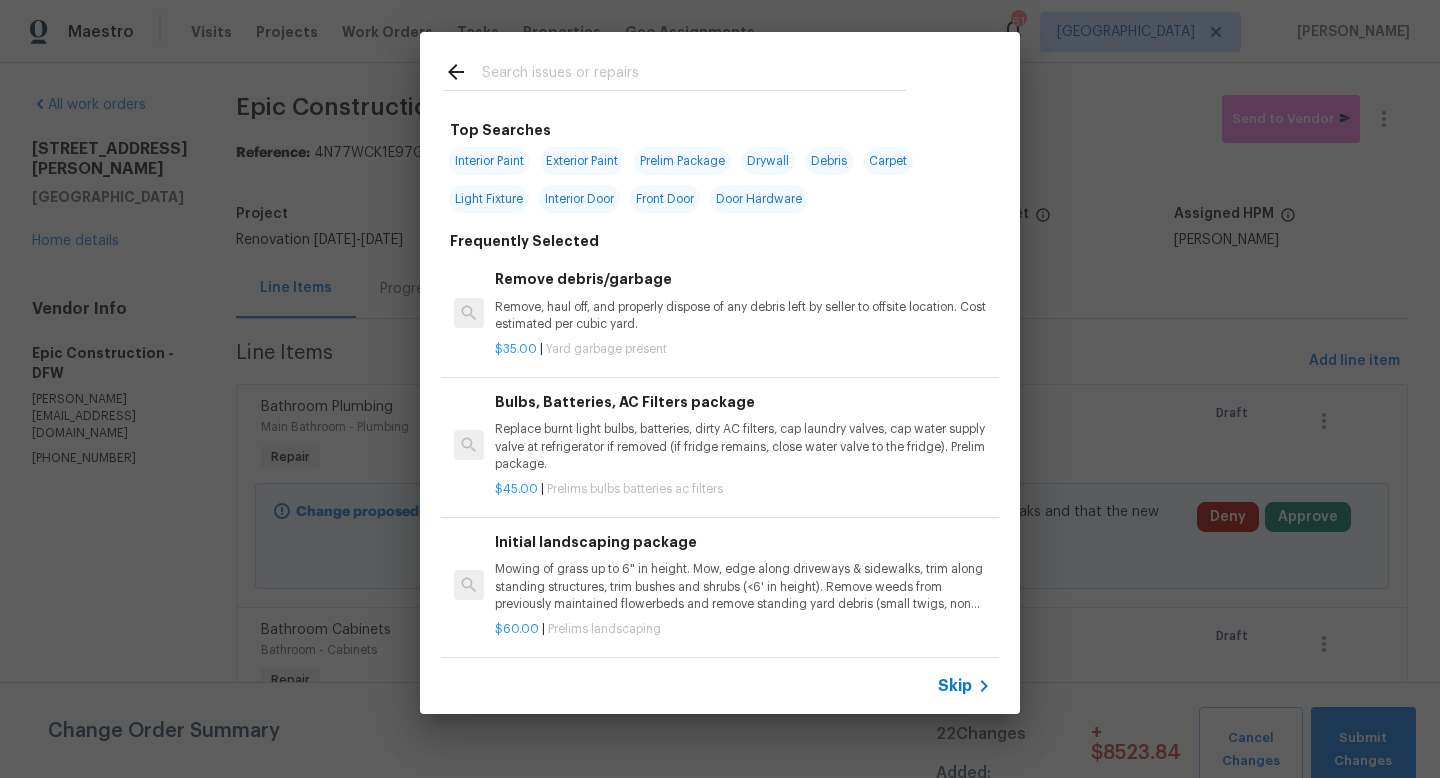 click at bounding box center (694, 75) 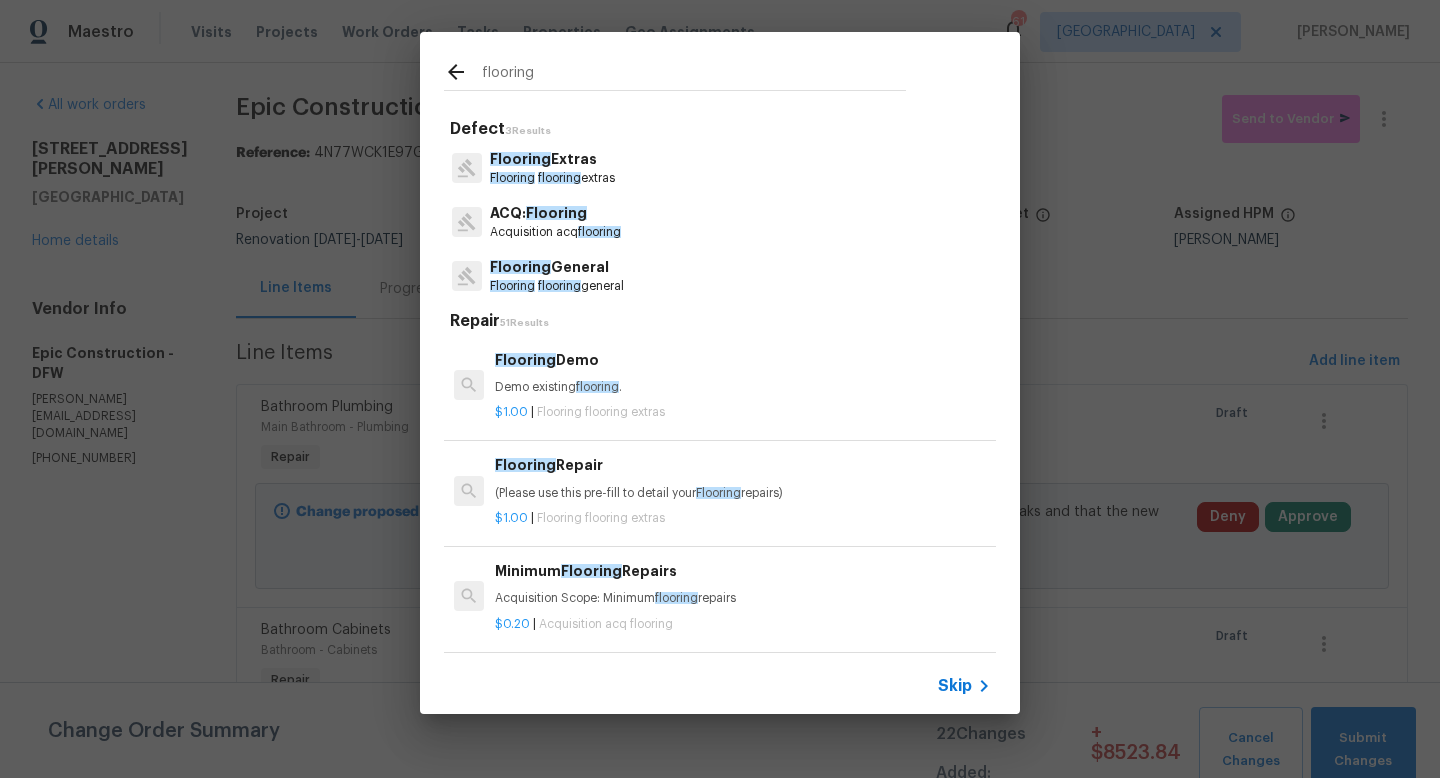 type on "flooring" 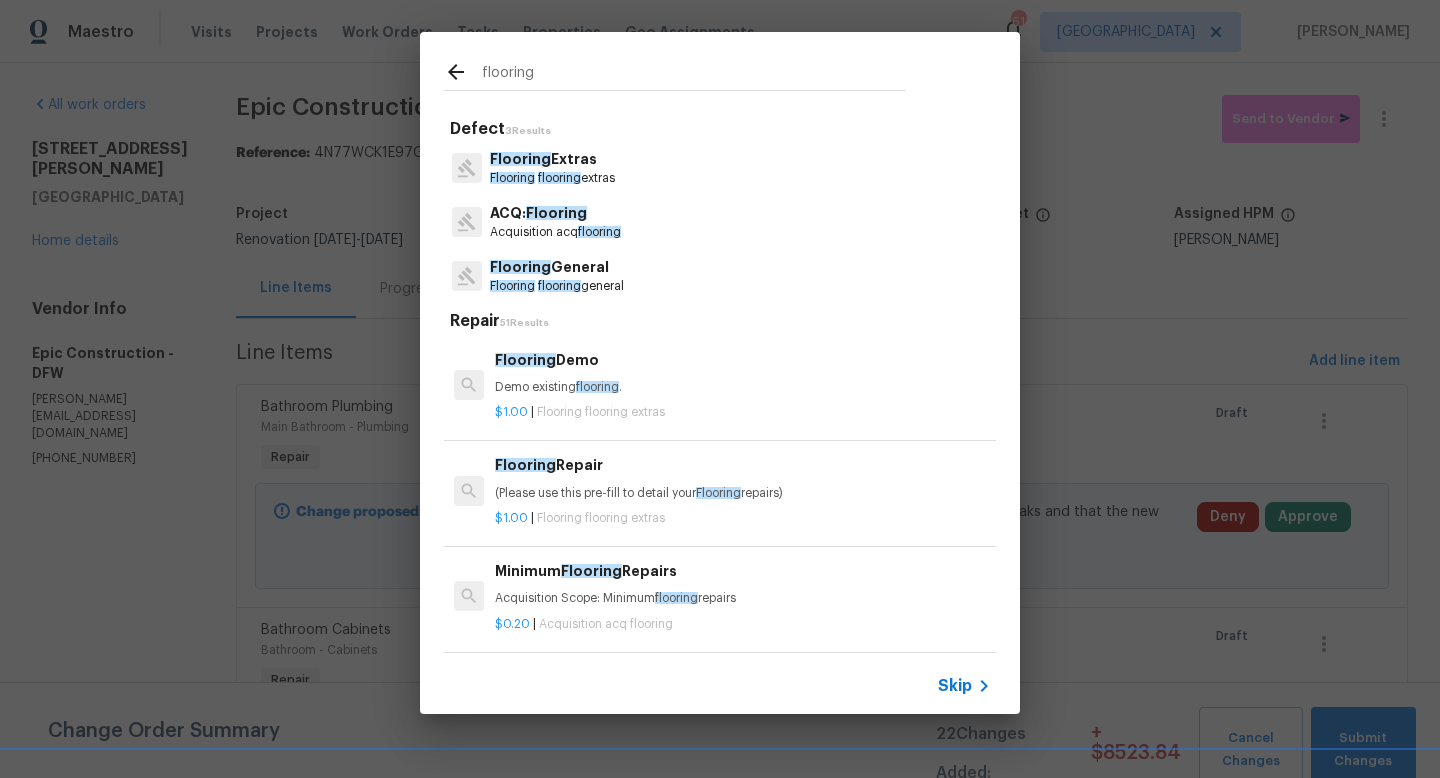 click on "Flooring" at bounding box center (520, 267) 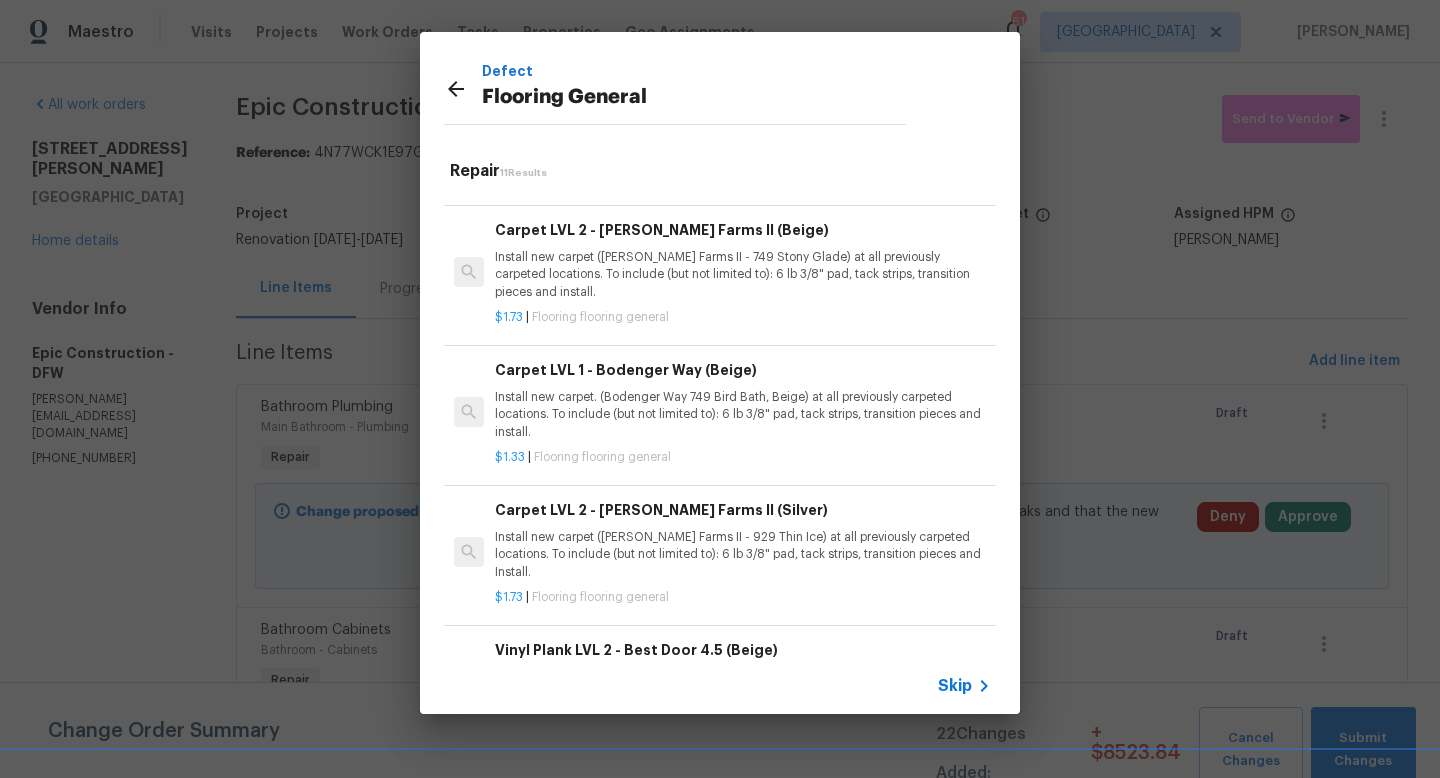 scroll, scrollTop: 719, scrollLeft: 0, axis: vertical 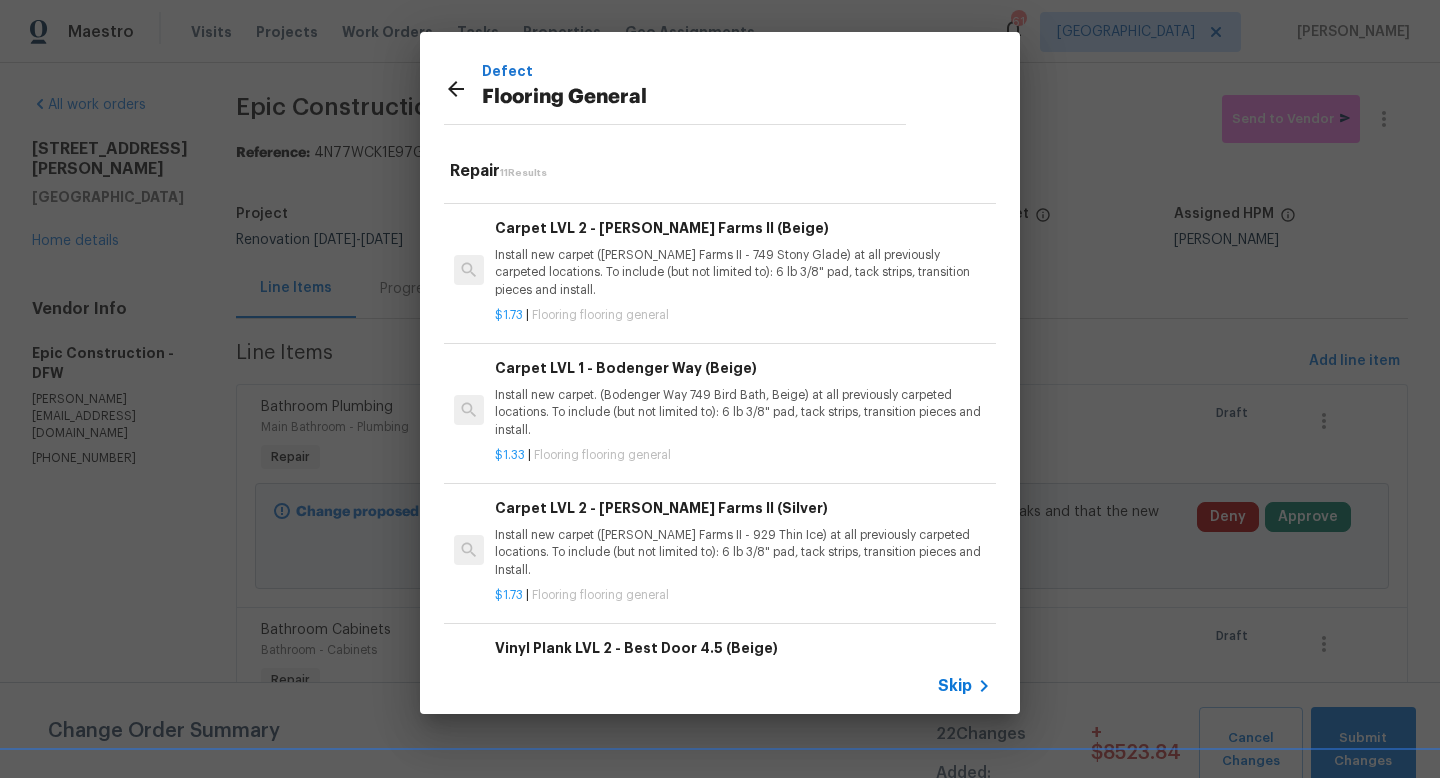 click on "Install new carpet. (Bodenger Way 749 Bird Bath, Beige) at all previously carpeted locations. To include (but not limited to): 6 lb 3/8" pad, tack strips, transition pieces and install." at bounding box center (743, 412) 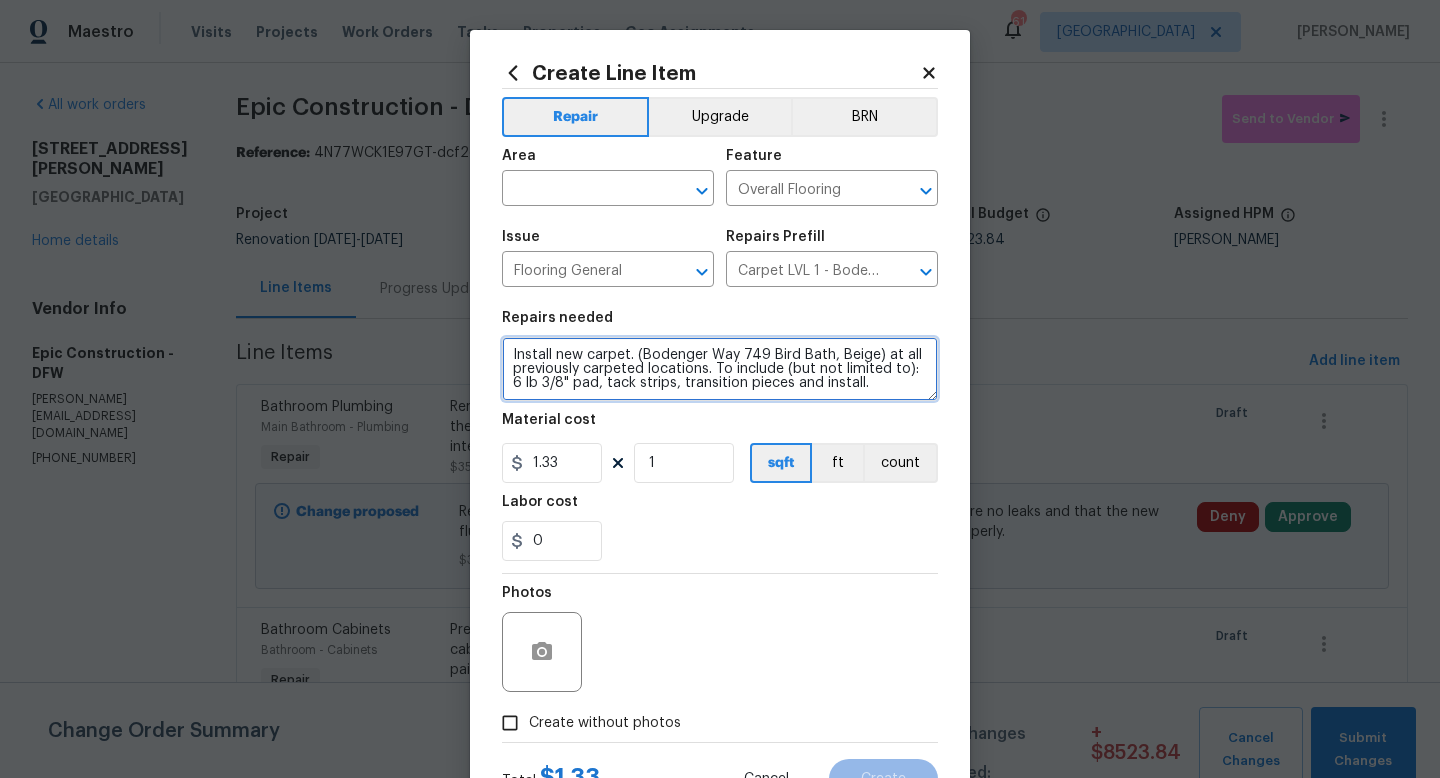 click on "Install new carpet. (Bodenger Way 749 Bird Bath, Beige) at all previously carpeted locations. To include (but not limited to): 6 lb 3/8" pad, tack strips, transition pieces and install." at bounding box center (720, 369) 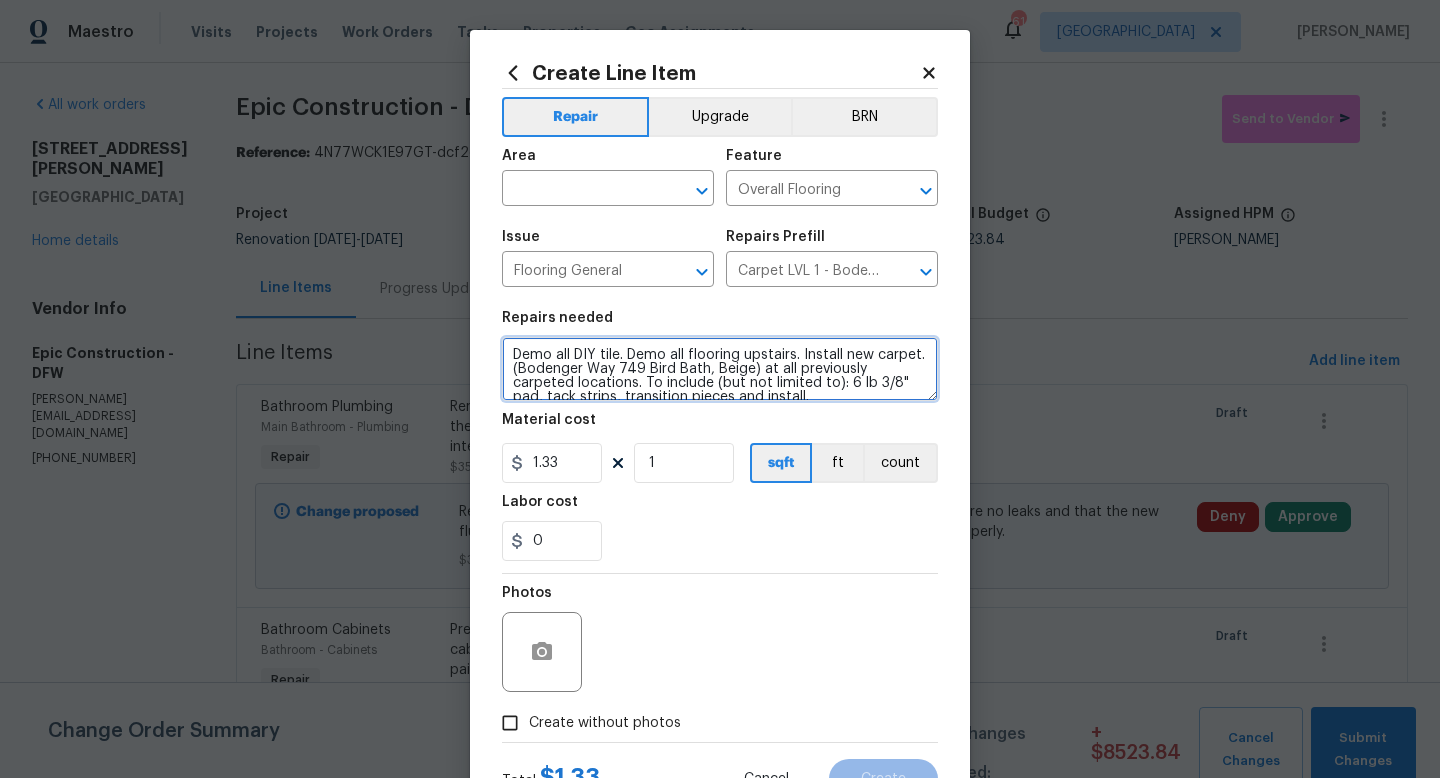 type on "Demo all DIY tile. Demo all flooring upstairs. Install new carpet. (Bodenger Way 749 Bird Bath, Beige) at all previously carpeted locations. To include (but not limited to): 6 lb 3/8" pad, tack strips, transition pieces and install." 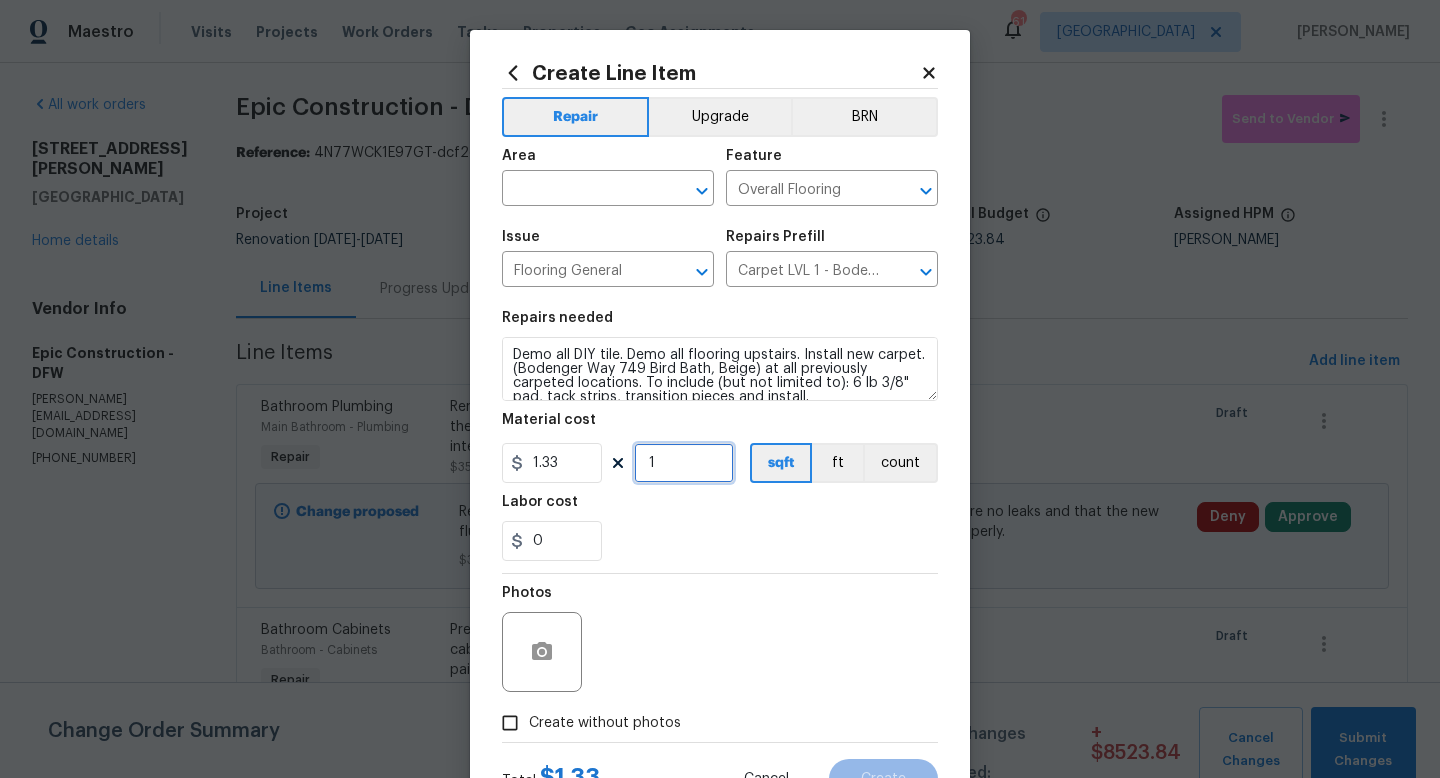 click on "1" at bounding box center (684, 463) 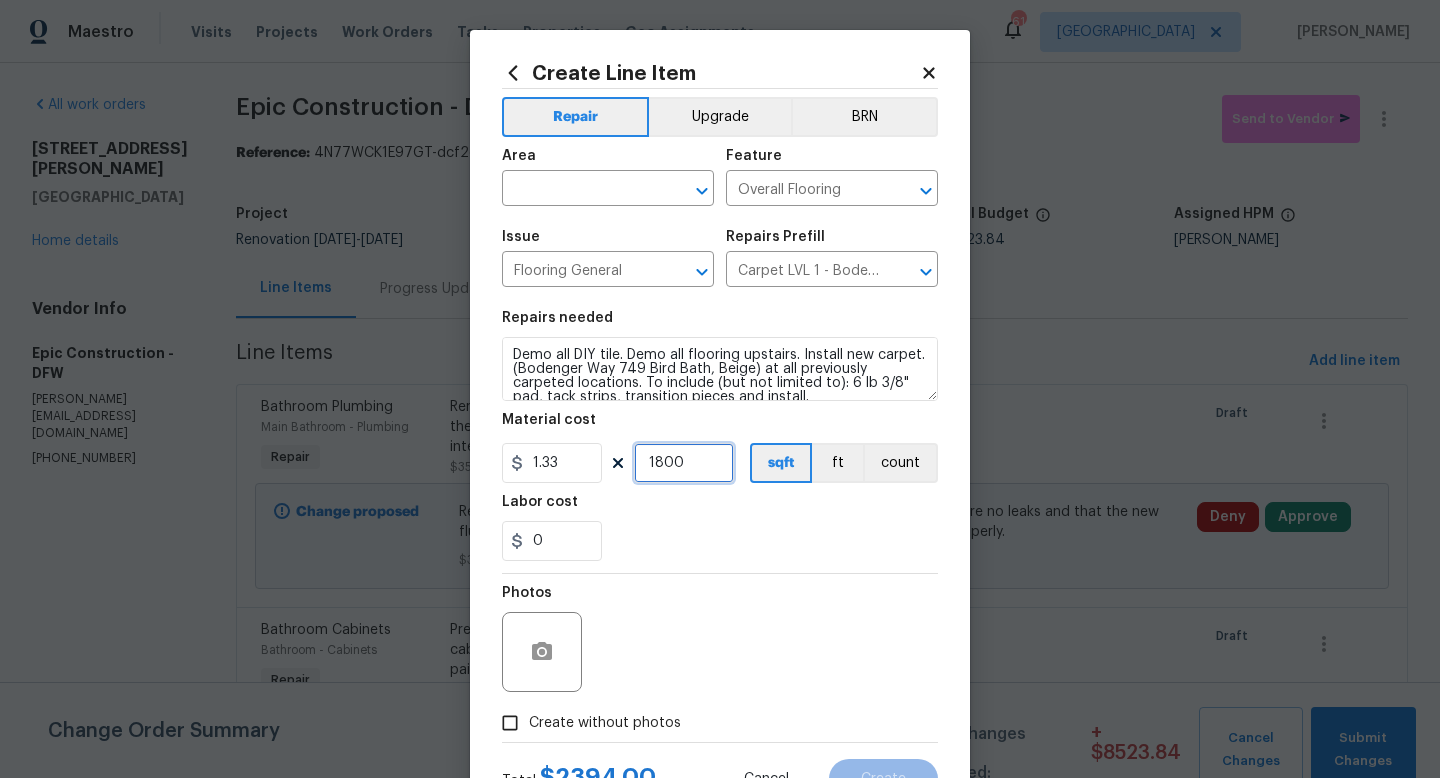 scroll, scrollTop: 84, scrollLeft: 0, axis: vertical 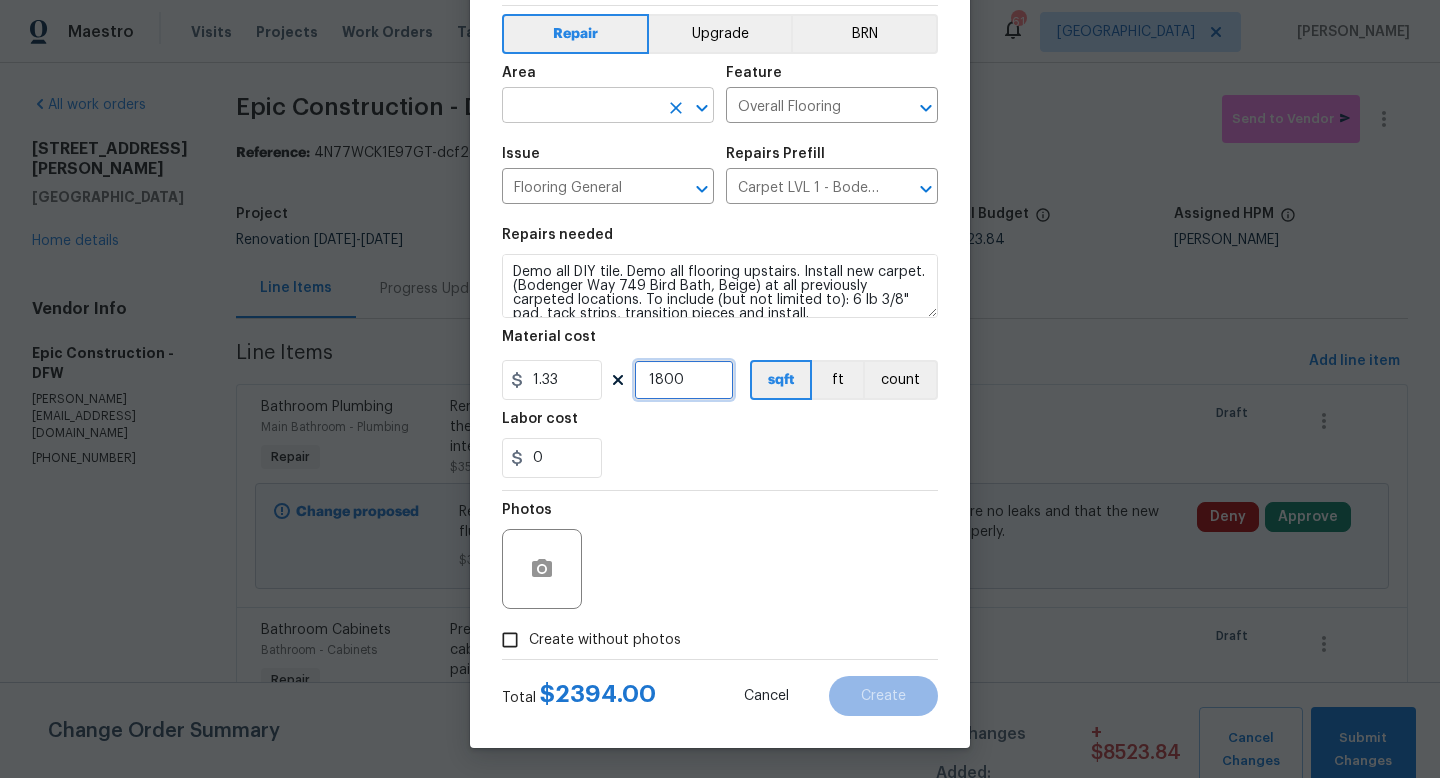 type on "1800" 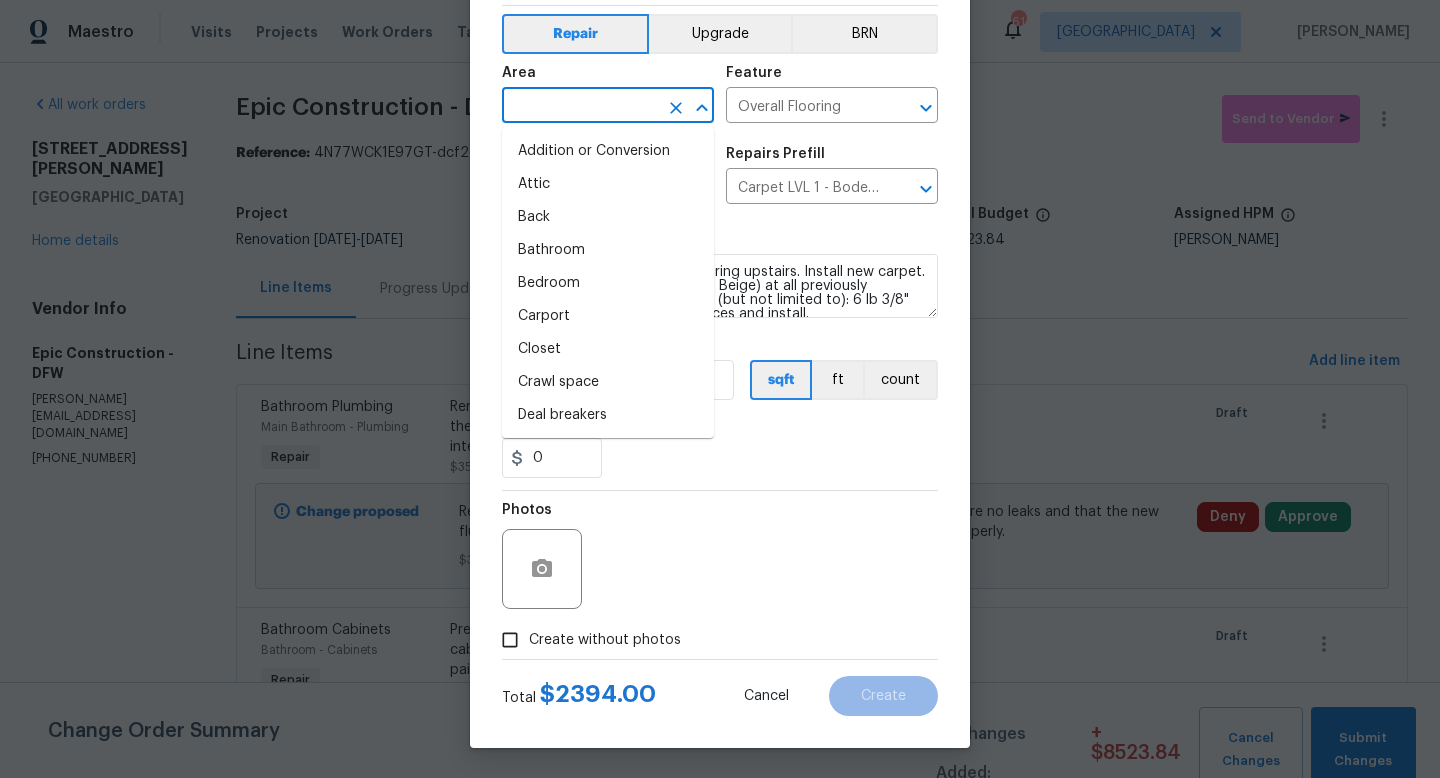 click at bounding box center (580, 107) 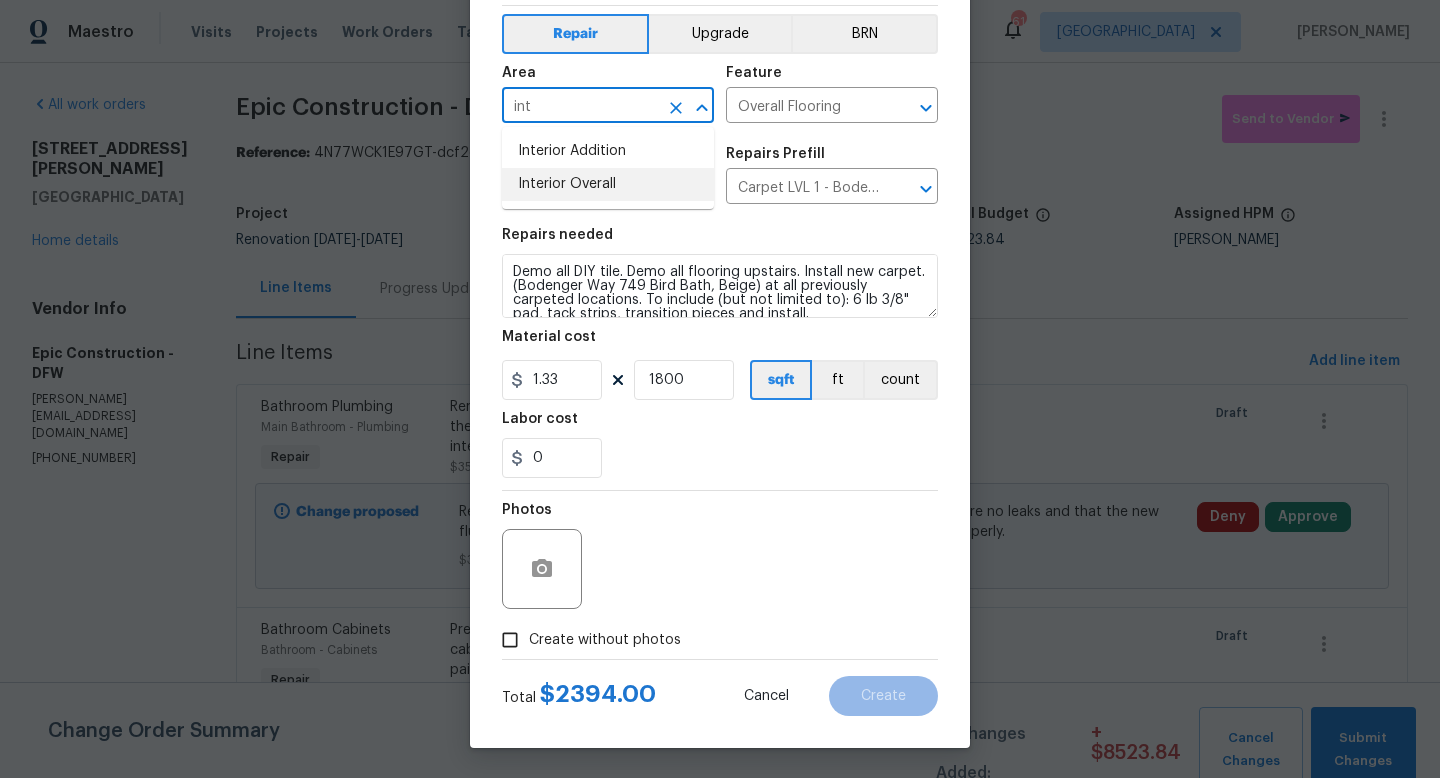 click on "Interior Overall" at bounding box center (608, 184) 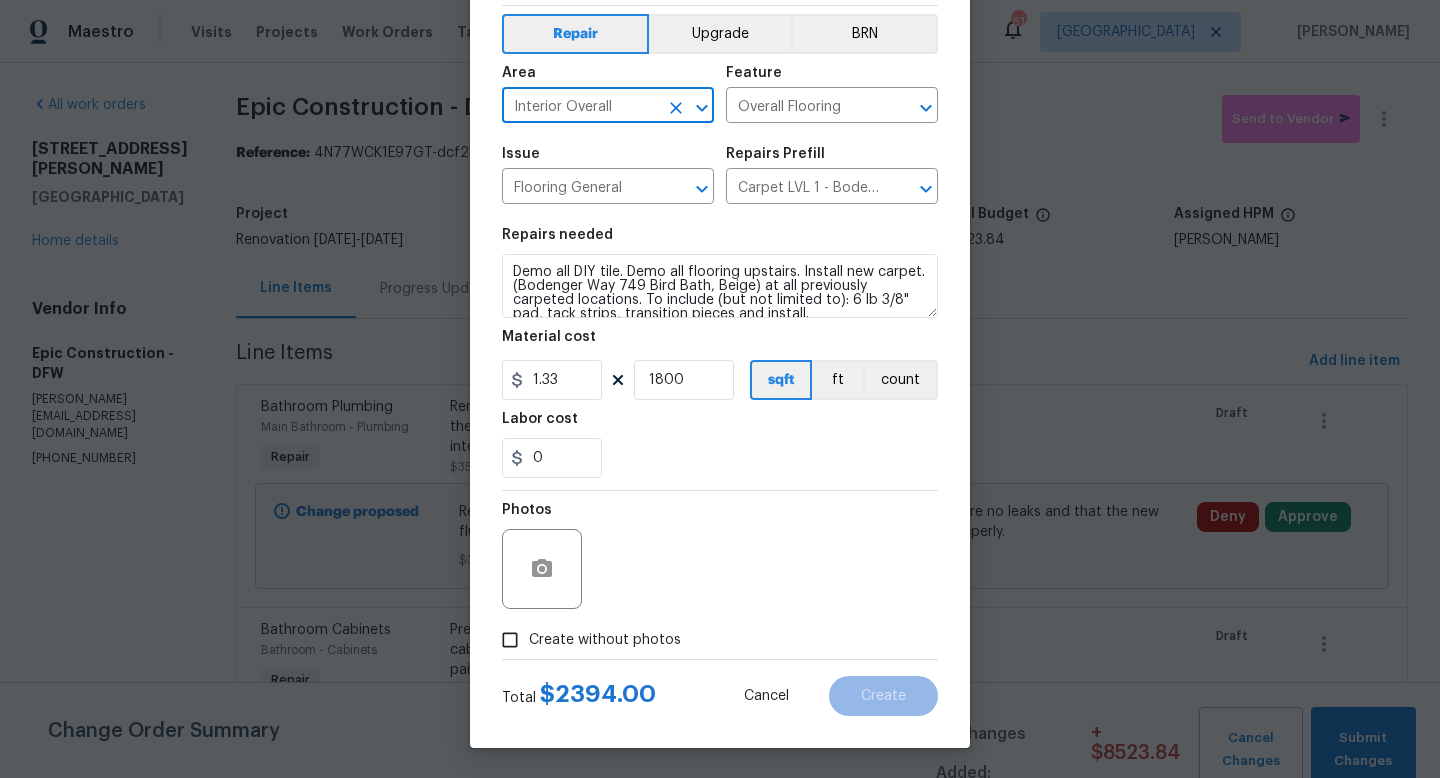 type on "Interior Overall" 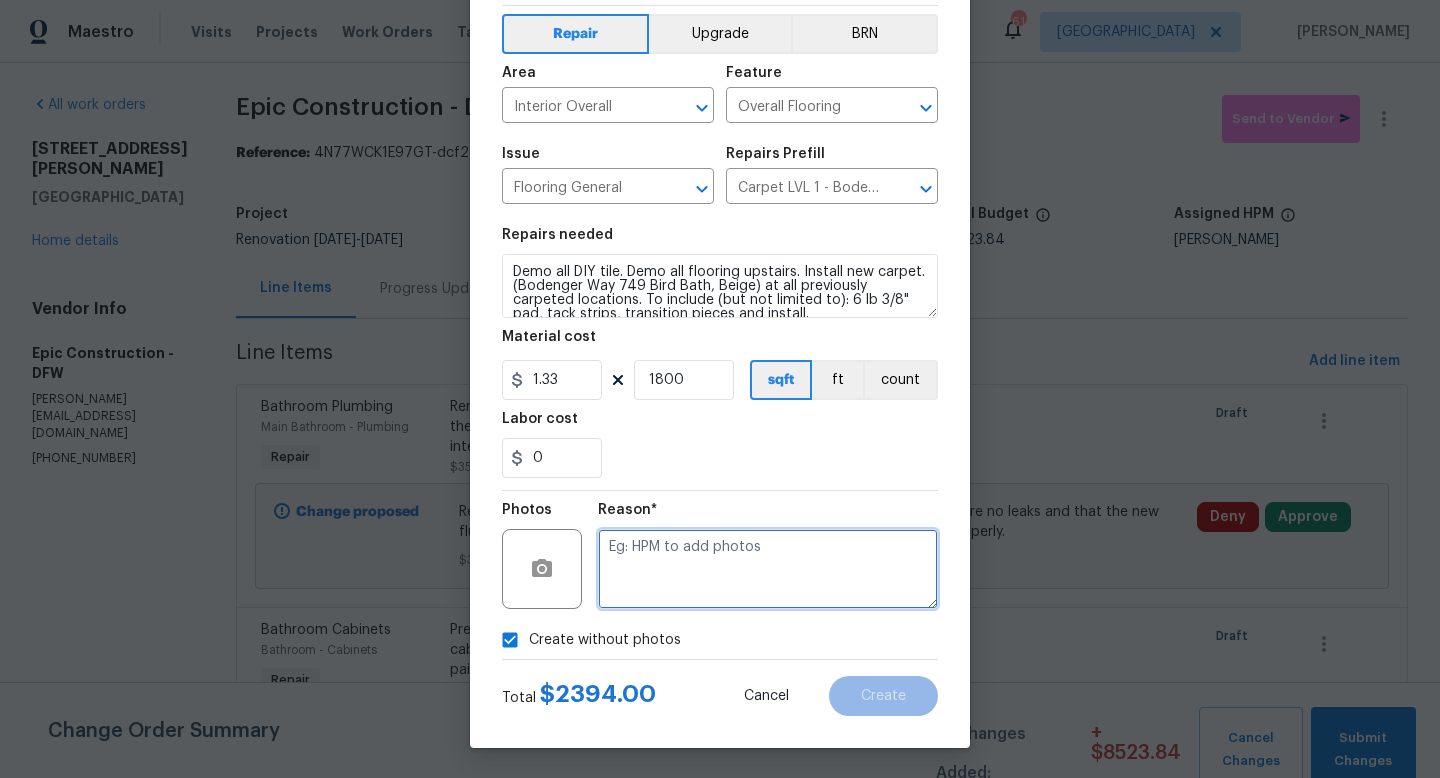 click at bounding box center [768, 569] 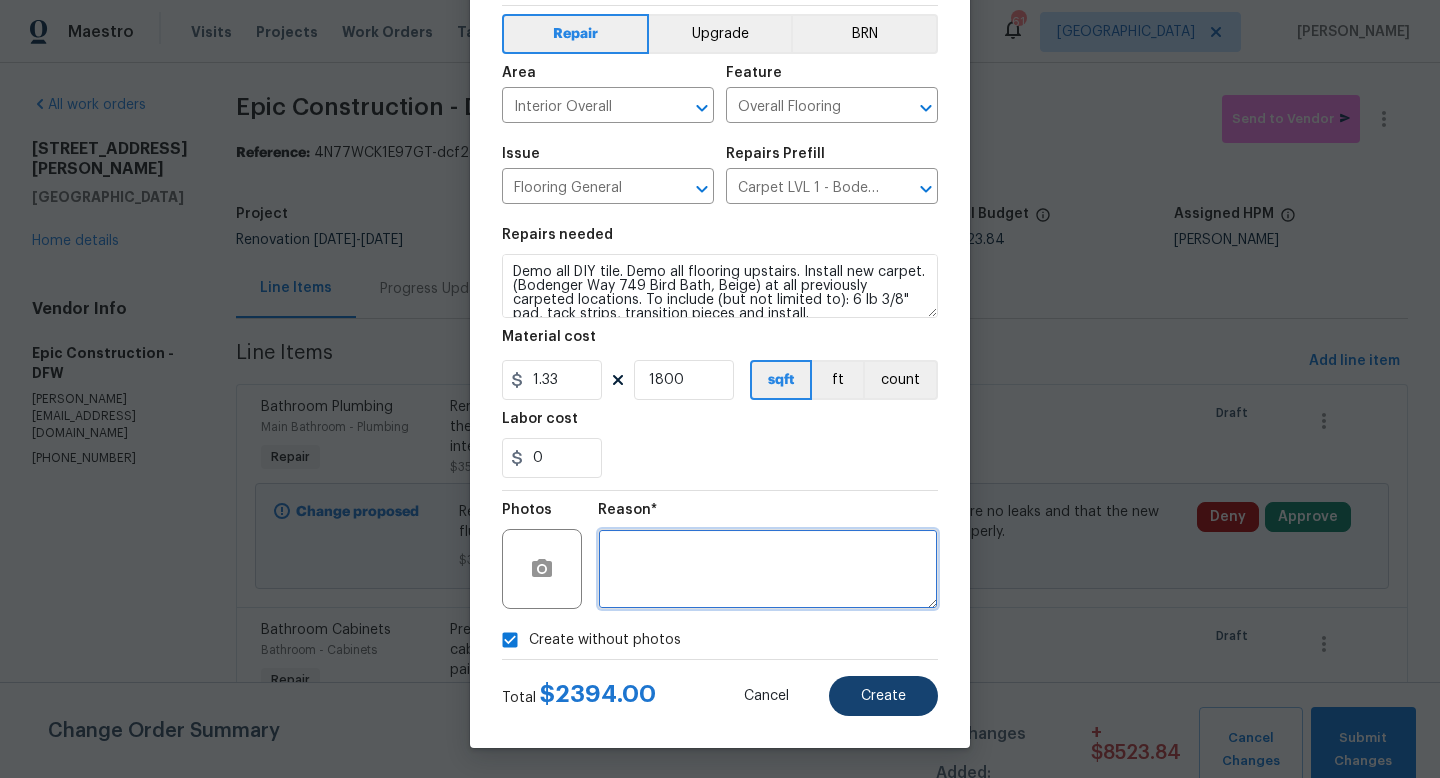 type 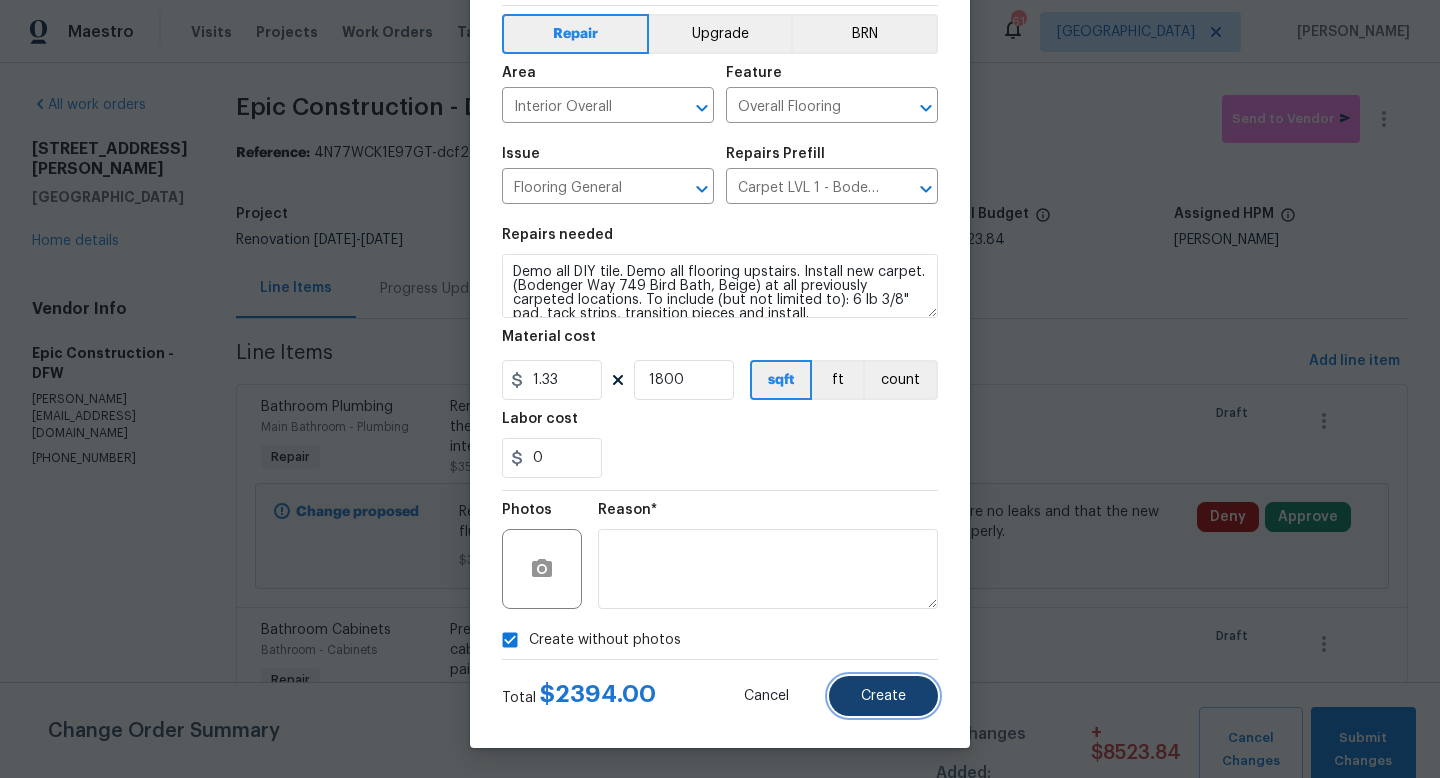 click on "Create" at bounding box center [883, 696] 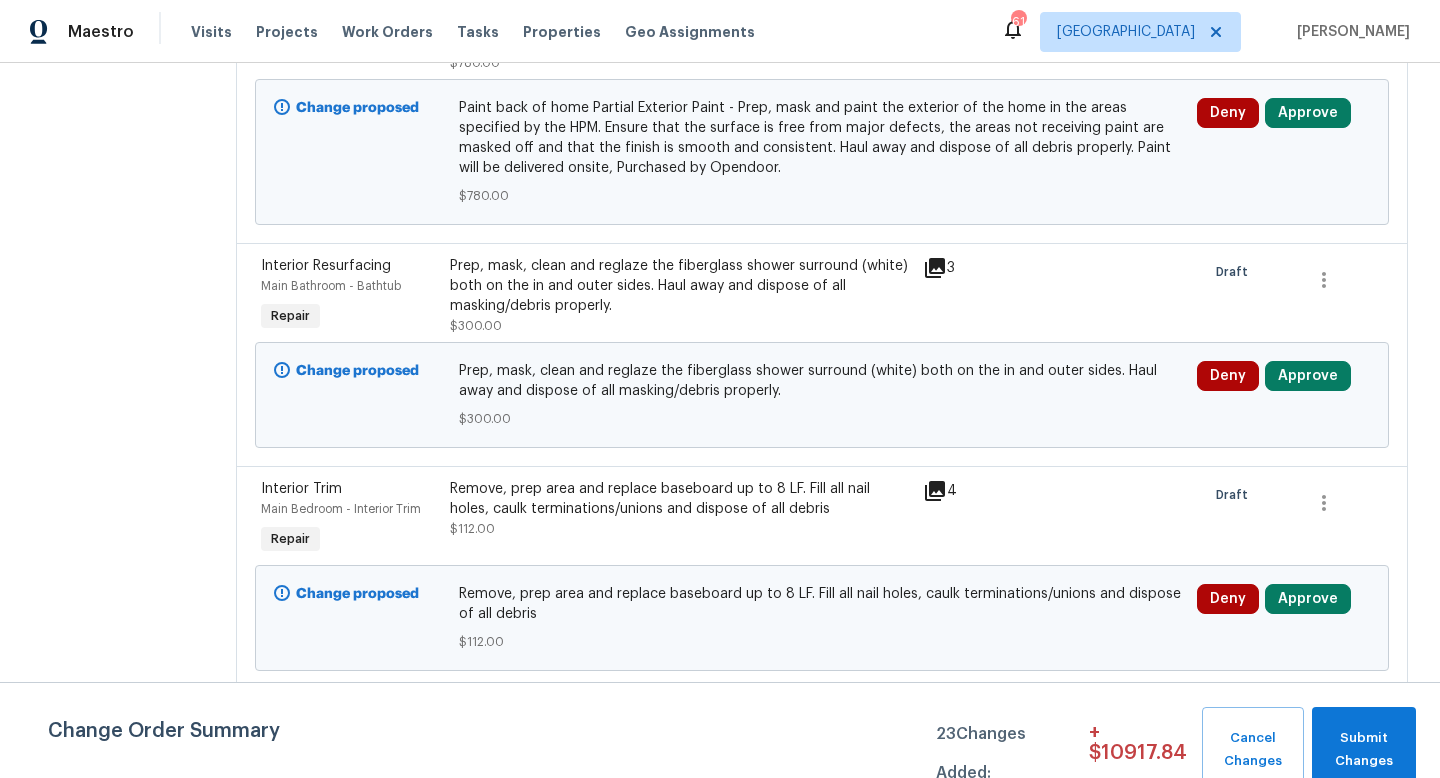 scroll, scrollTop: 1785, scrollLeft: 0, axis: vertical 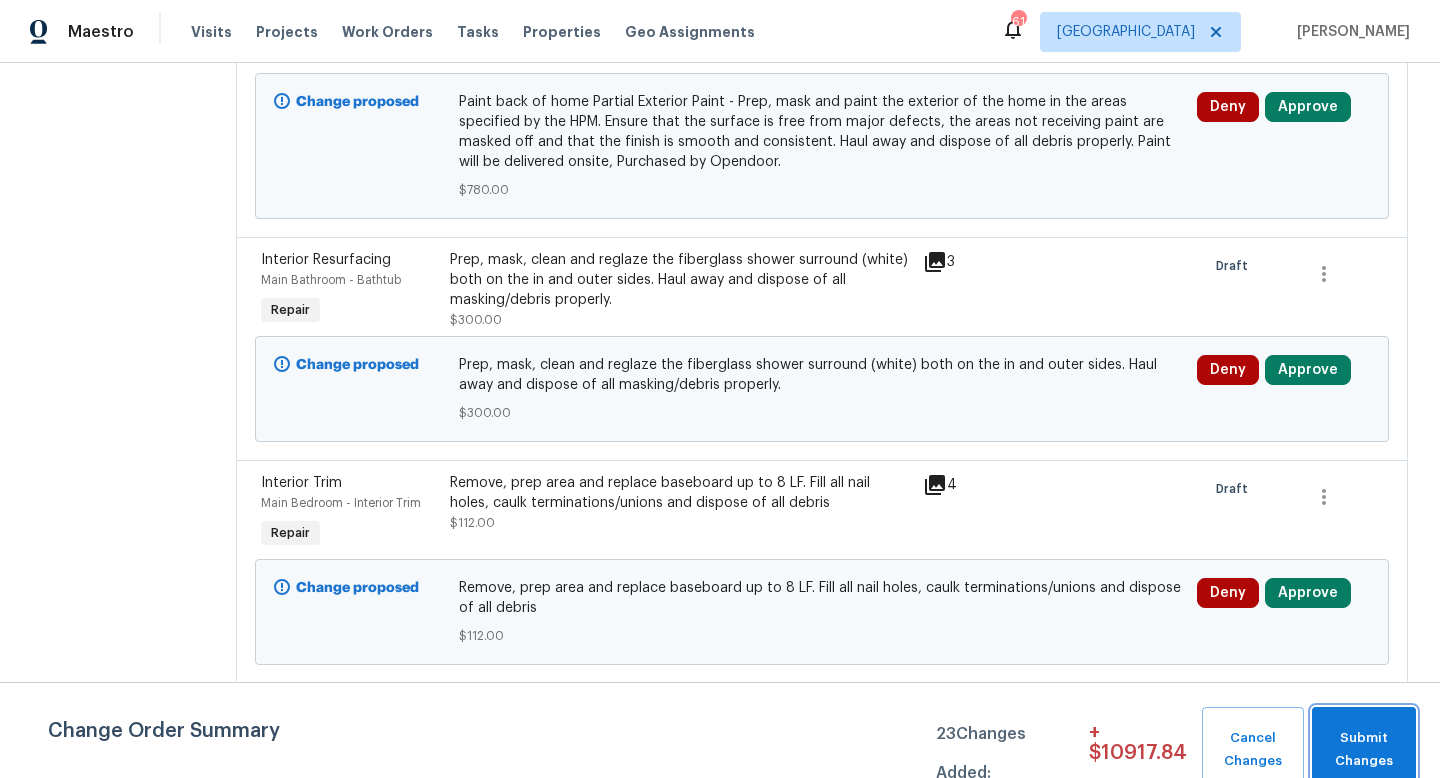 click on "Submit Changes" at bounding box center [1364, 750] 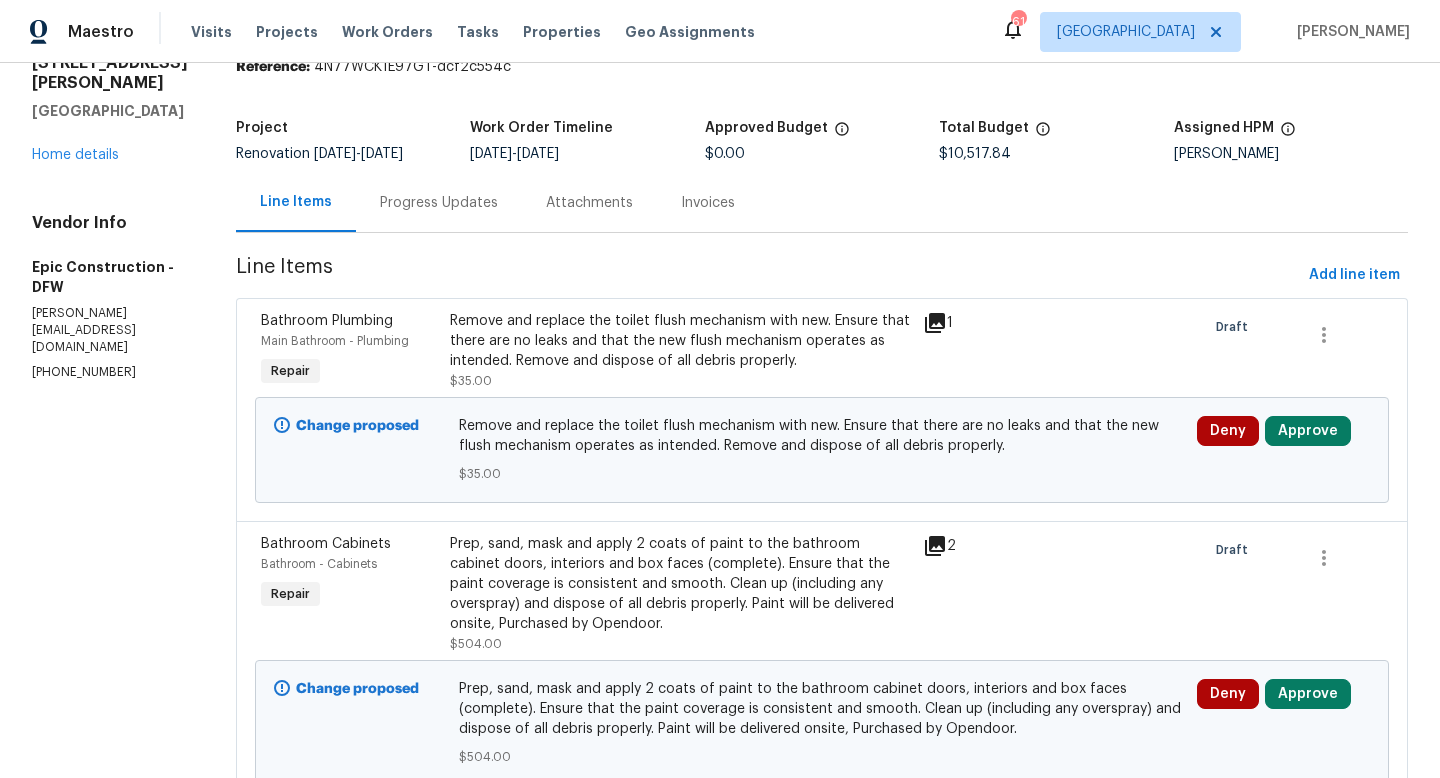 scroll, scrollTop: 0, scrollLeft: 0, axis: both 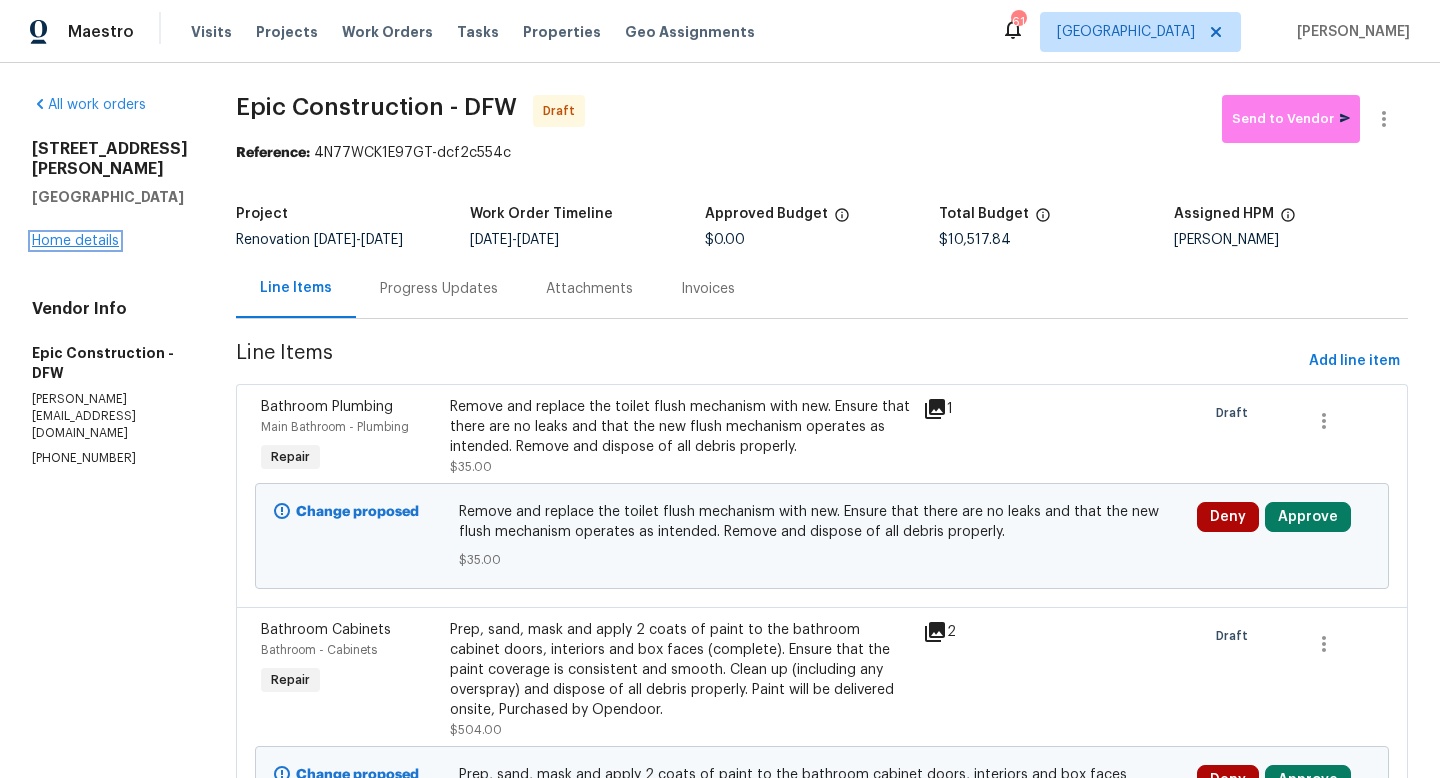 click on "Home details" at bounding box center [75, 241] 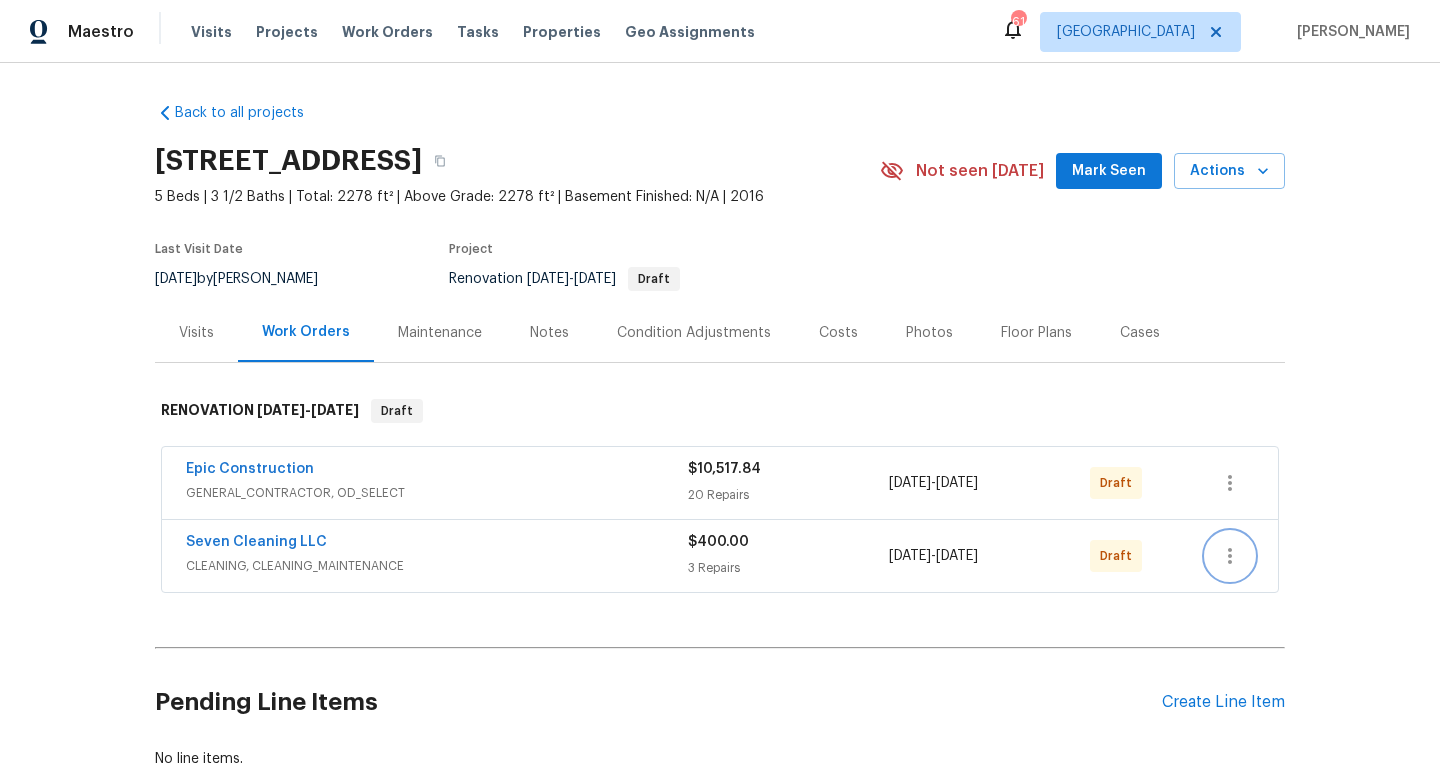 click 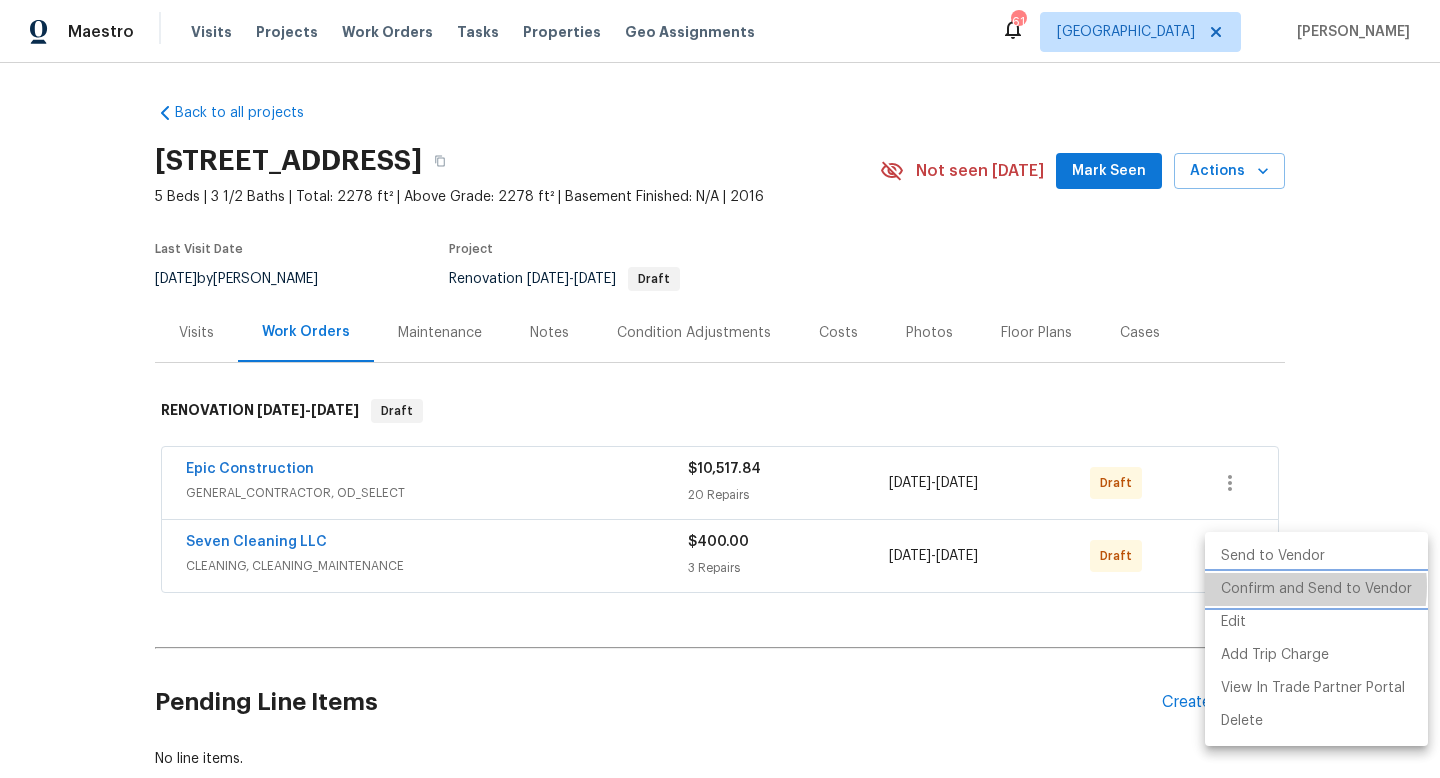 click on "Confirm and Send to Vendor" at bounding box center (1316, 589) 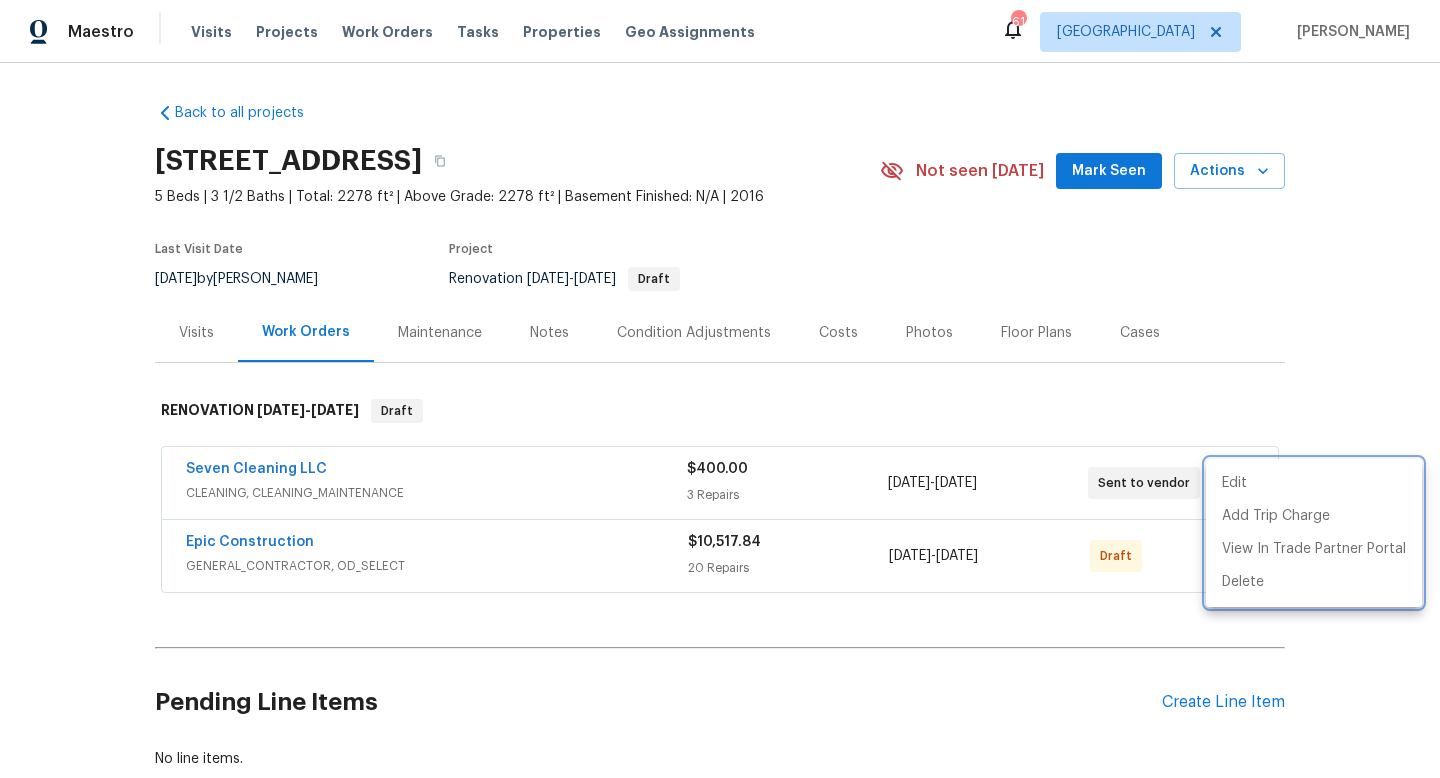 click at bounding box center (720, 389) 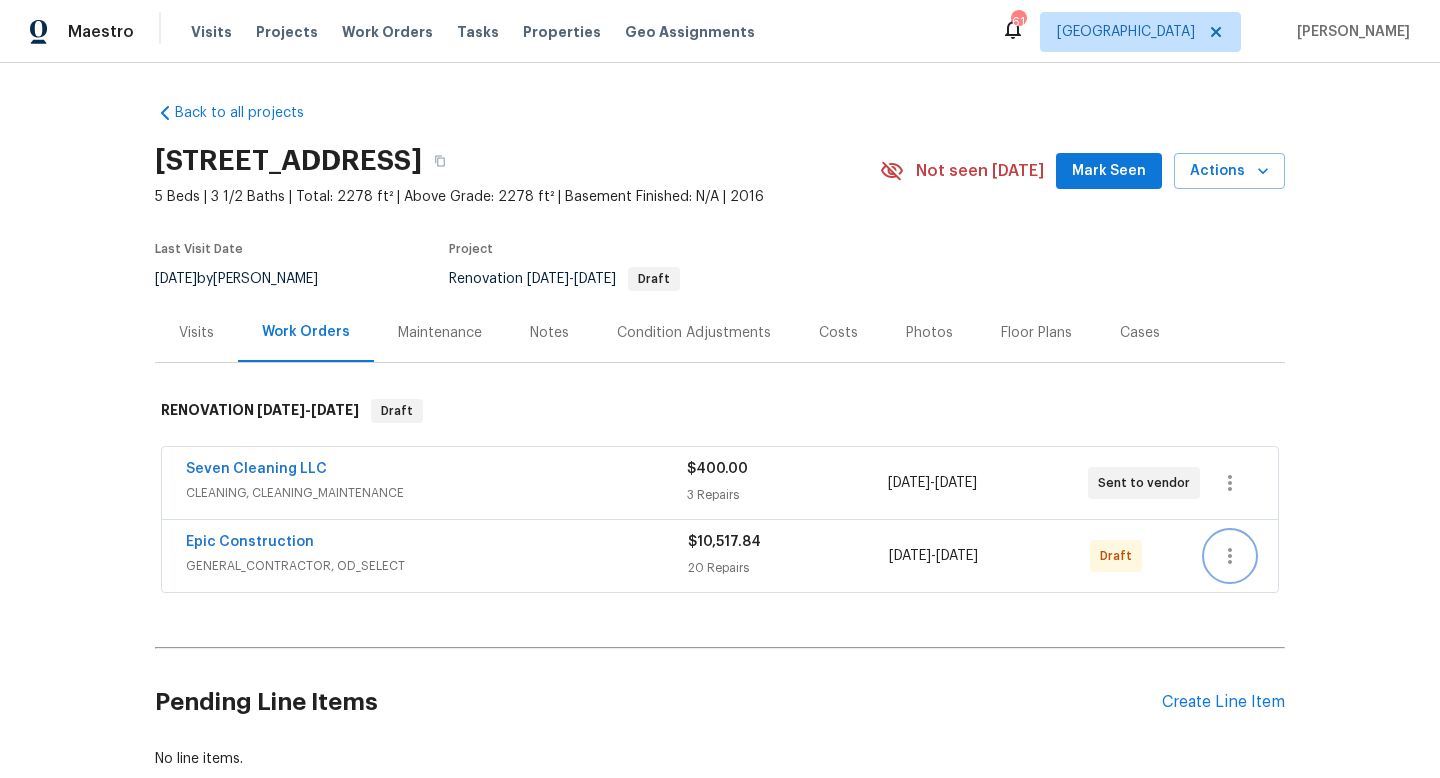 click 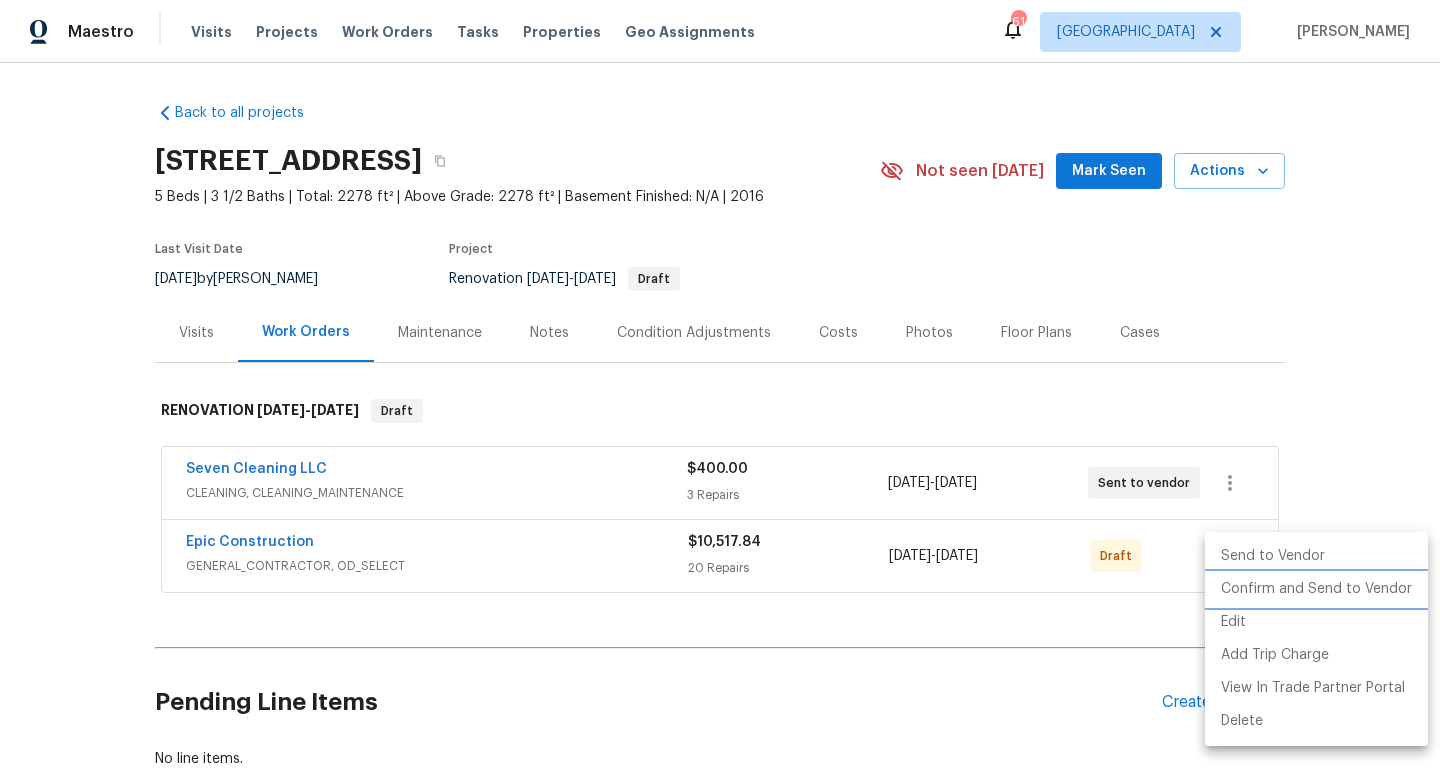 click on "Confirm and Send to Vendor" at bounding box center [1316, 589] 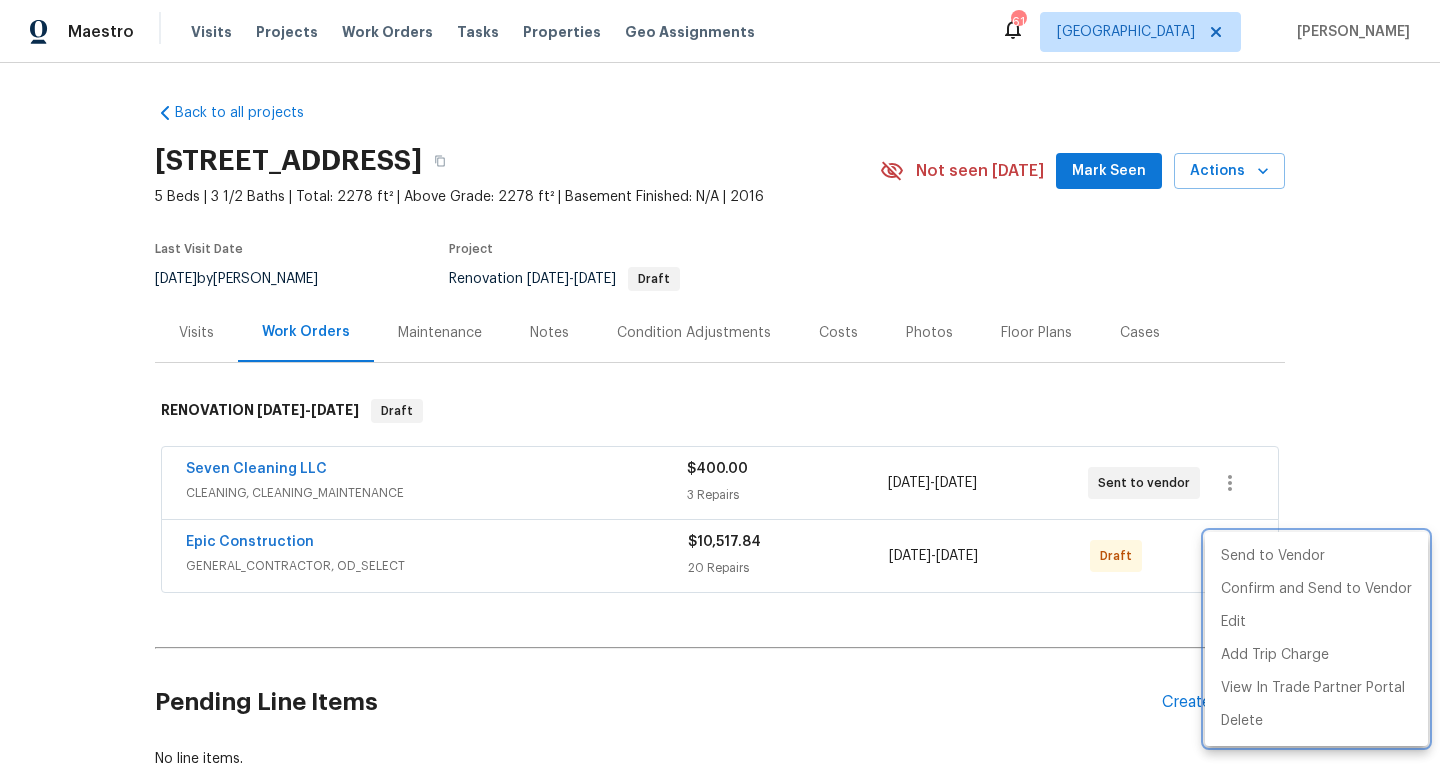 click at bounding box center (720, 389) 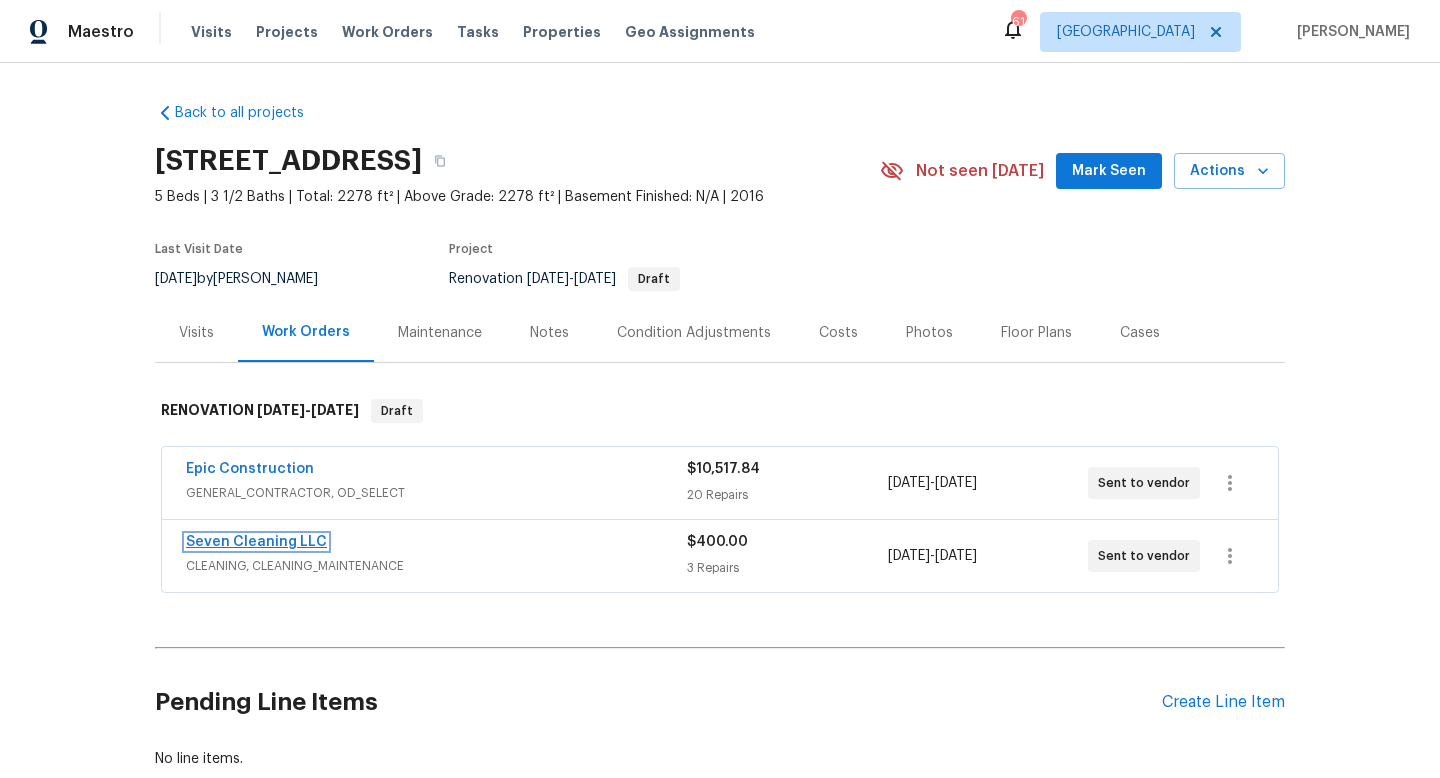 click on "Seven Cleaning LLC" at bounding box center (256, 542) 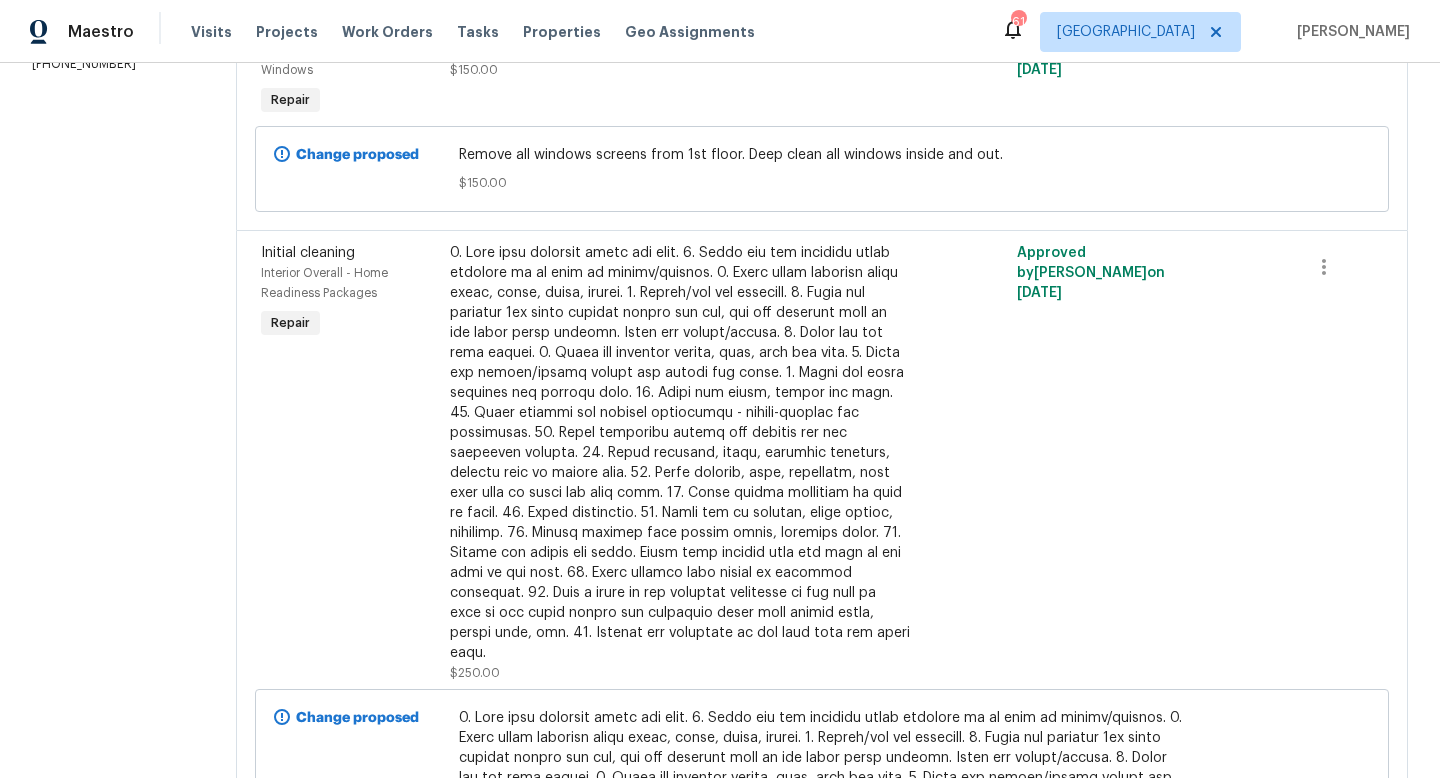 scroll, scrollTop: 0, scrollLeft: 0, axis: both 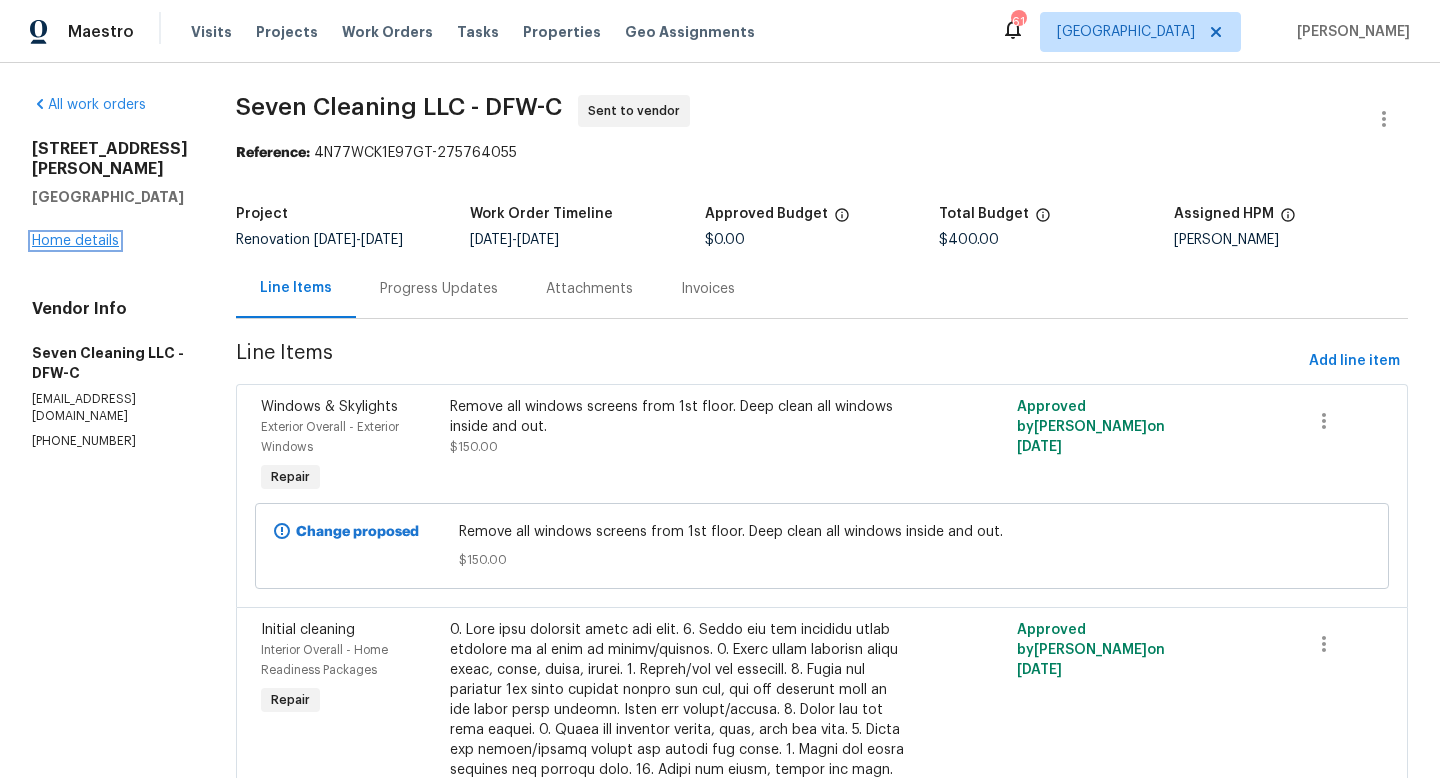 click on "Home details" at bounding box center [75, 241] 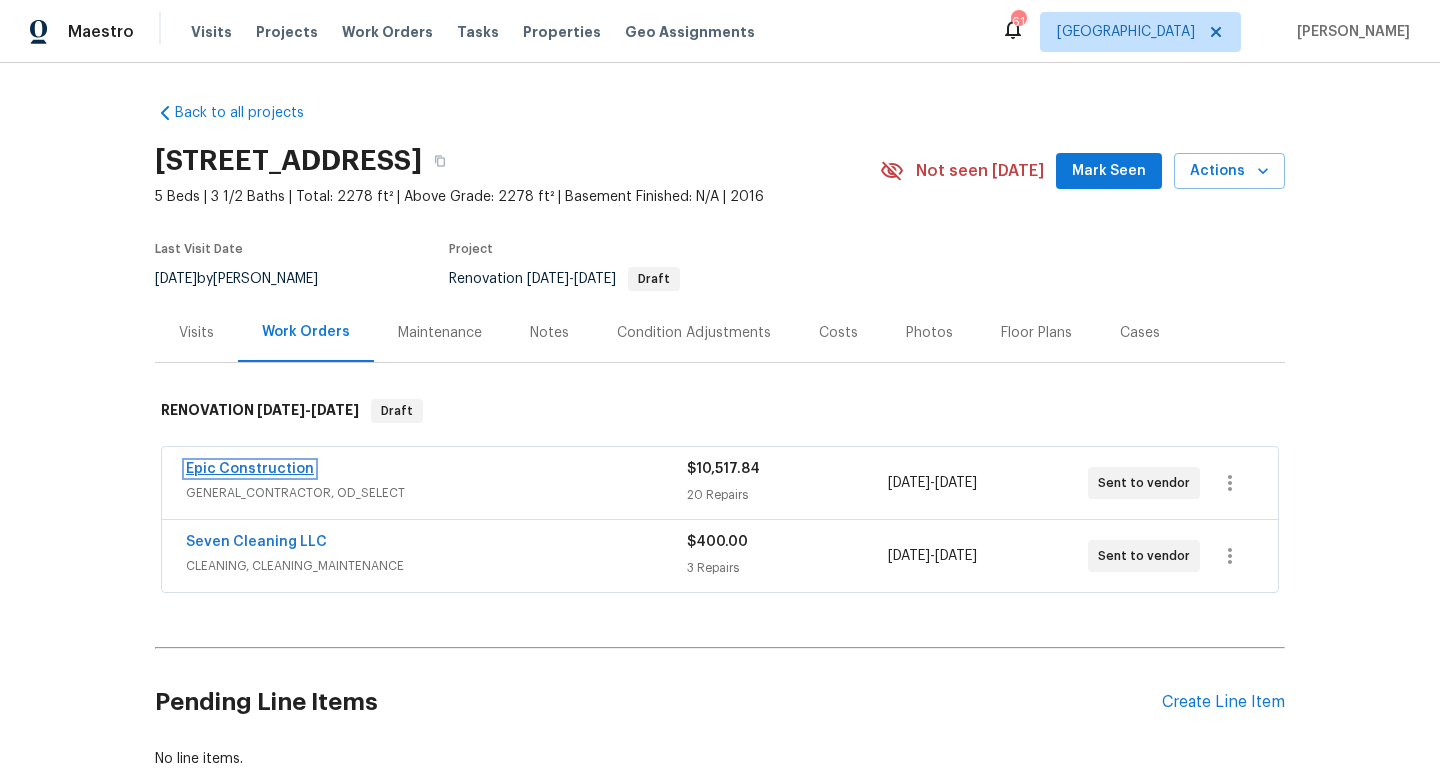 click on "Epic Construction" at bounding box center (250, 469) 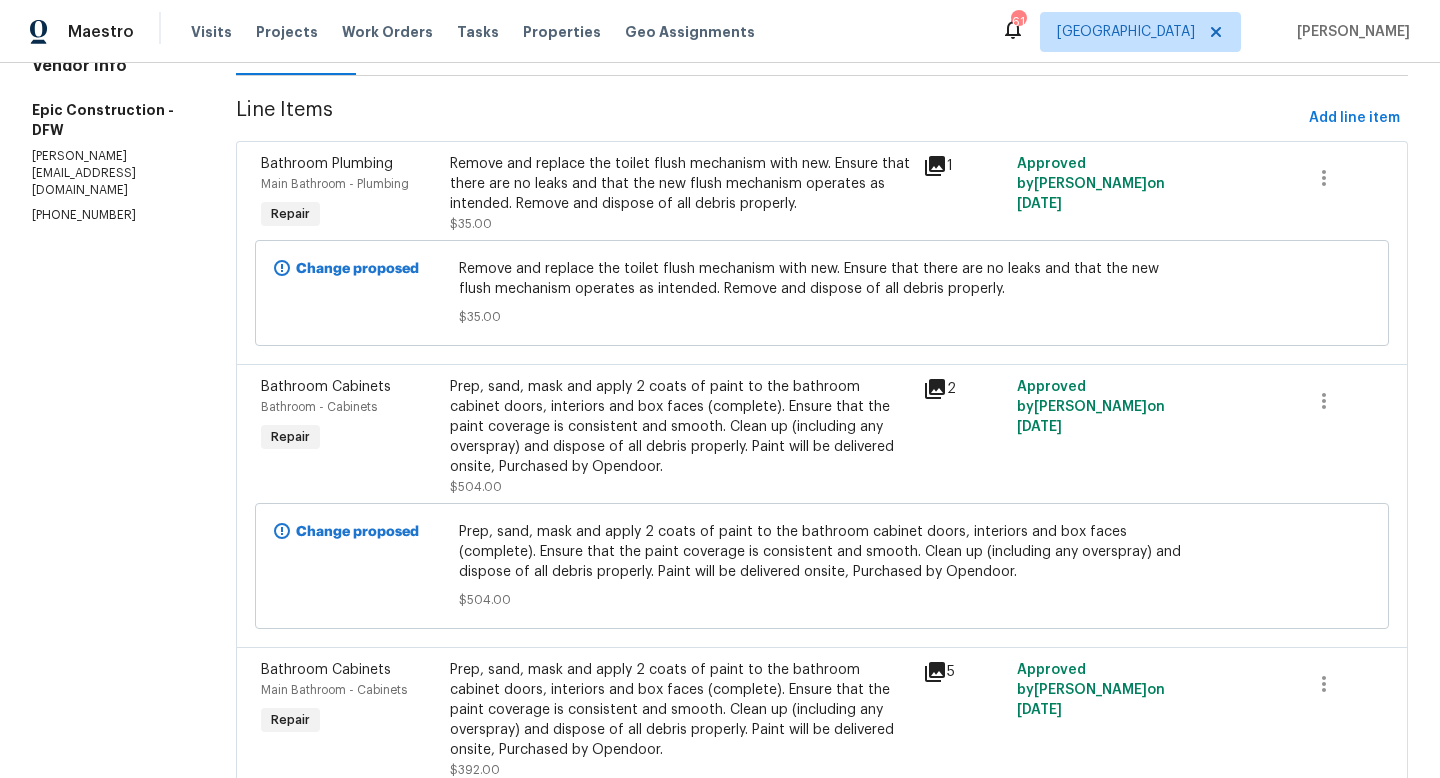 scroll, scrollTop: 179, scrollLeft: 0, axis: vertical 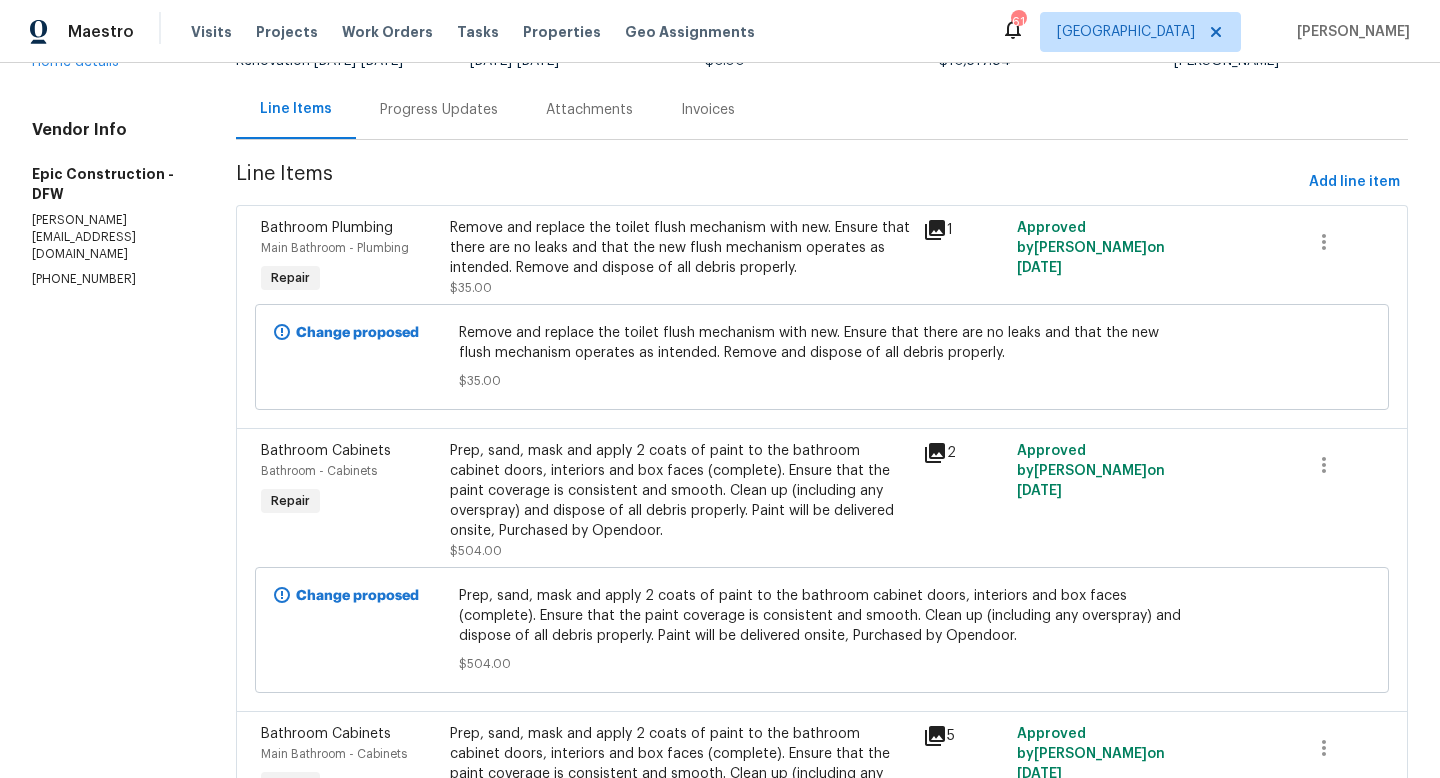 click on "Remove and replace the toilet flush mechanism with new. Ensure that there are no leaks and that the new flush mechanism operates as intended. Remove and dispose of all debris properly." at bounding box center (680, 248) 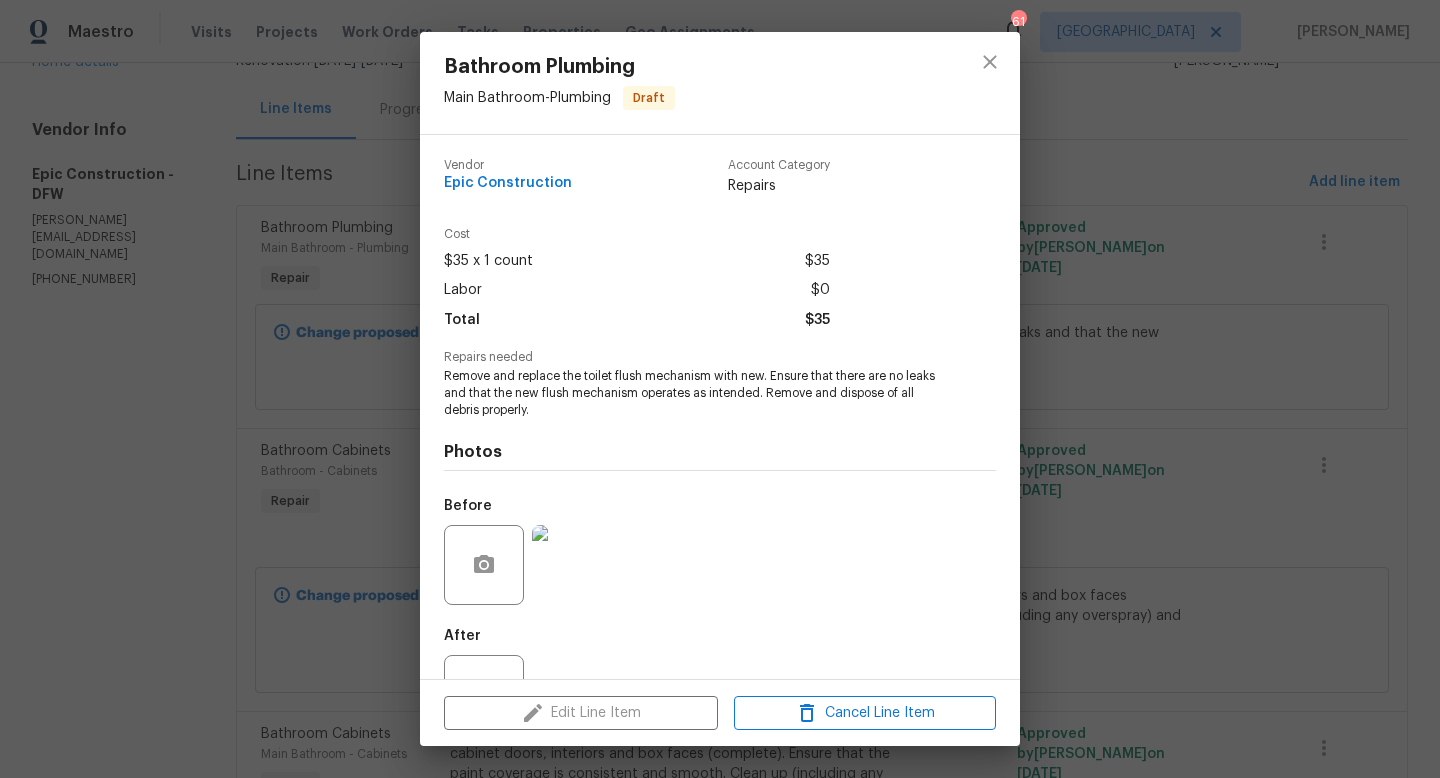 scroll, scrollTop: 76, scrollLeft: 0, axis: vertical 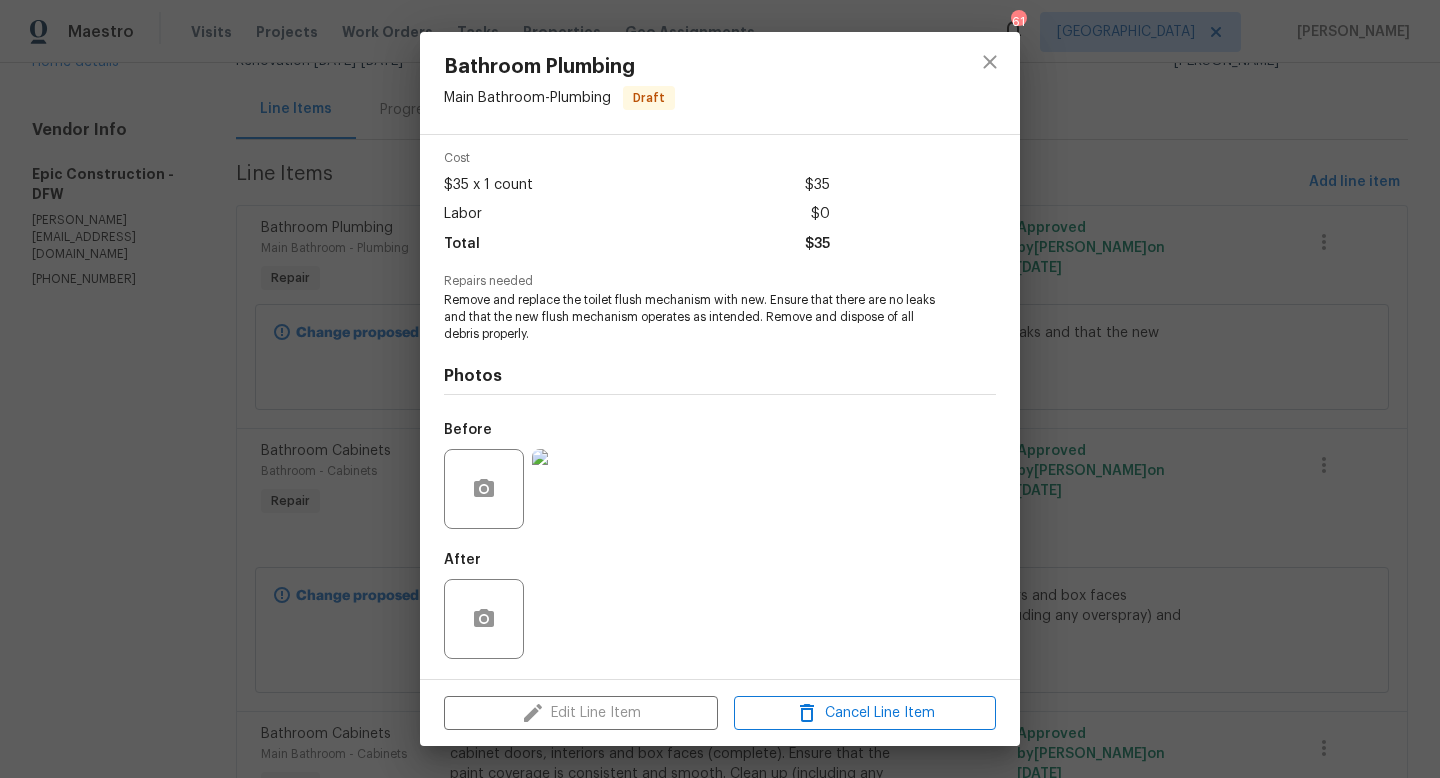 click on "After" at bounding box center (720, 606) 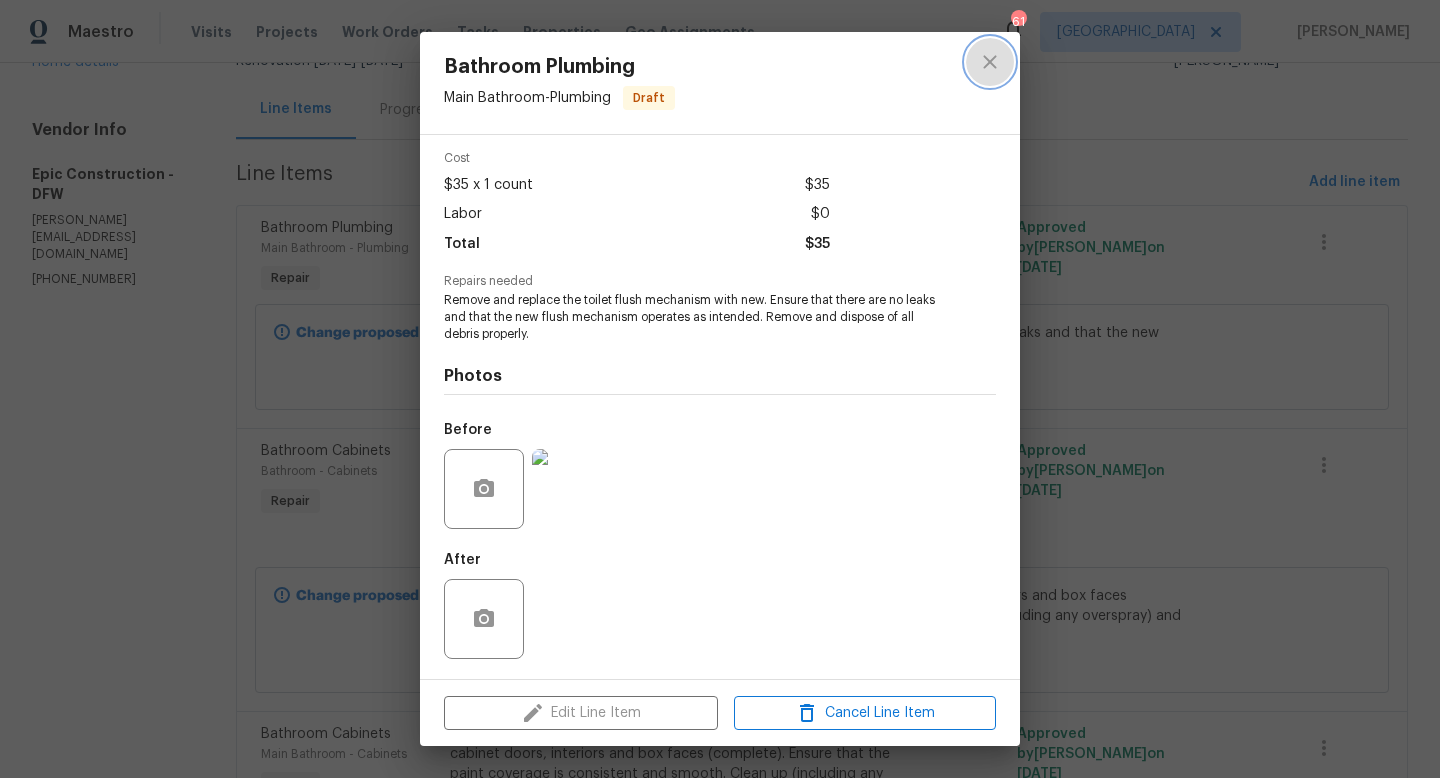 click 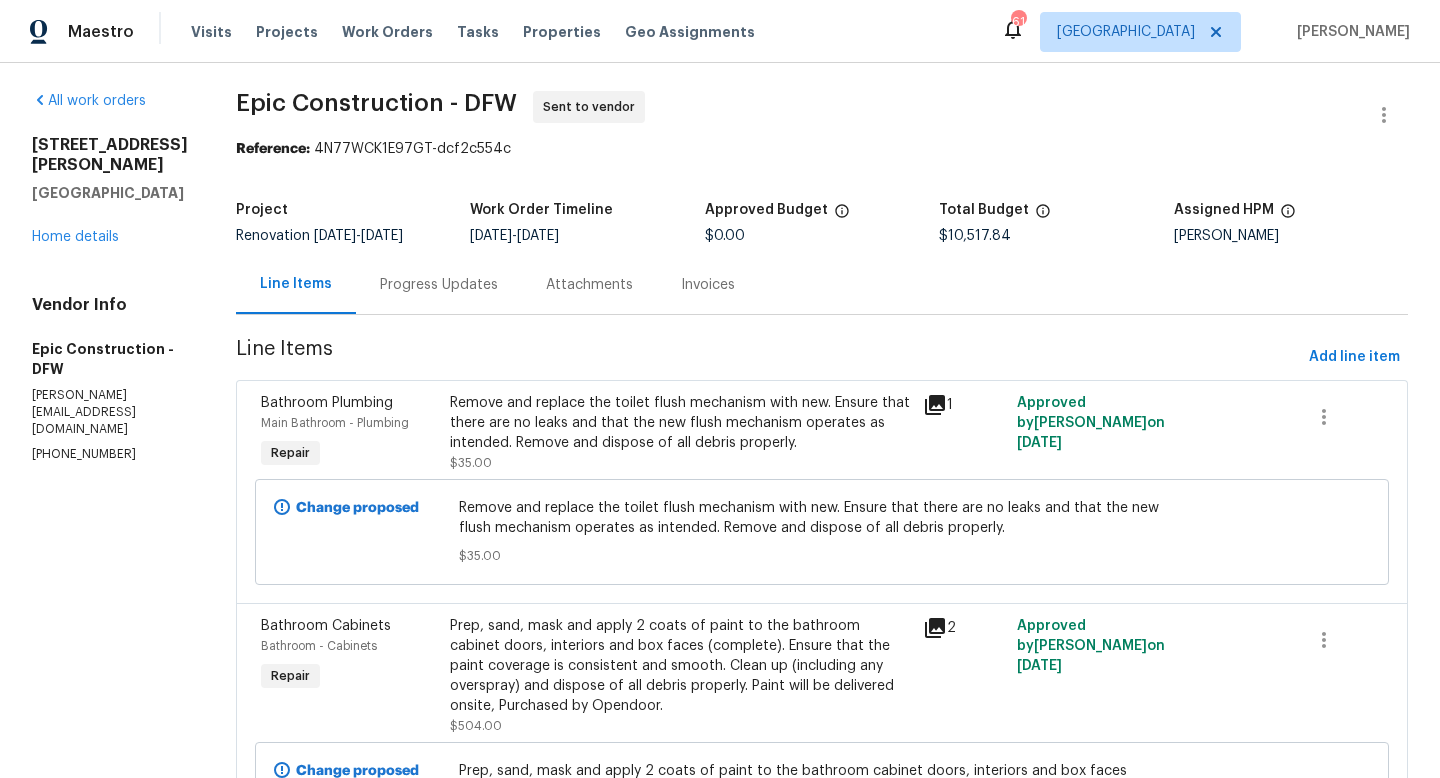 scroll, scrollTop: 0, scrollLeft: 0, axis: both 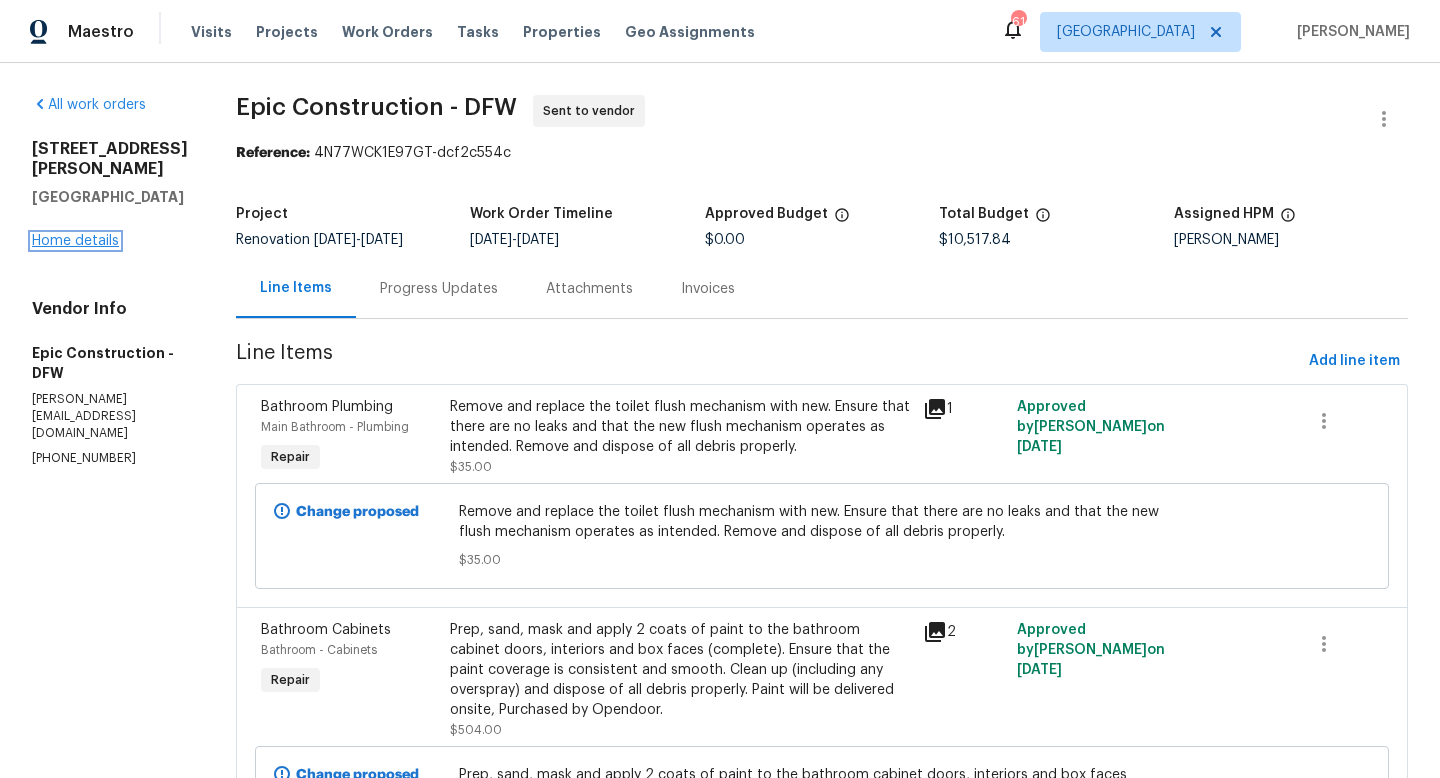 click on "Home details" at bounding box center [75, 241] 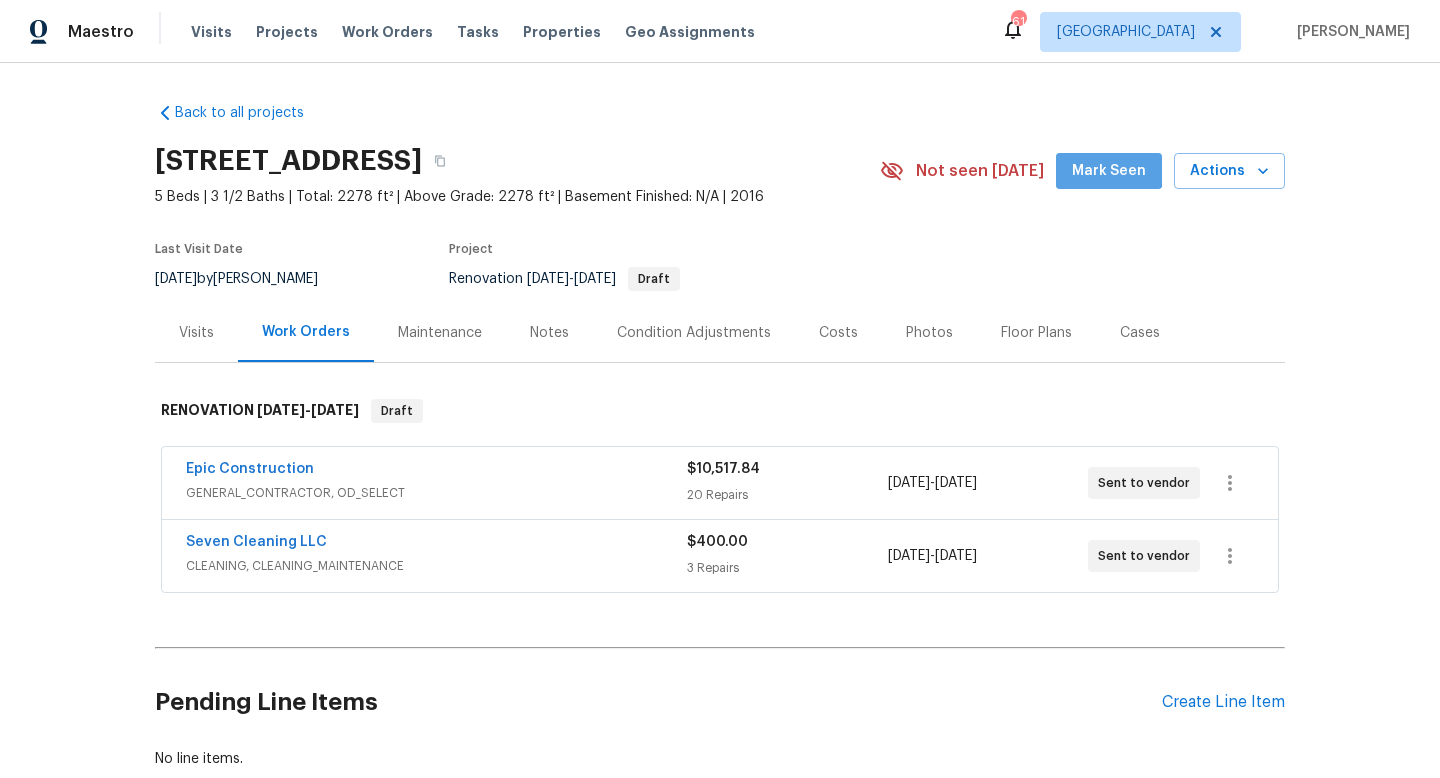 click on "Mark Seen" at bounding box center [1109, 171] 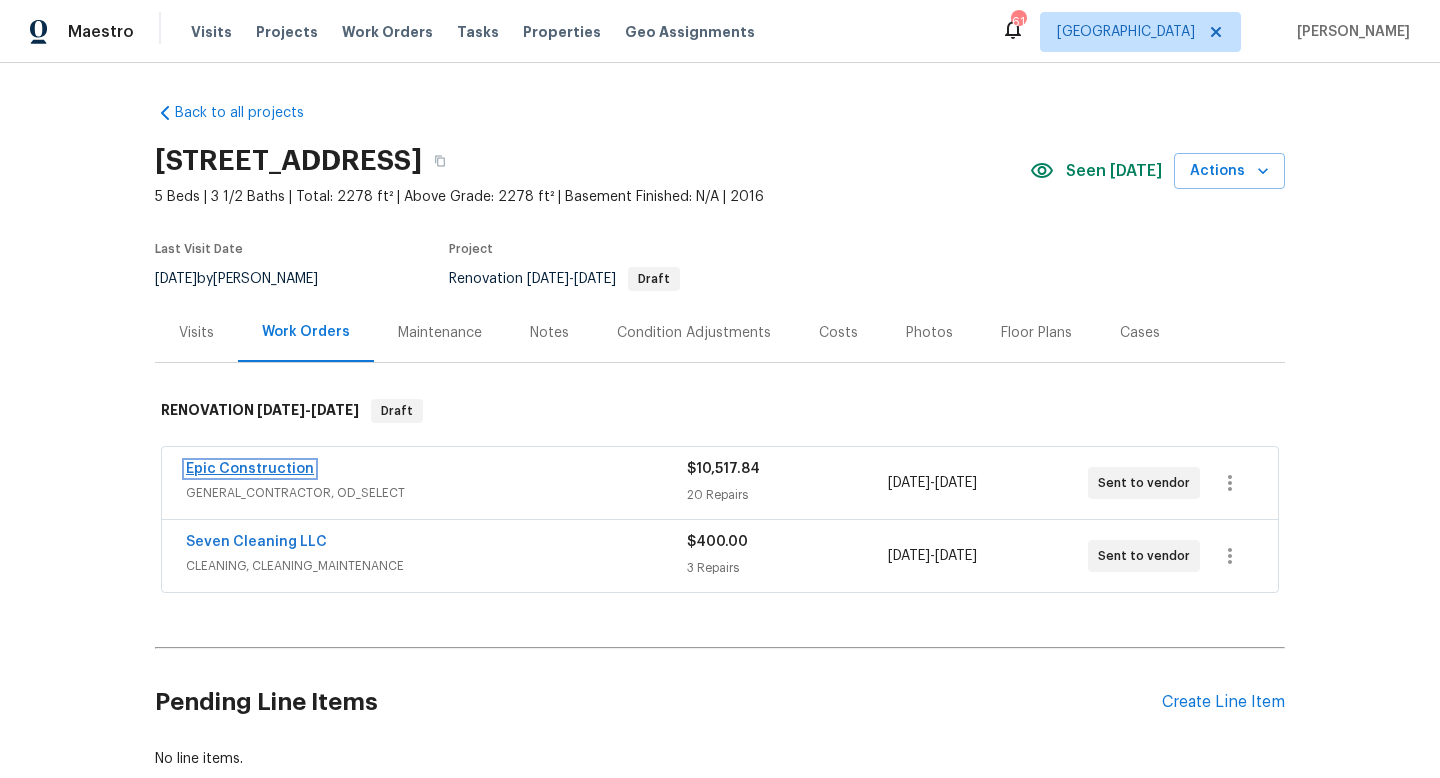 click on "Epic Construction" at bounding box center [250, 469] 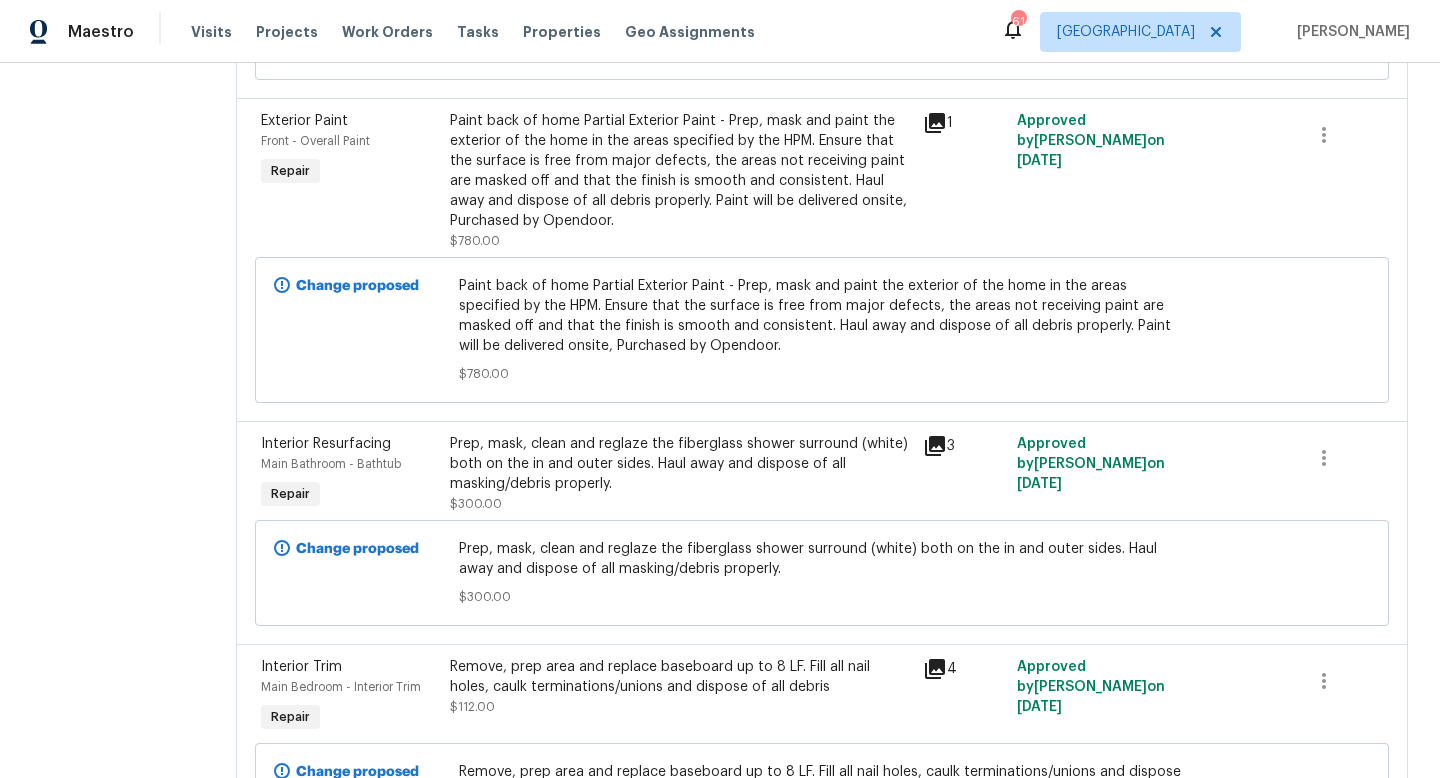 scroll, scrollTop: 1602, scrollLeft: 0, axis: vertical 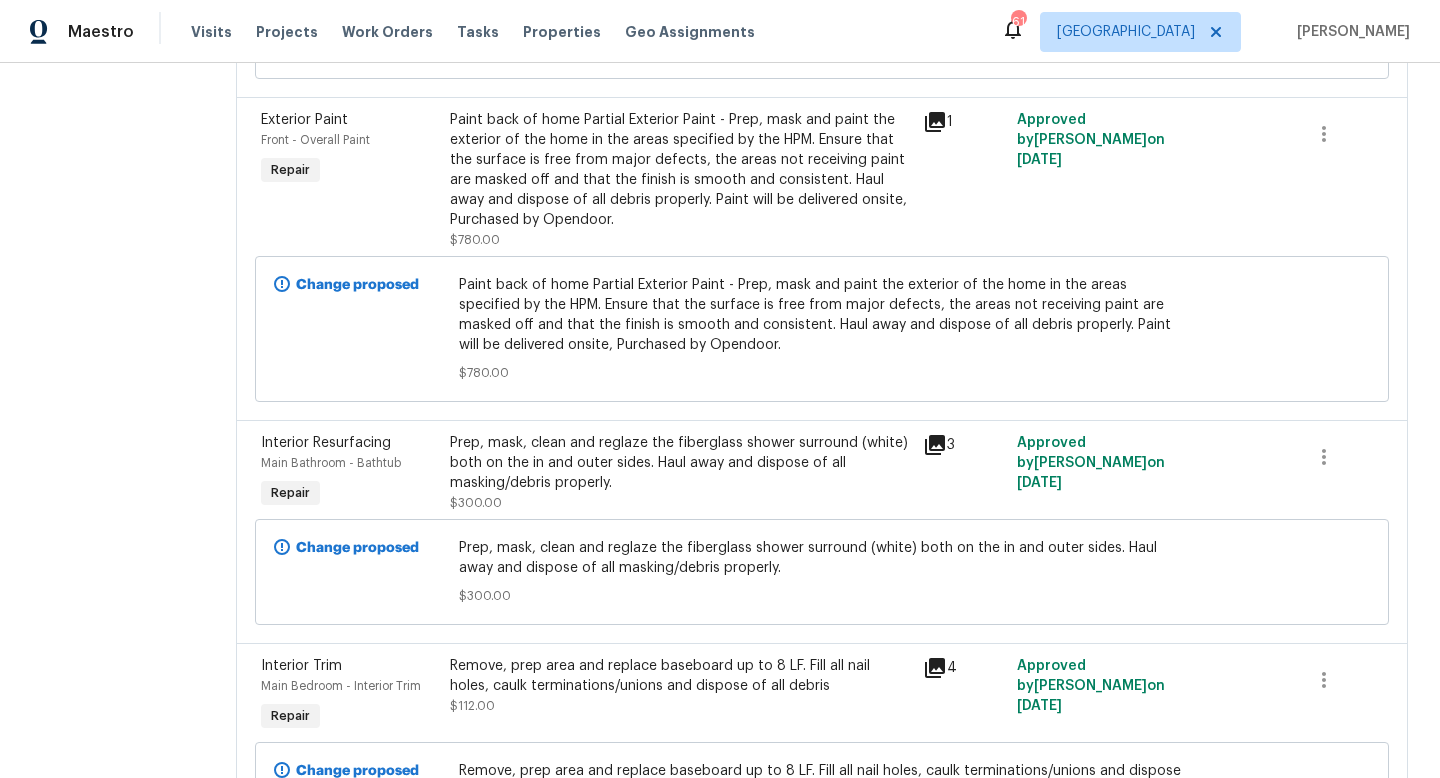 click on "Prep, mask, clean and reglaze the fiberglass shower surround (white) both on the in and outer sides. Haul away and dispose of all masking/debris properly." at bounding box center (680, 463) 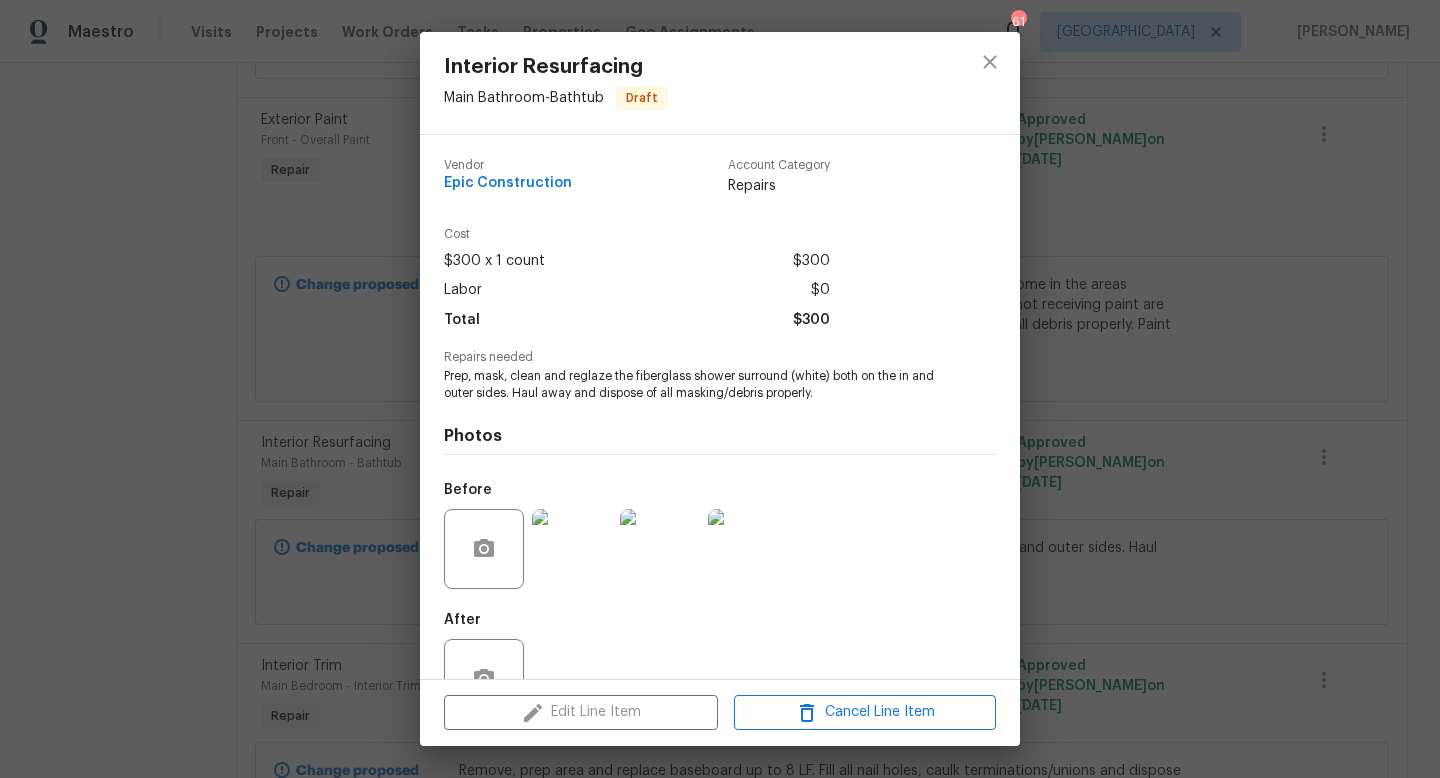scroll, scrollTop: 60, scrollLeft: 0, axis: vertical 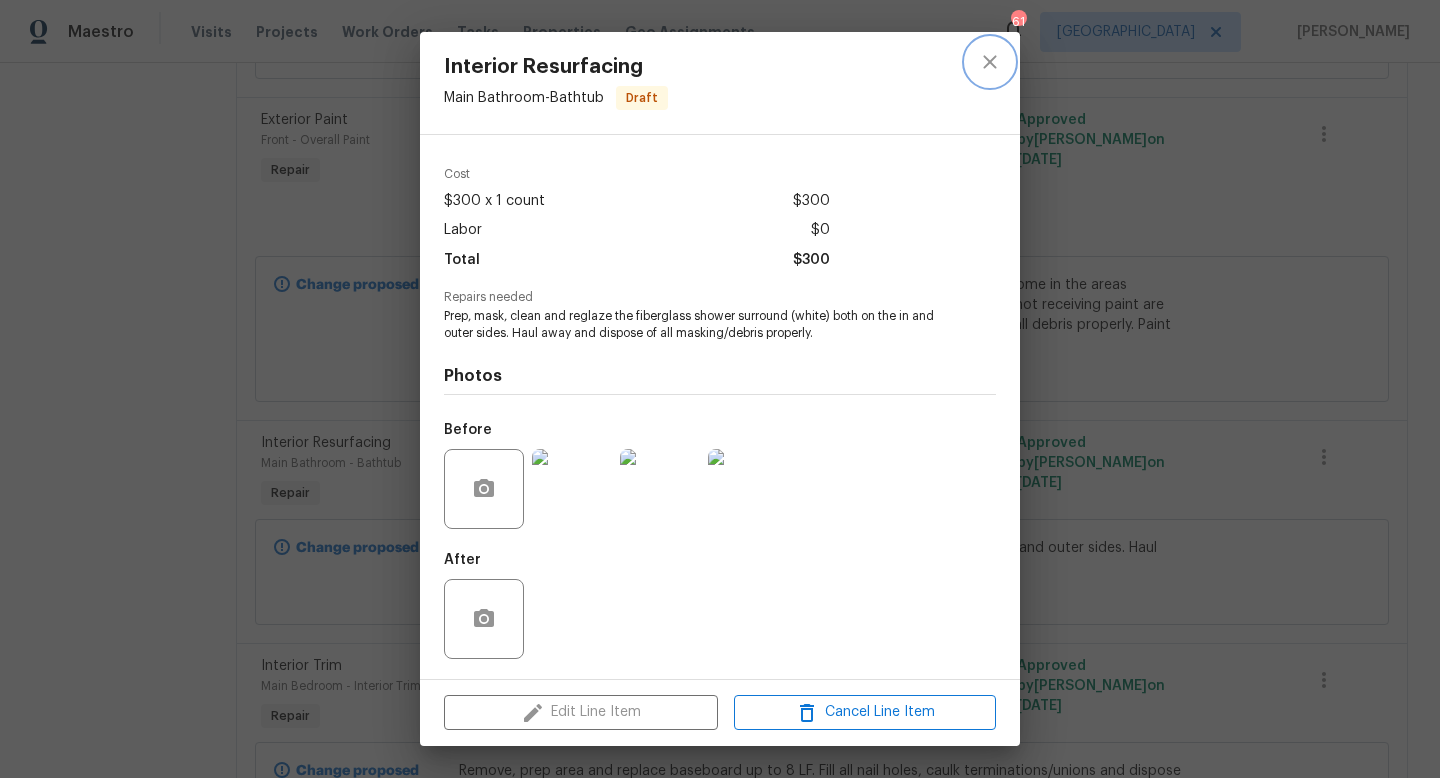 click 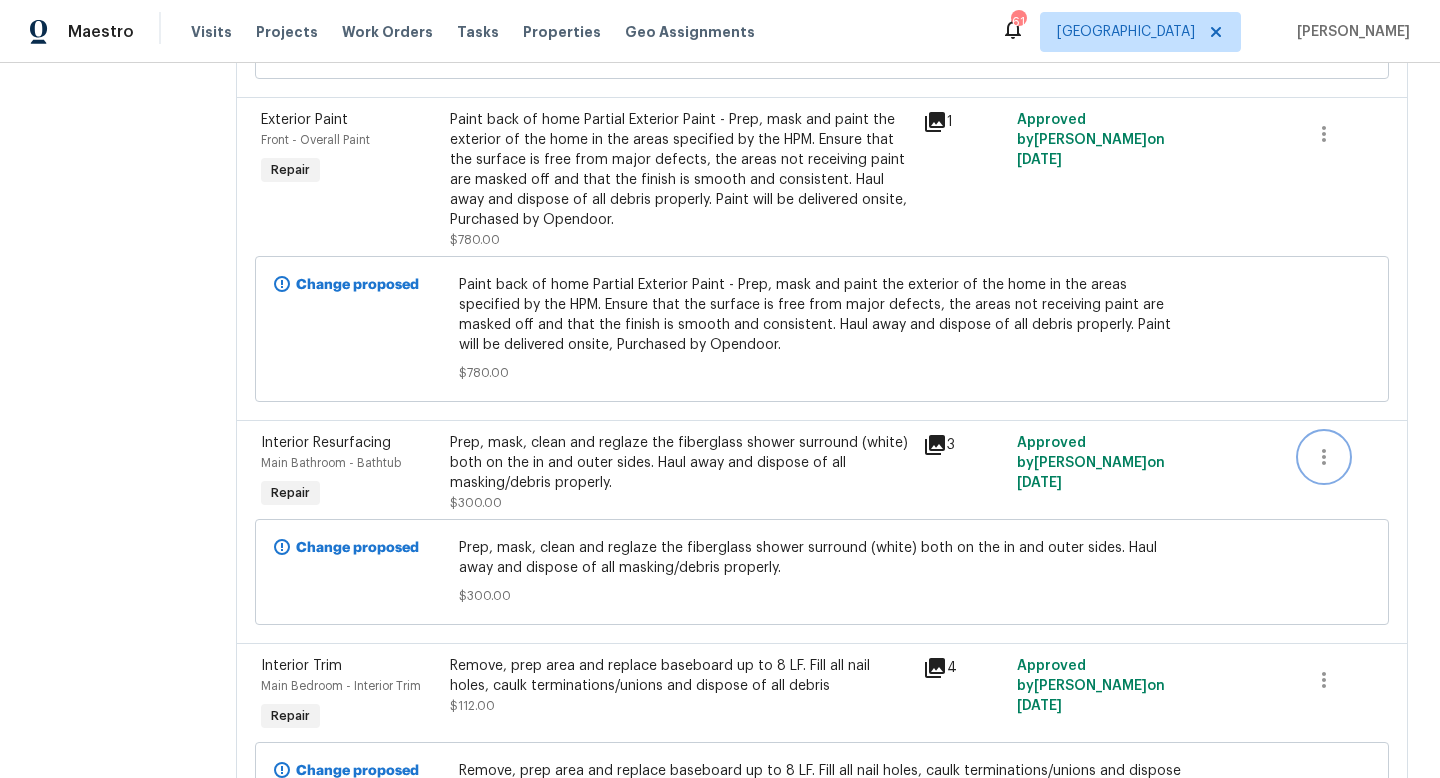 click 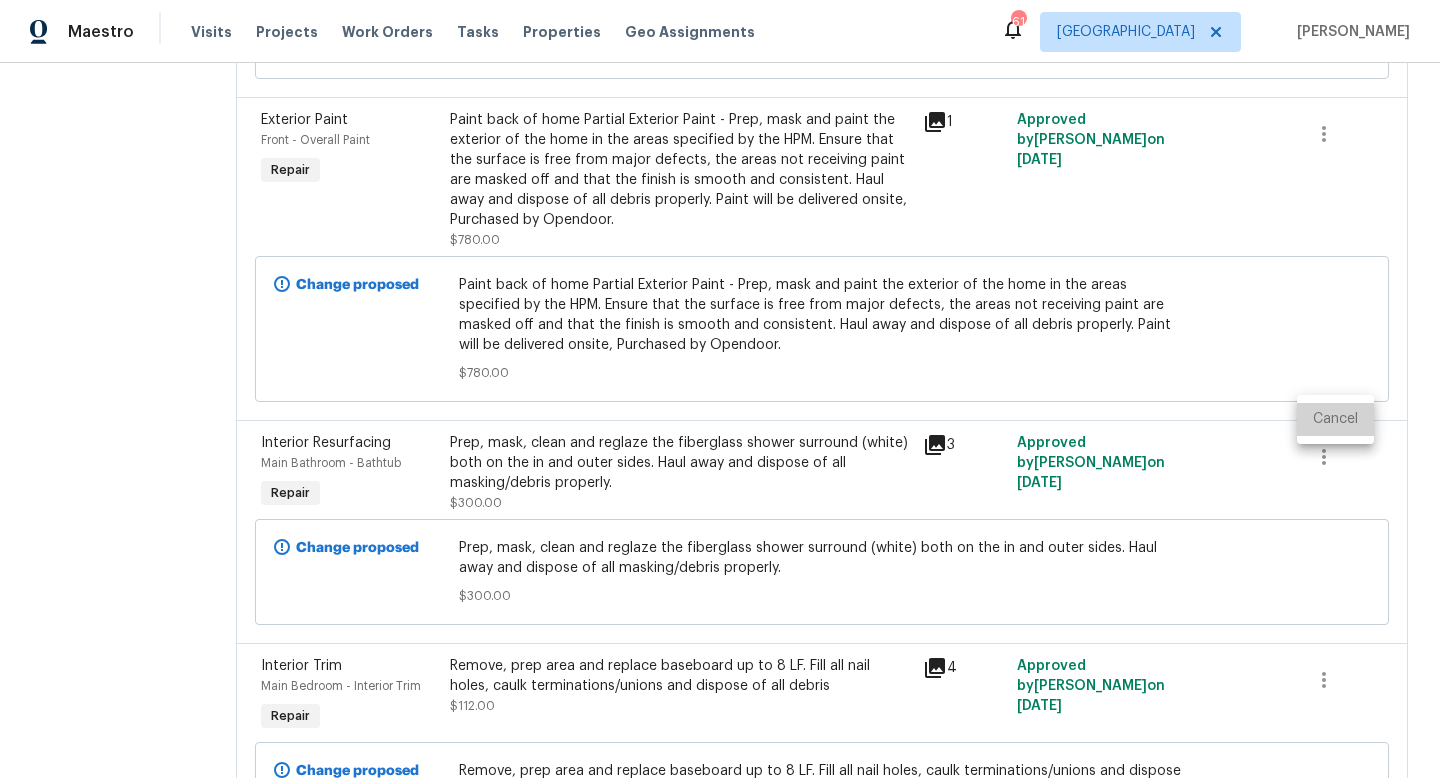 click on "Cancel" at bounding box center (1335, 419) 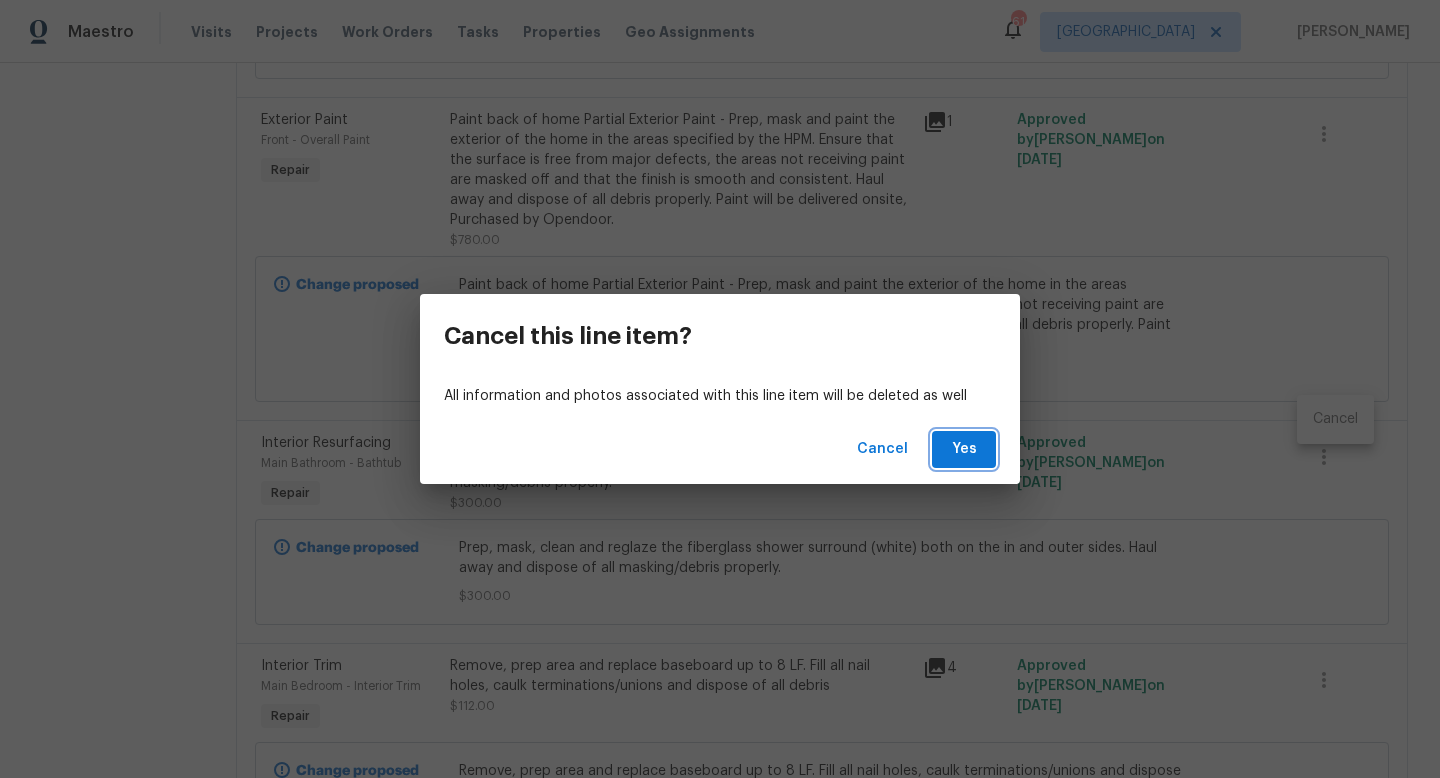 click on "Yes" at bounding box center (964, 449) 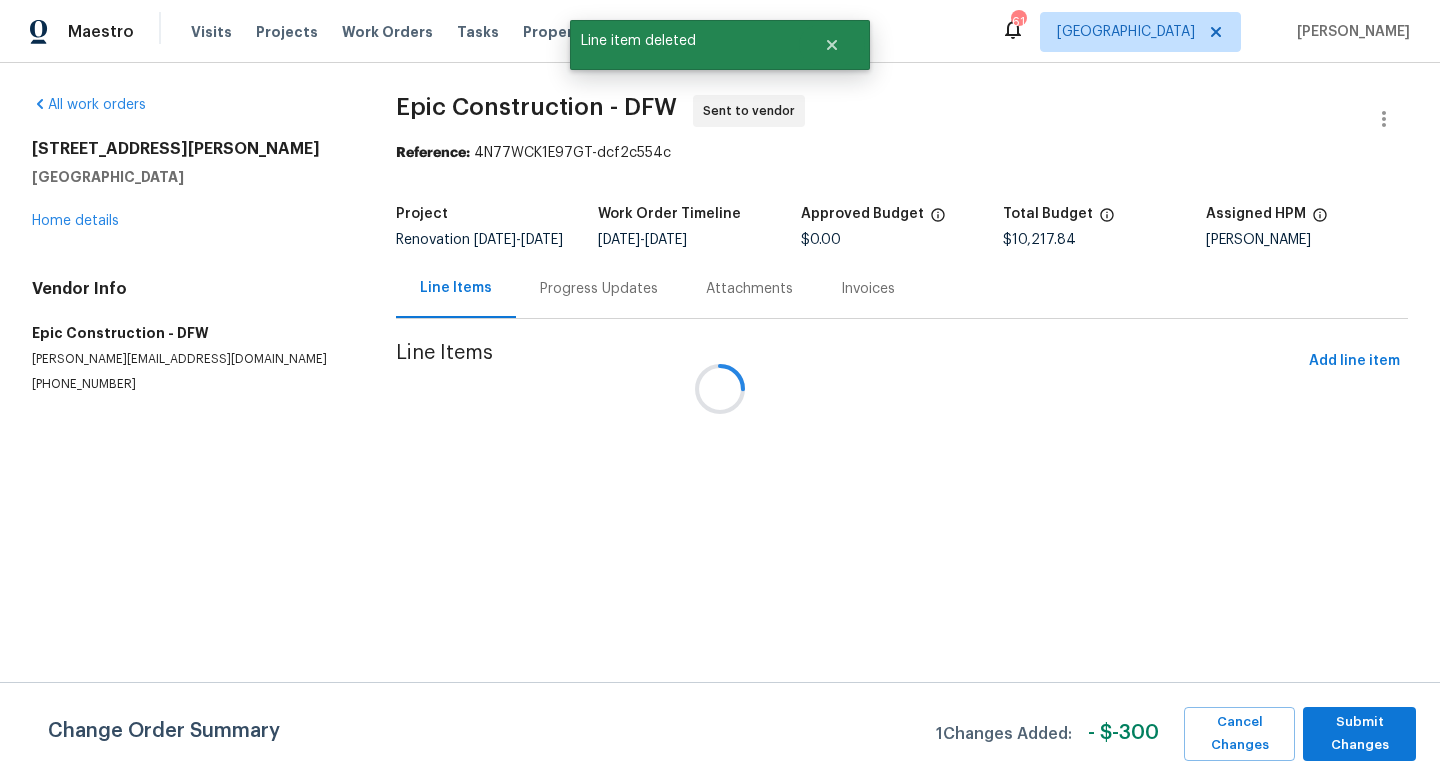 scroll, scrollTop: 0, scrollLeft: 0, axis: both 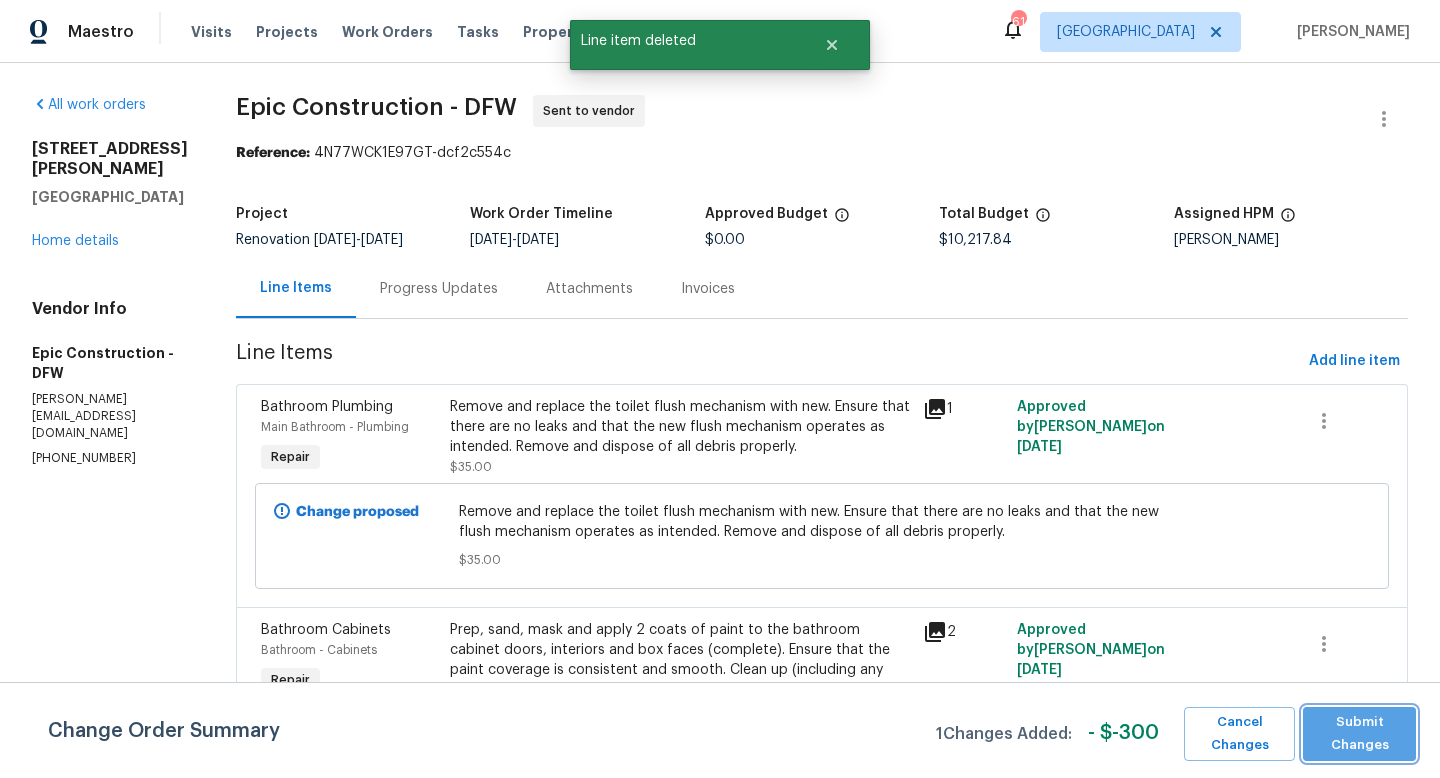 click on "Submit Changes" at bounding box center [1359, 734] 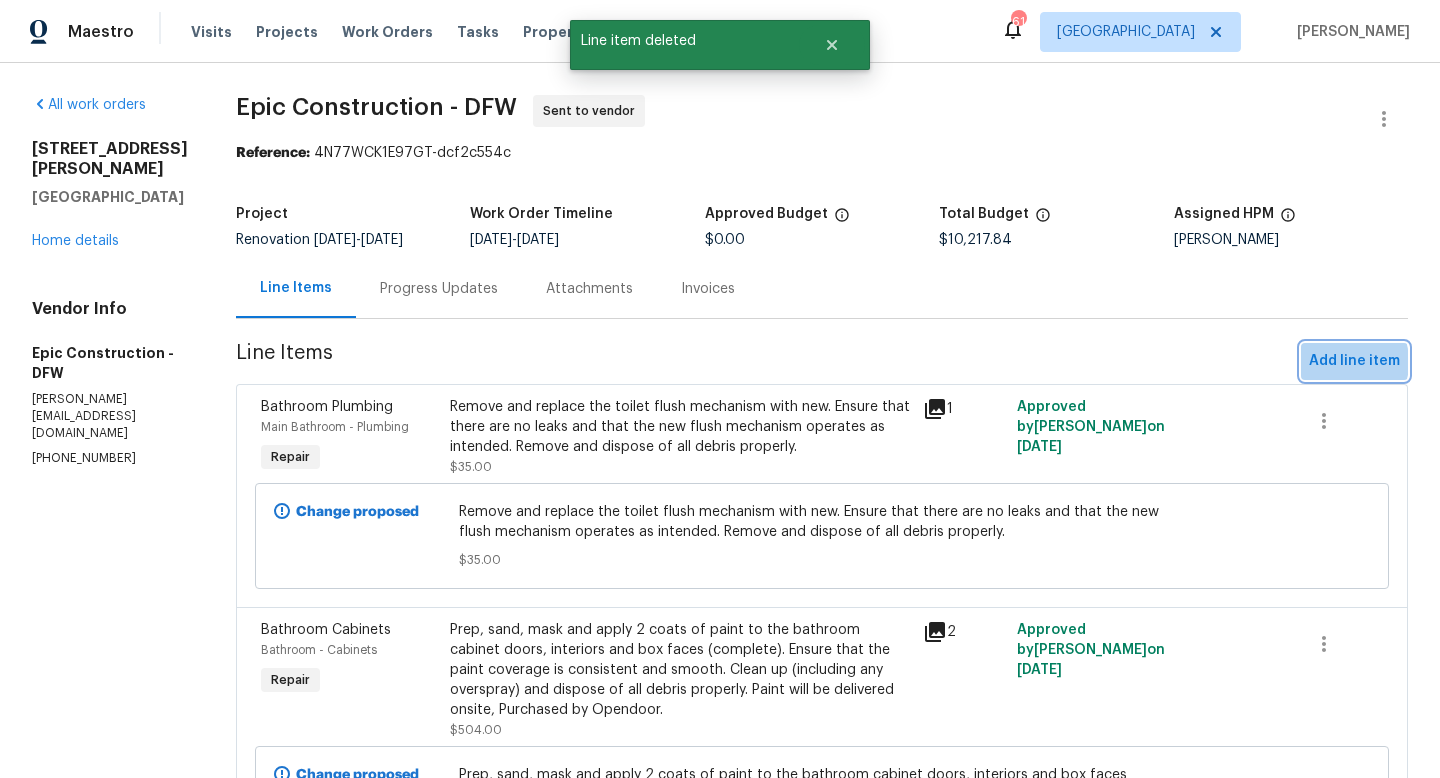 click on "Add line item" at bounding box center (1354, 361) 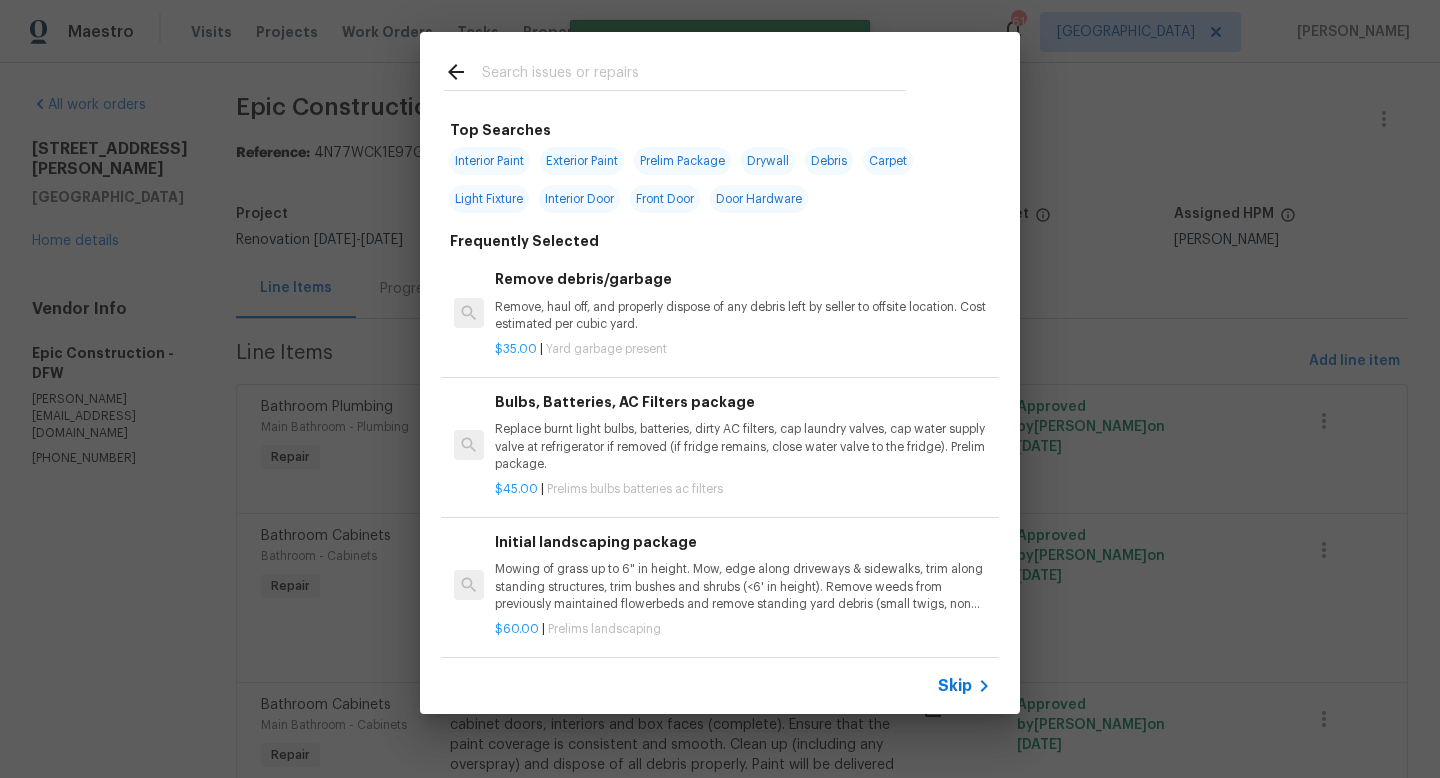 click at bounding box center (694, 75) 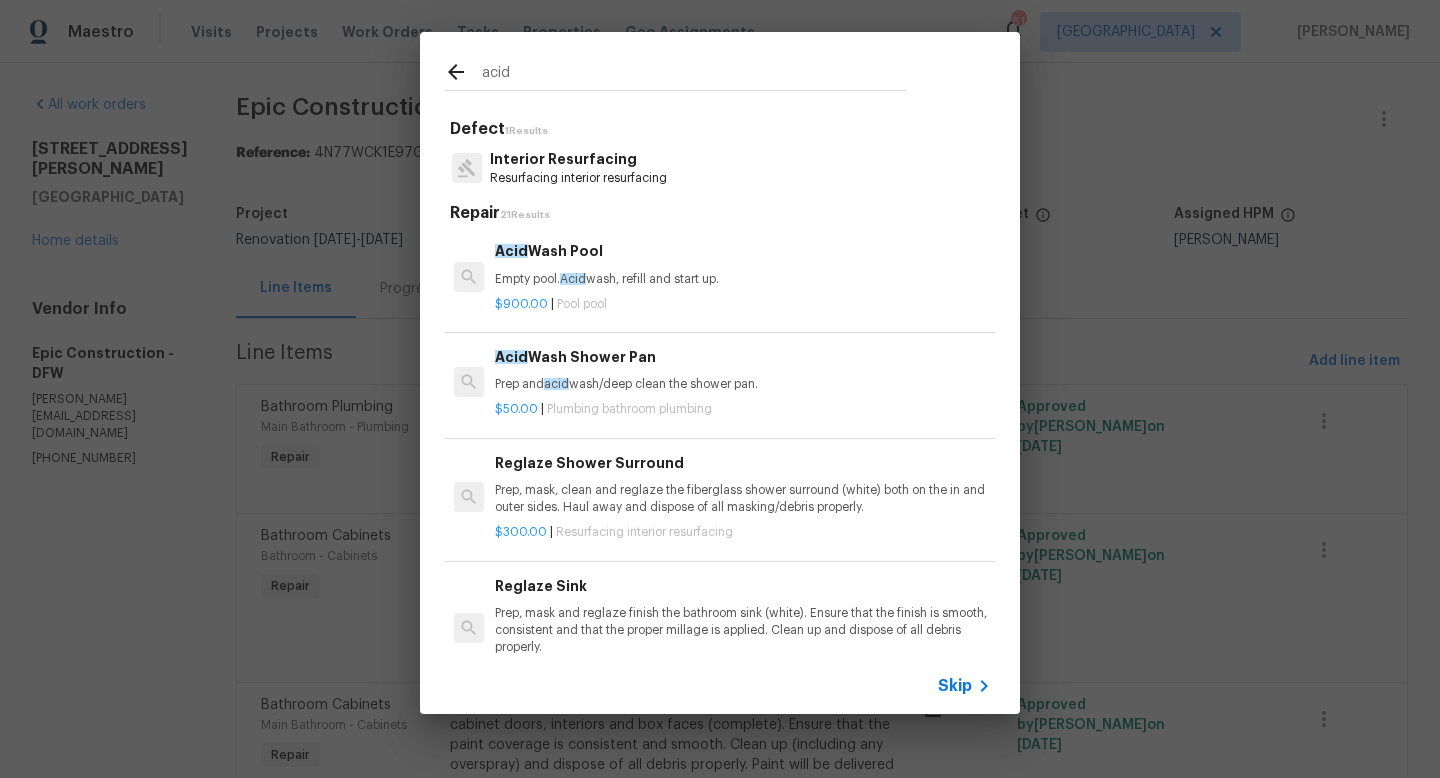 type on "acid" 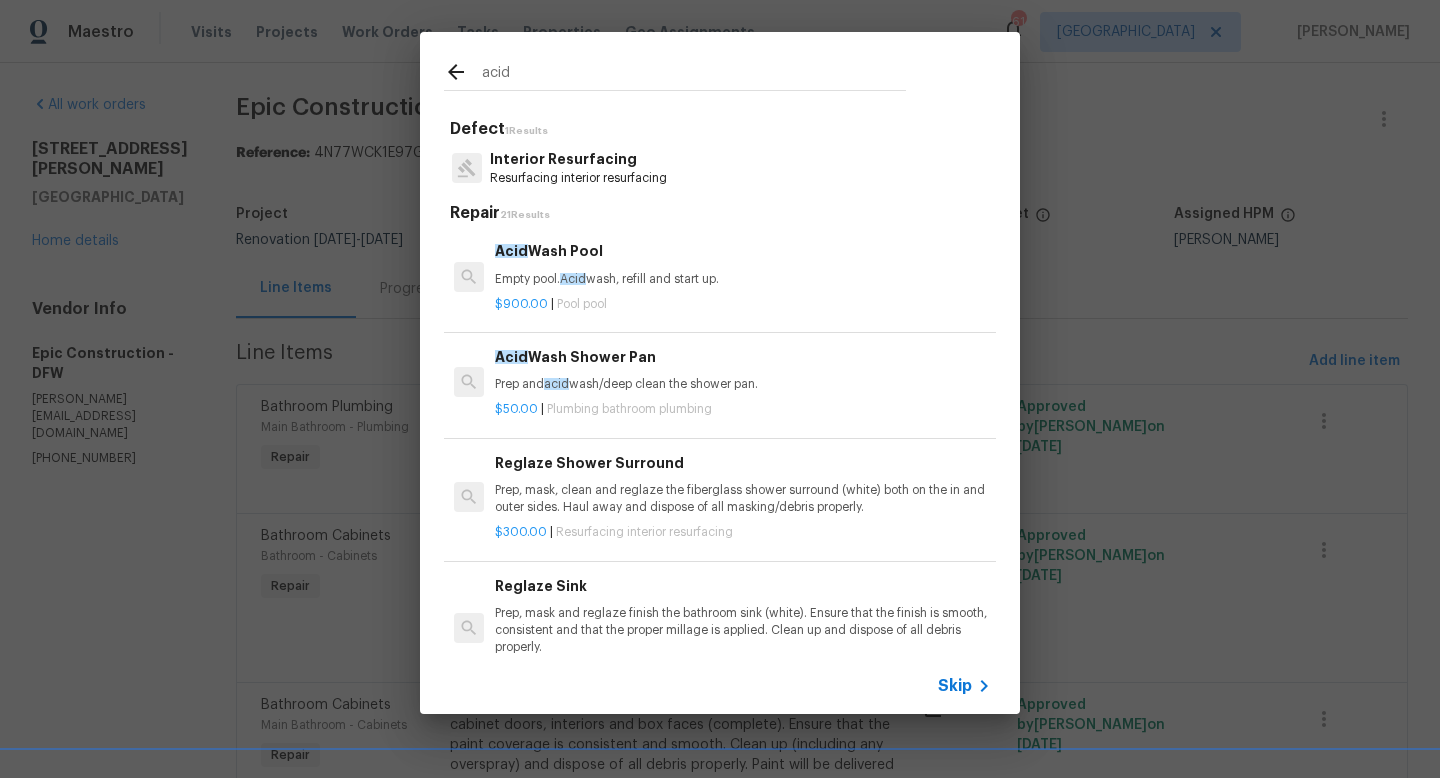 click on "$50.00   |   Plumbing bathroom plumbing" at bounding box center [743, 405] 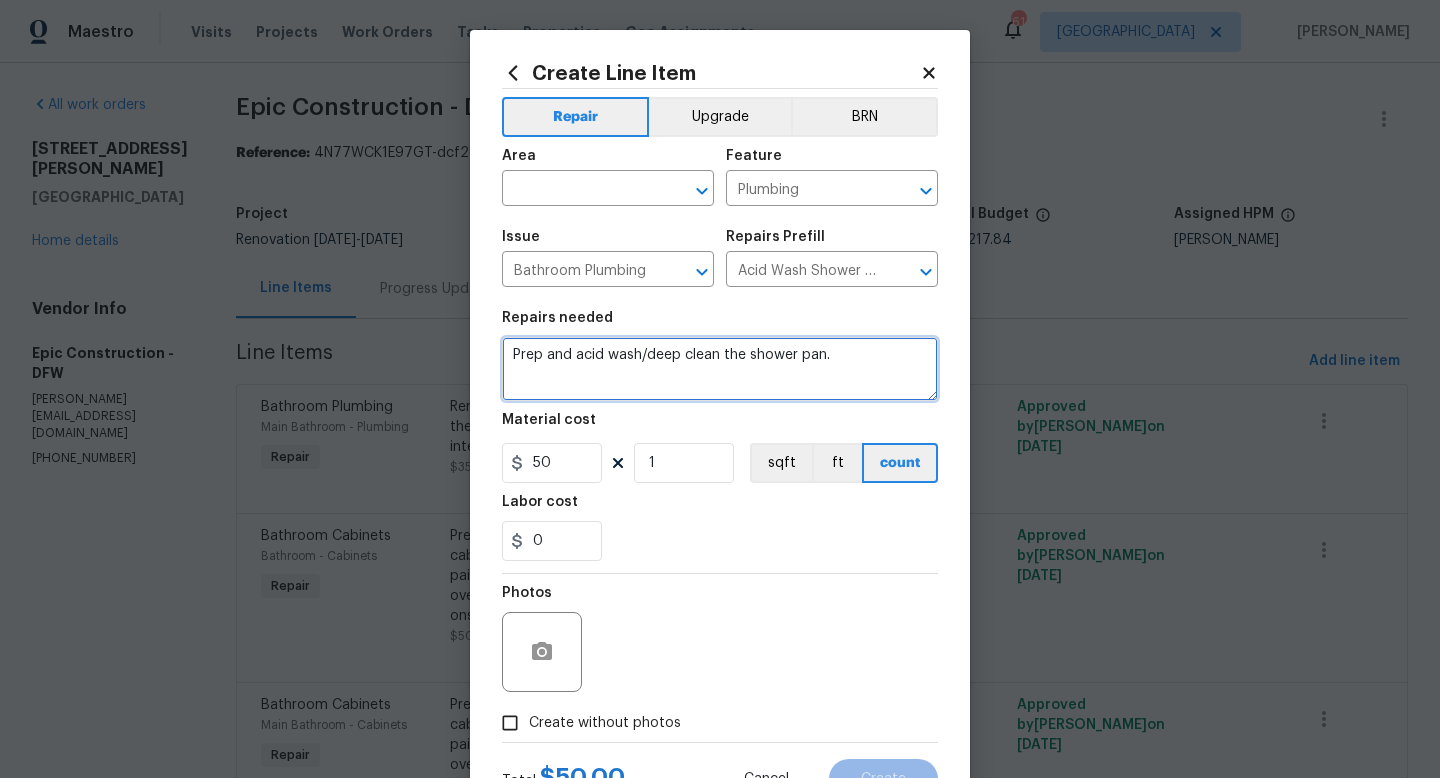 click on "Prep and acid wash/deep clean the shower pan." at bounding box center [720, 369] 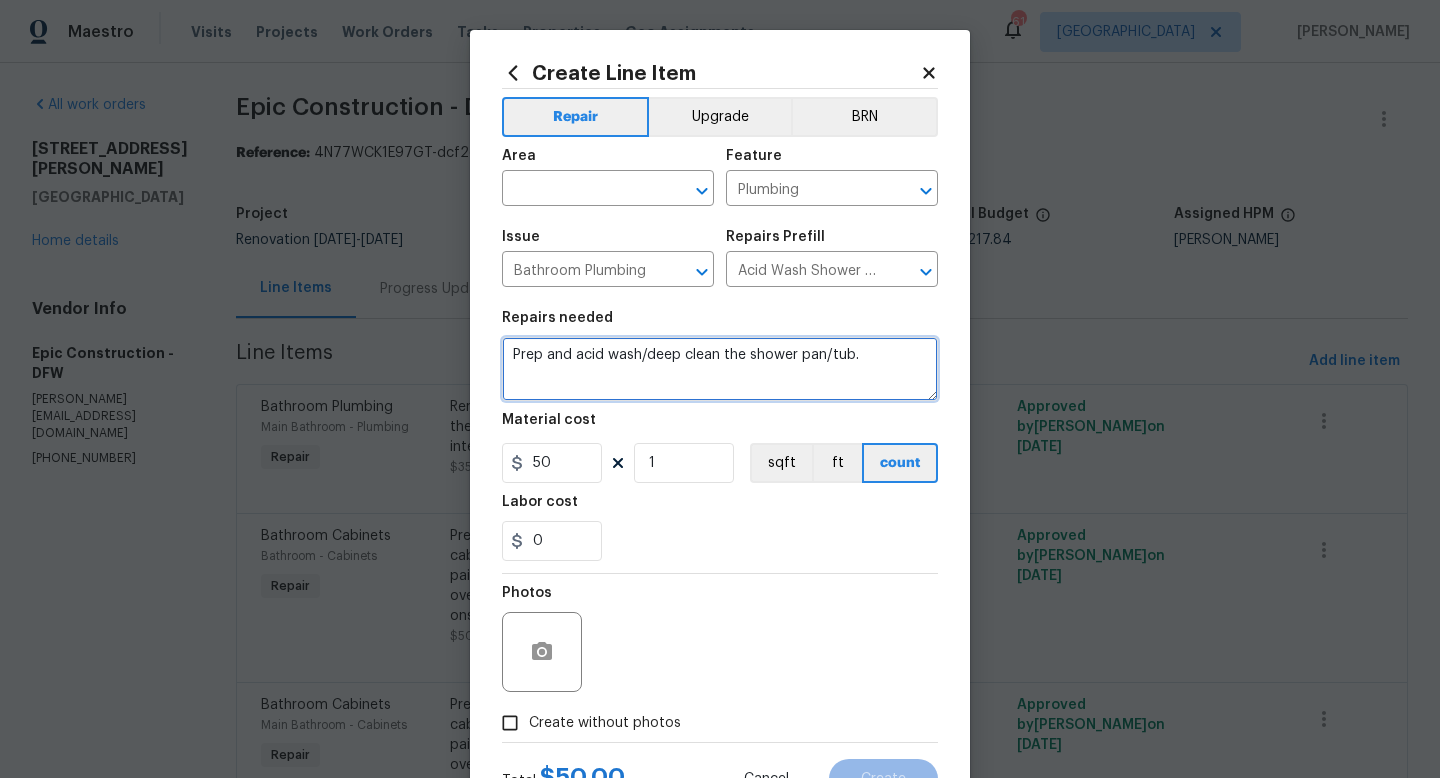 type on "Prep and acid wash/deep clean the shower pan/tub." 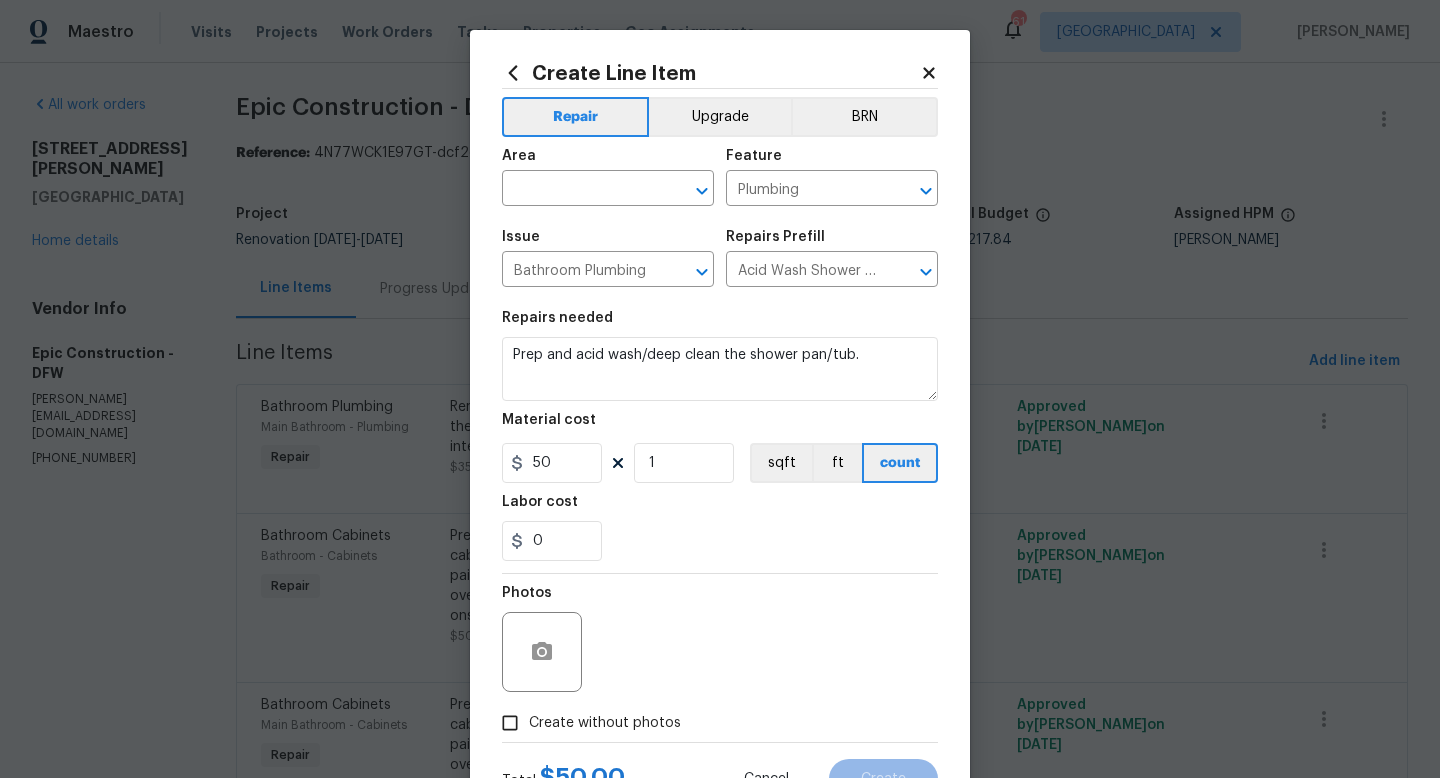 click on "Area" at bounding box center (608, 162) 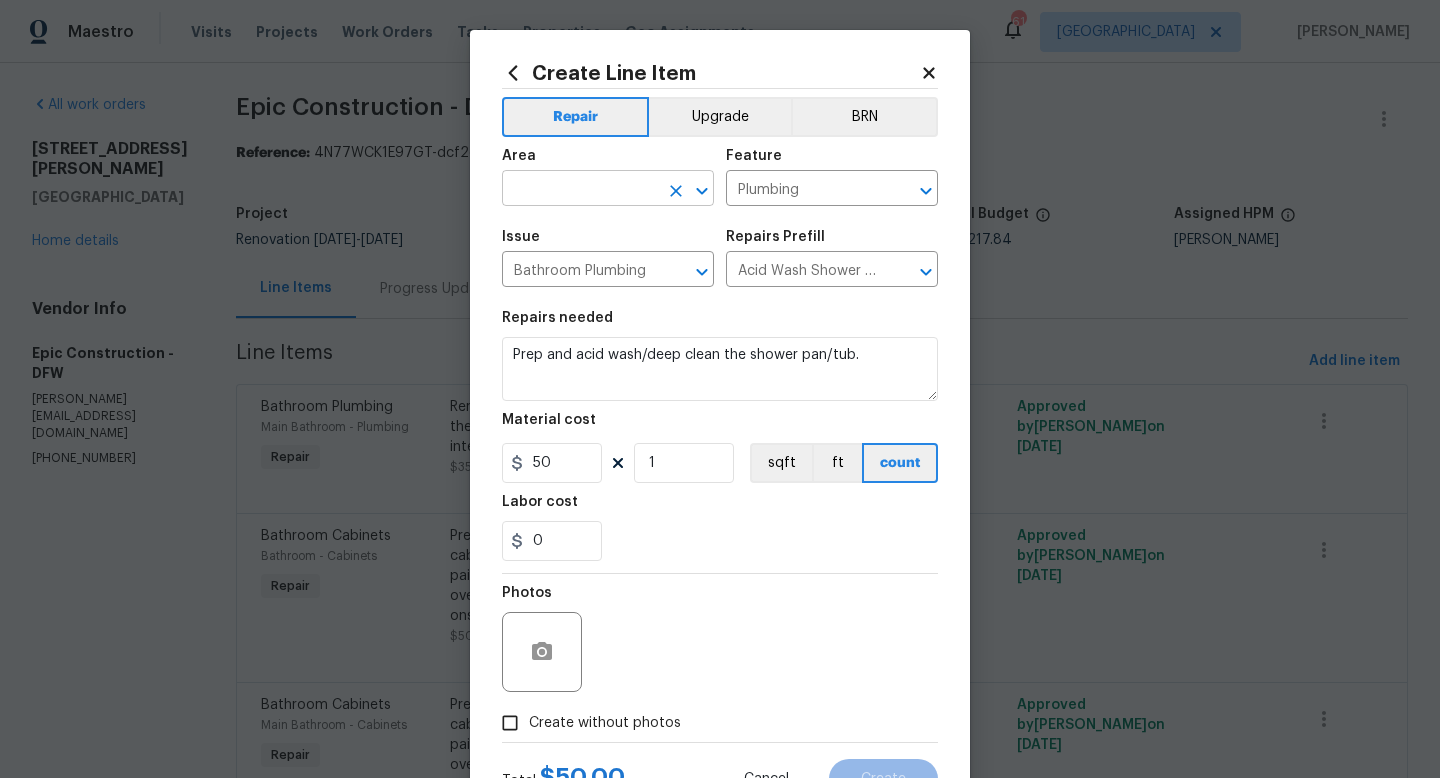 click at bounding box center (580, 190) 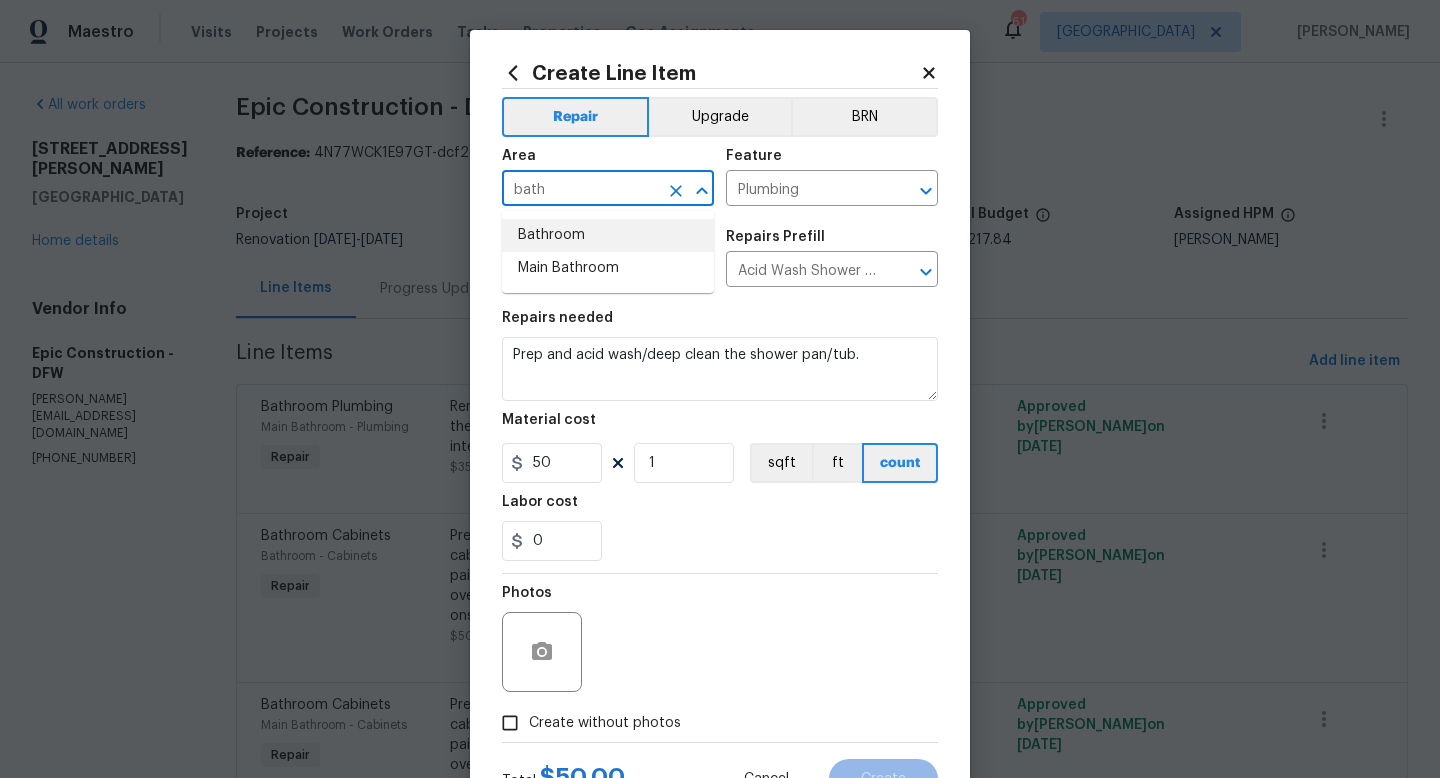 click on "Bathroom" at bounding box center [608, 235] 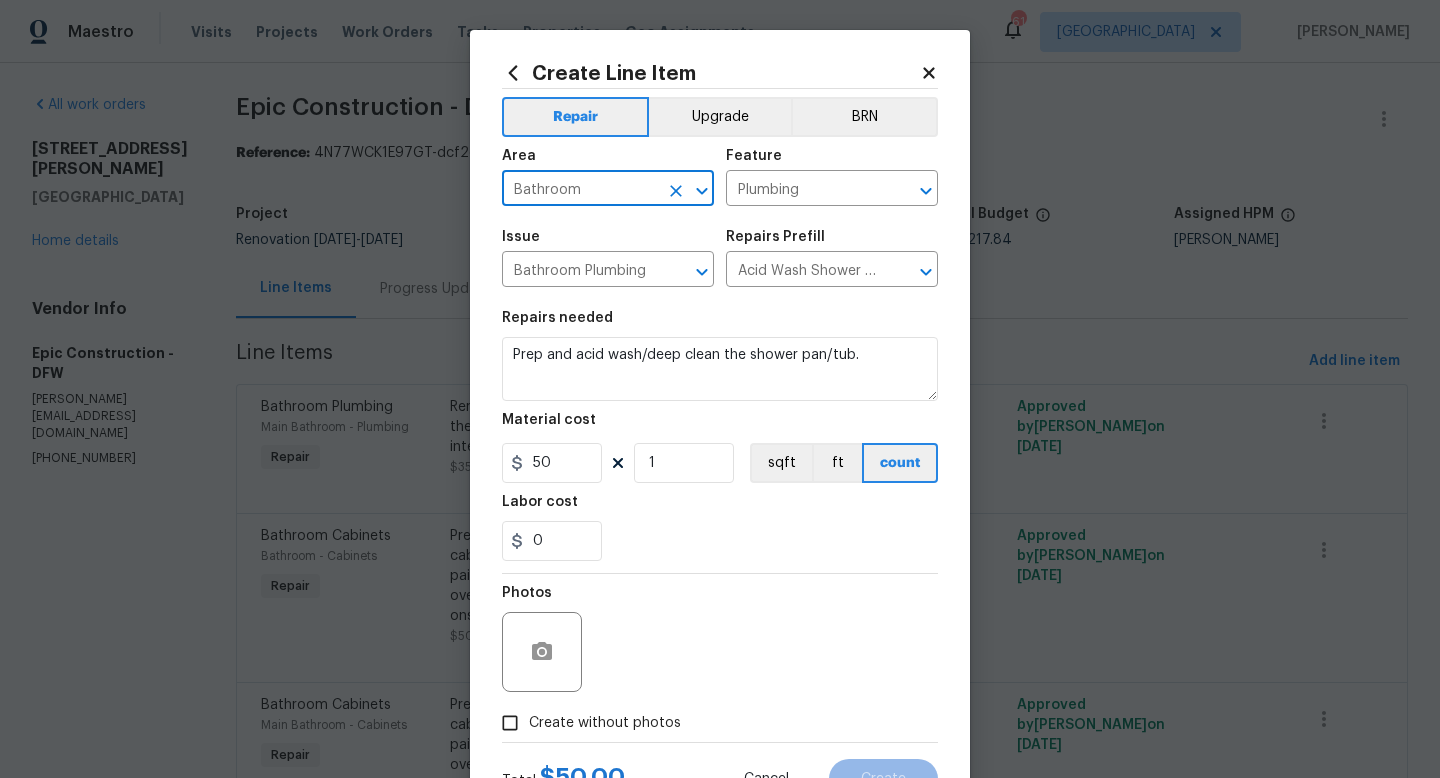 type on "Bathroom" 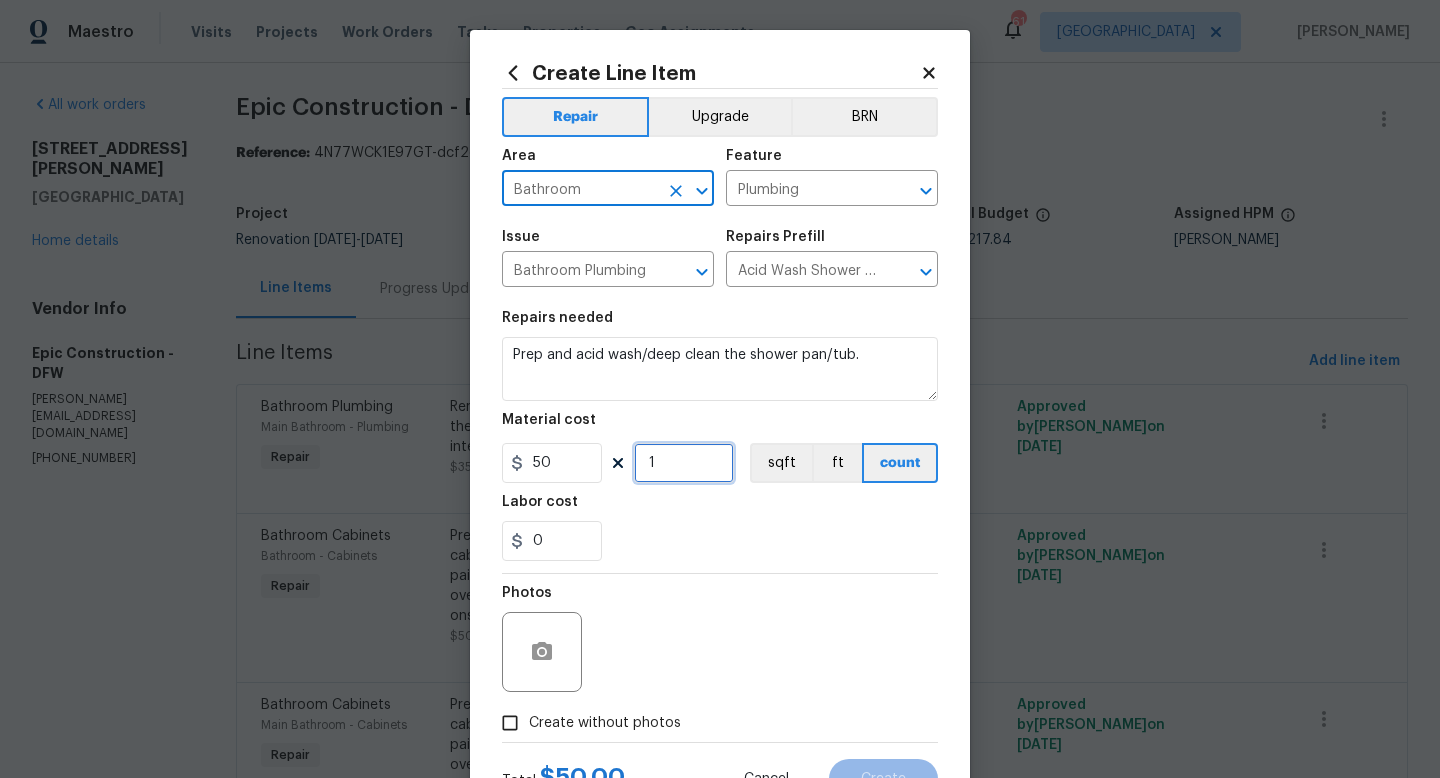 click on "1" at bounding box center [684, 463] 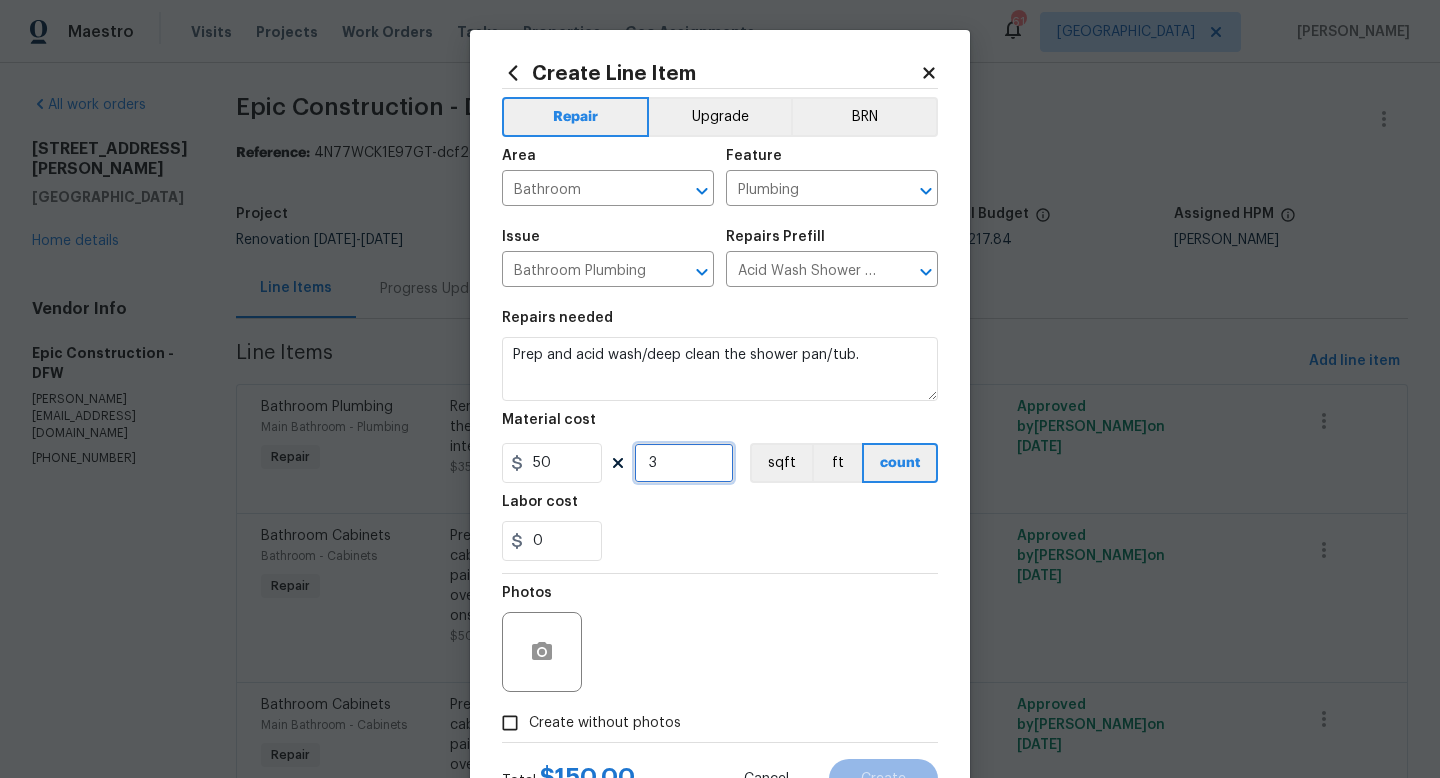type on "3" 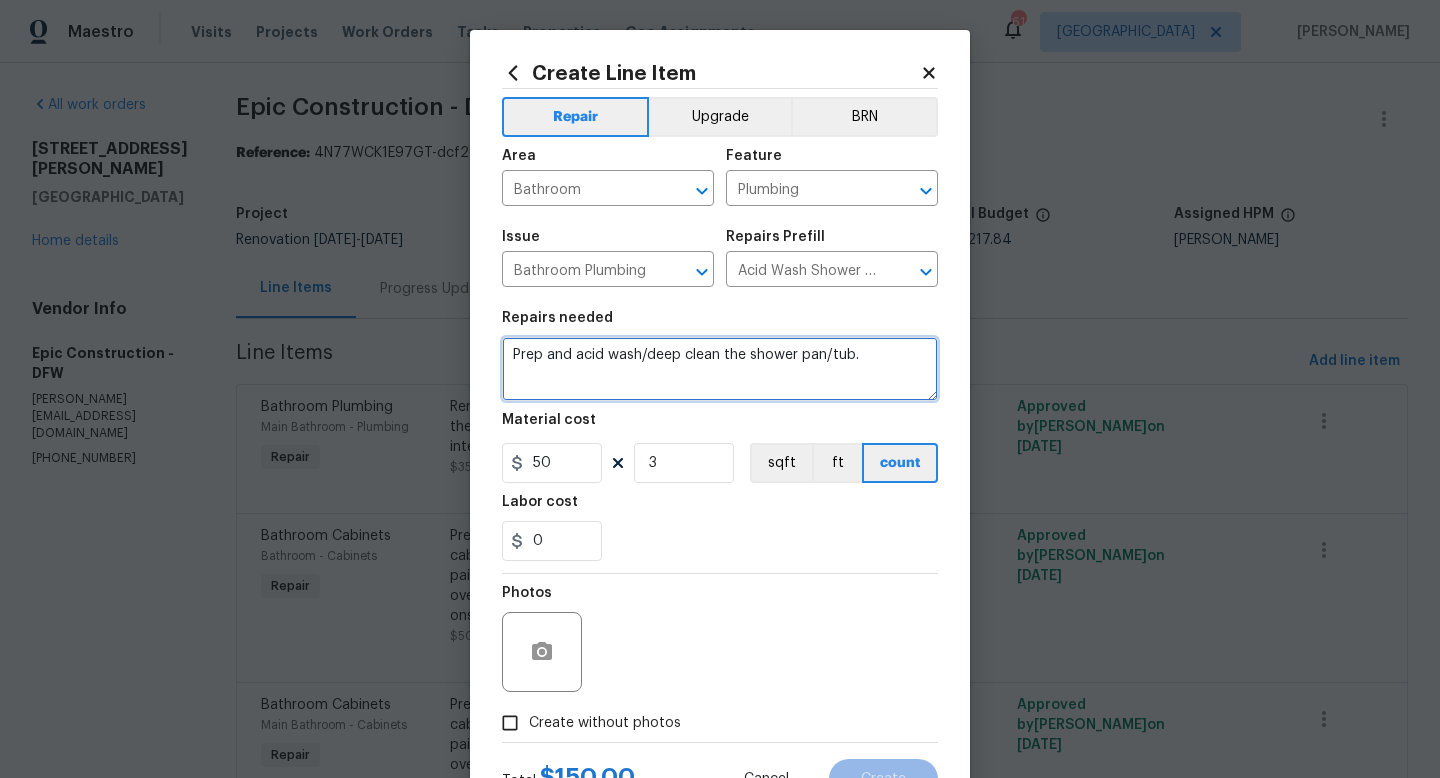 click on "Prep and acid wash/deep clean the shower pan/tub." at bounding box center [720, 369] 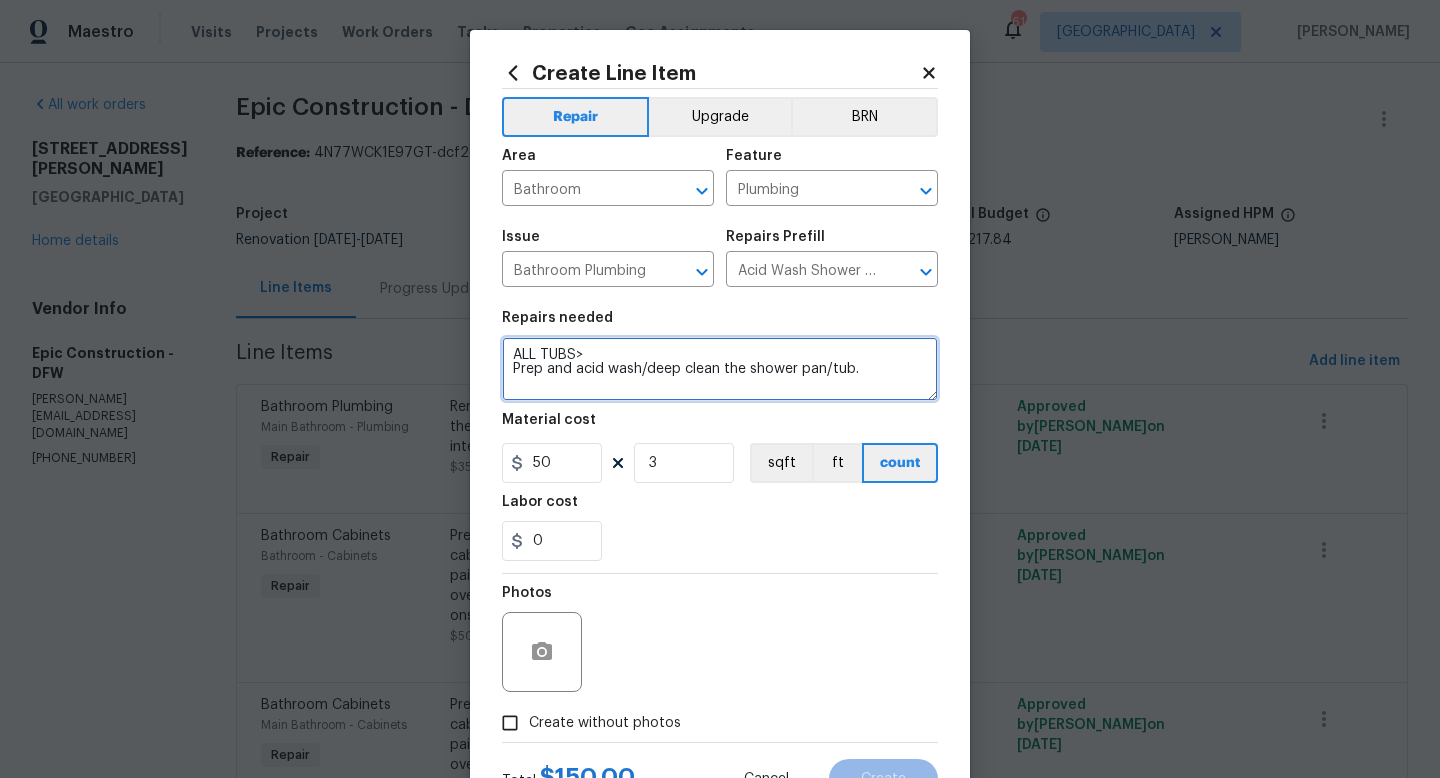 scroll, scrollTop: 84, scrollLeft: 0, axis: vertical 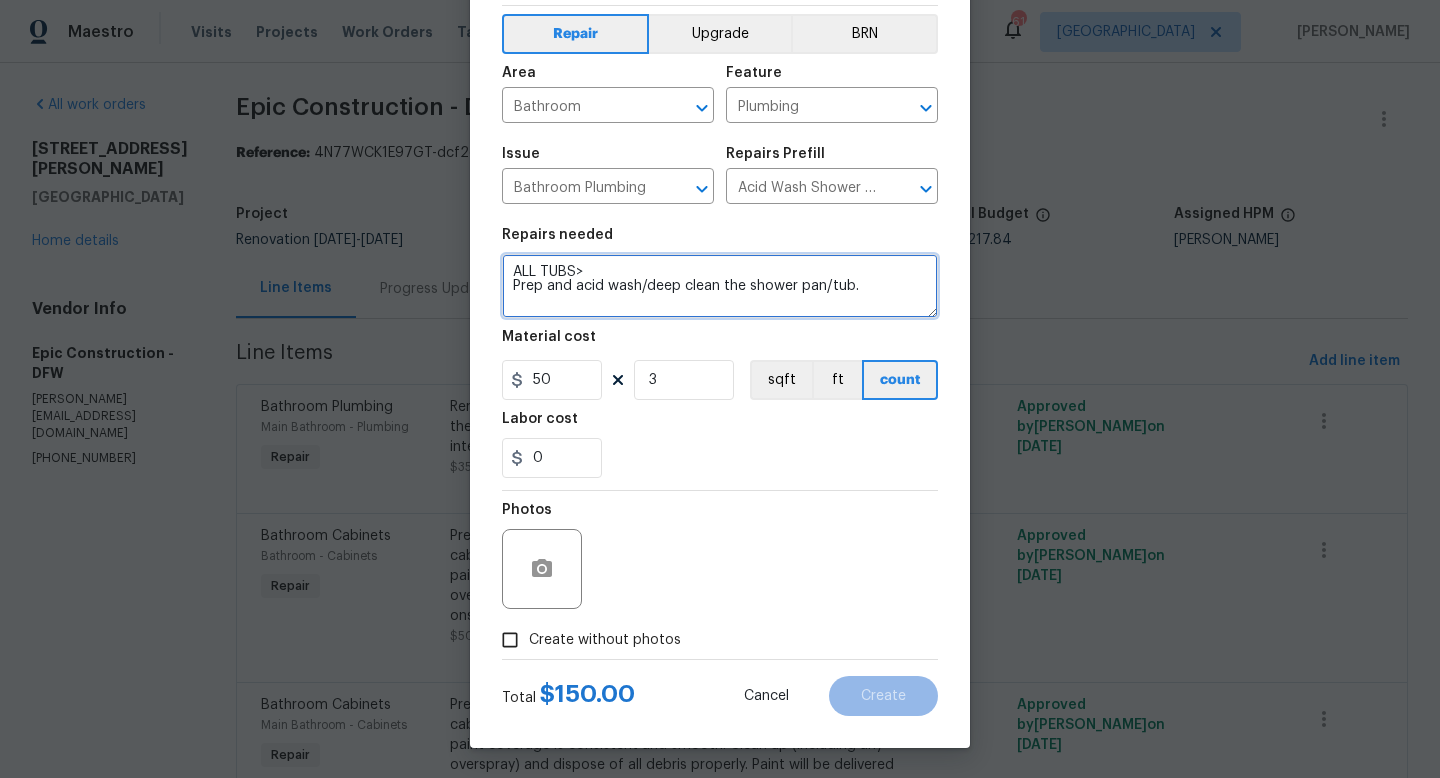 type on "ALL TUBS>
Prep and acid wash/deep clean the shower pan/tub." 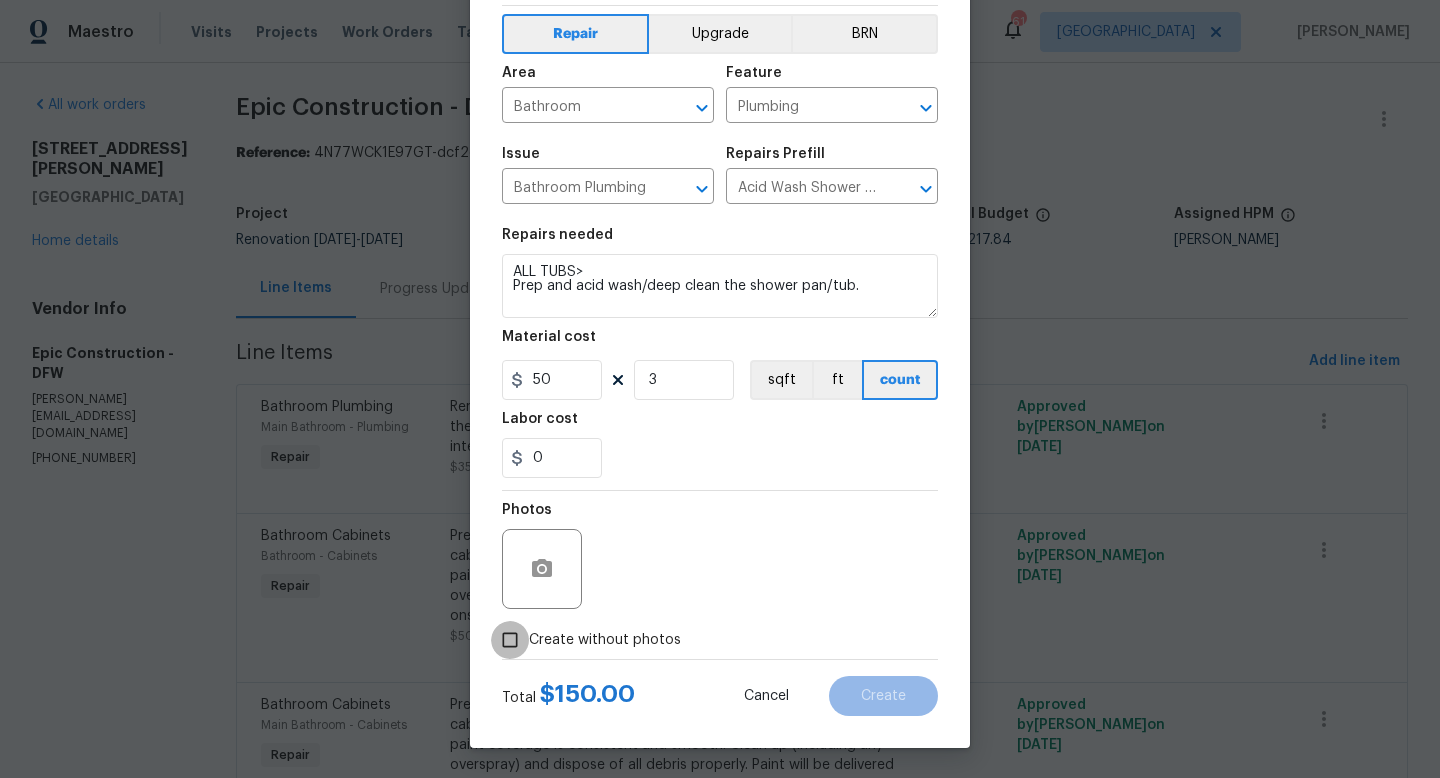 click on "Create without photos" at bounding box center [510, 640] 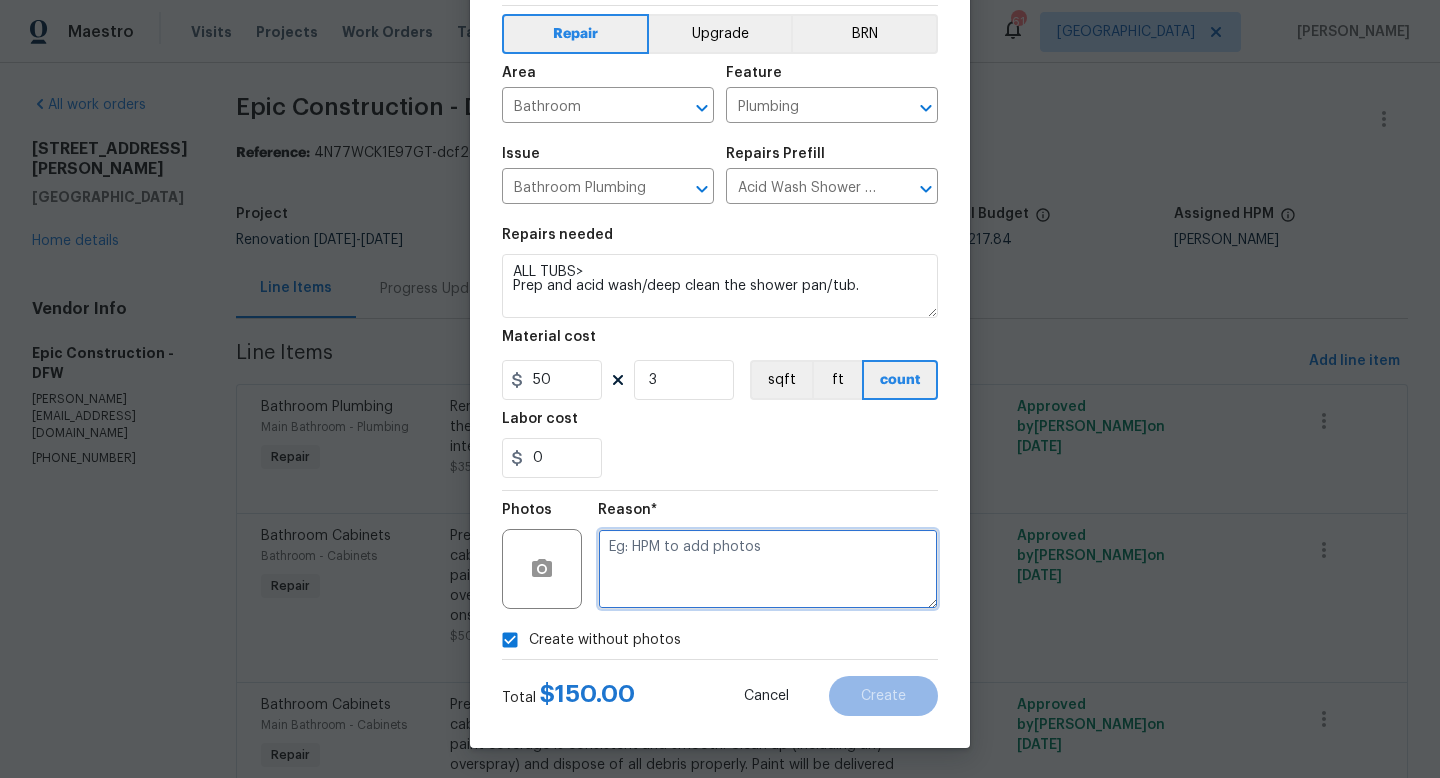 click at bounding box center (768, 569) 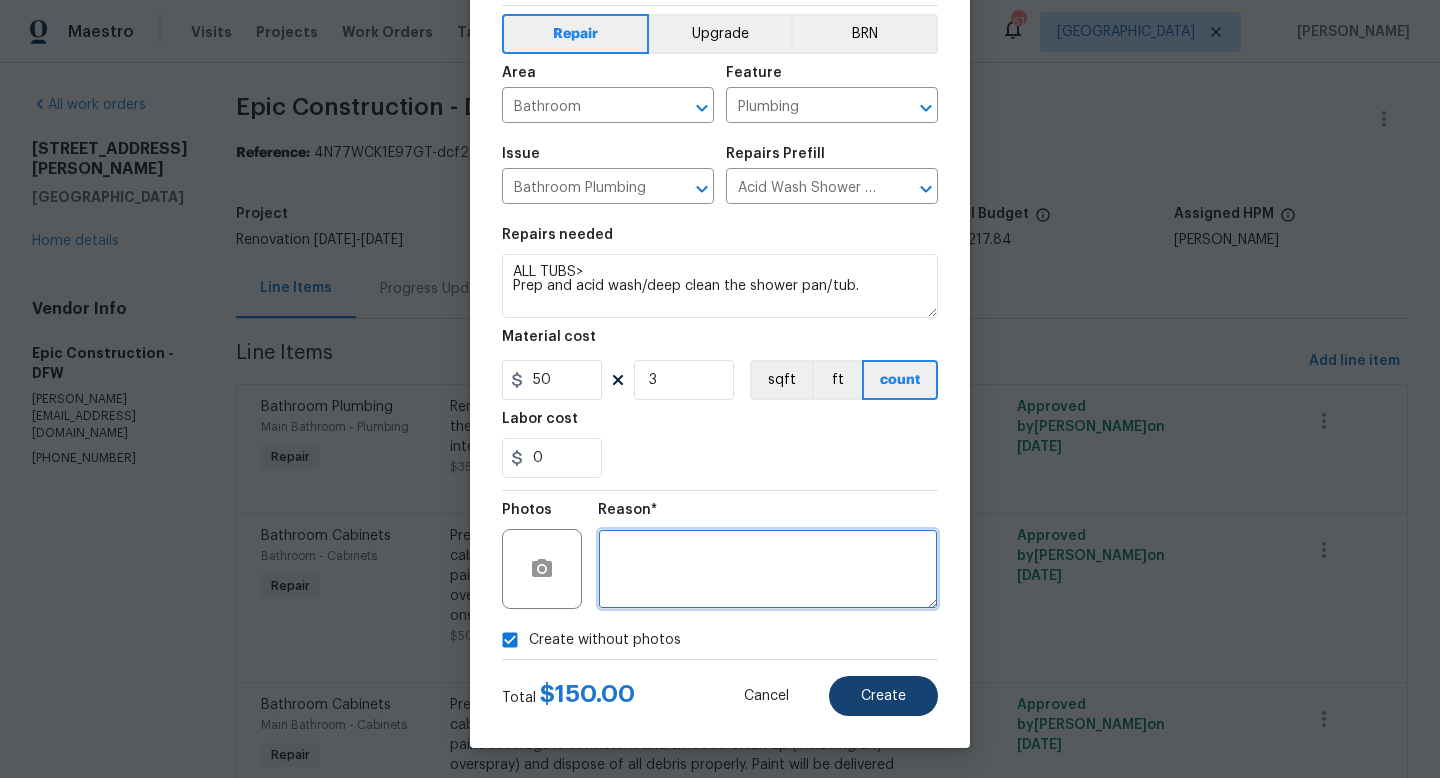 type 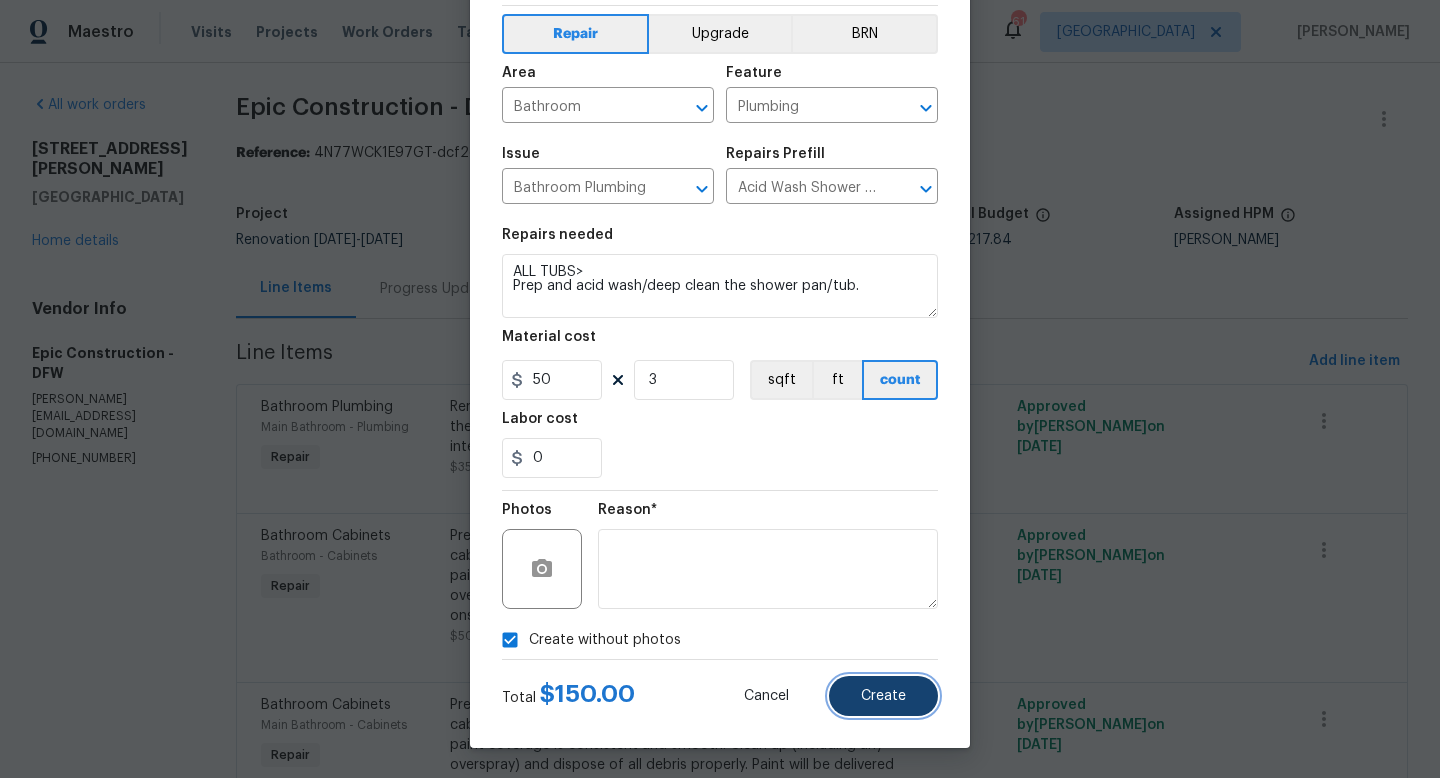 click on "Create" at bounding box center (883, 696) 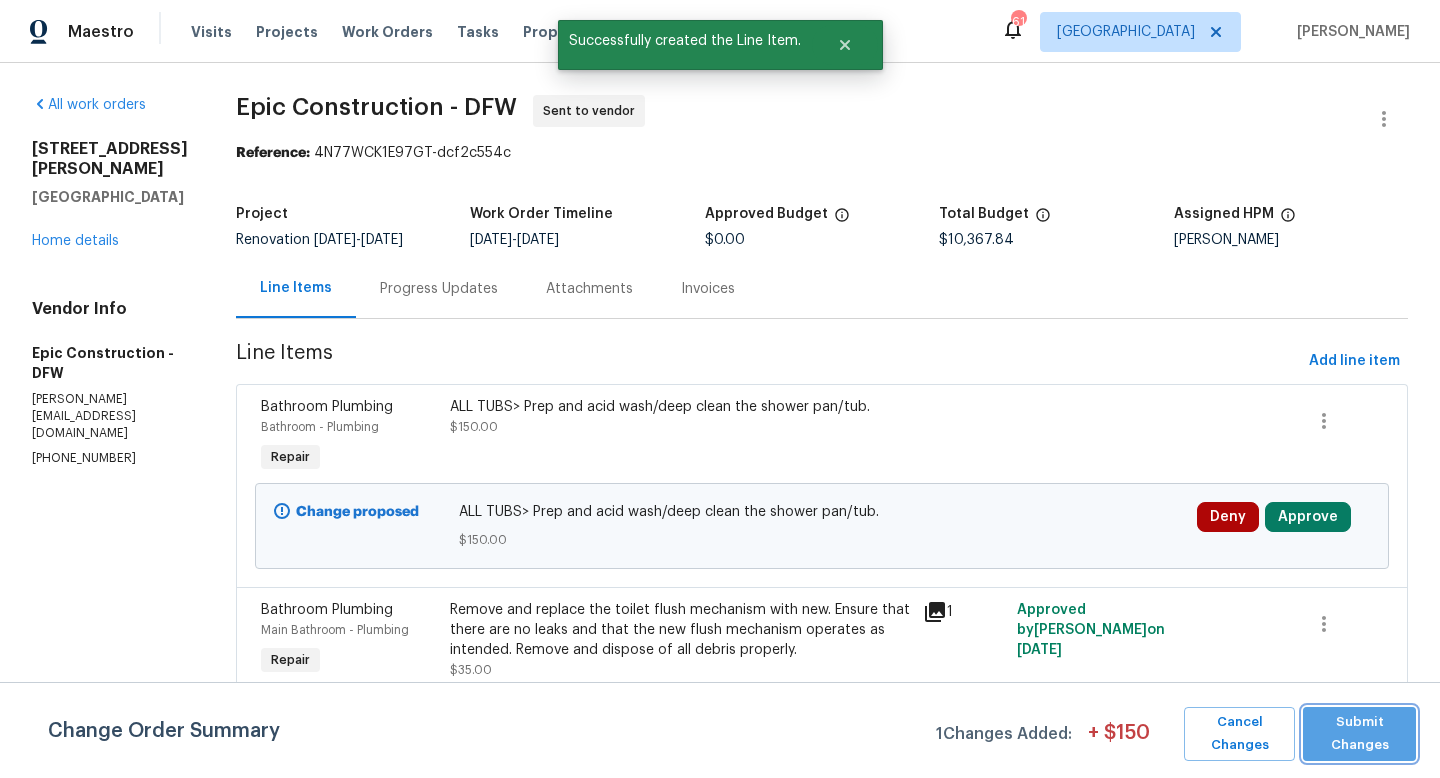 click on "Submit Changes" at bounding box center [1359, 734] 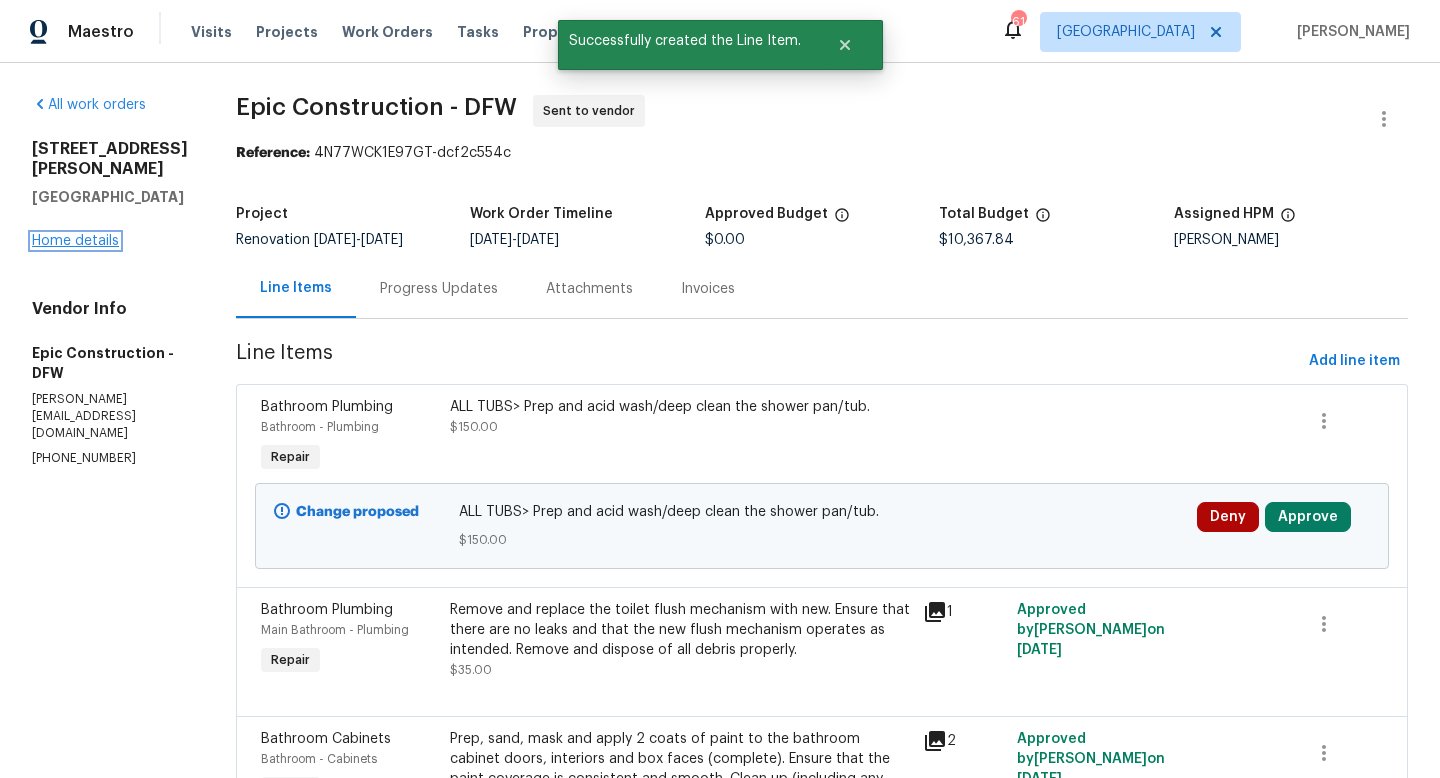 click on "Home details" at bounding box center (75, 241) 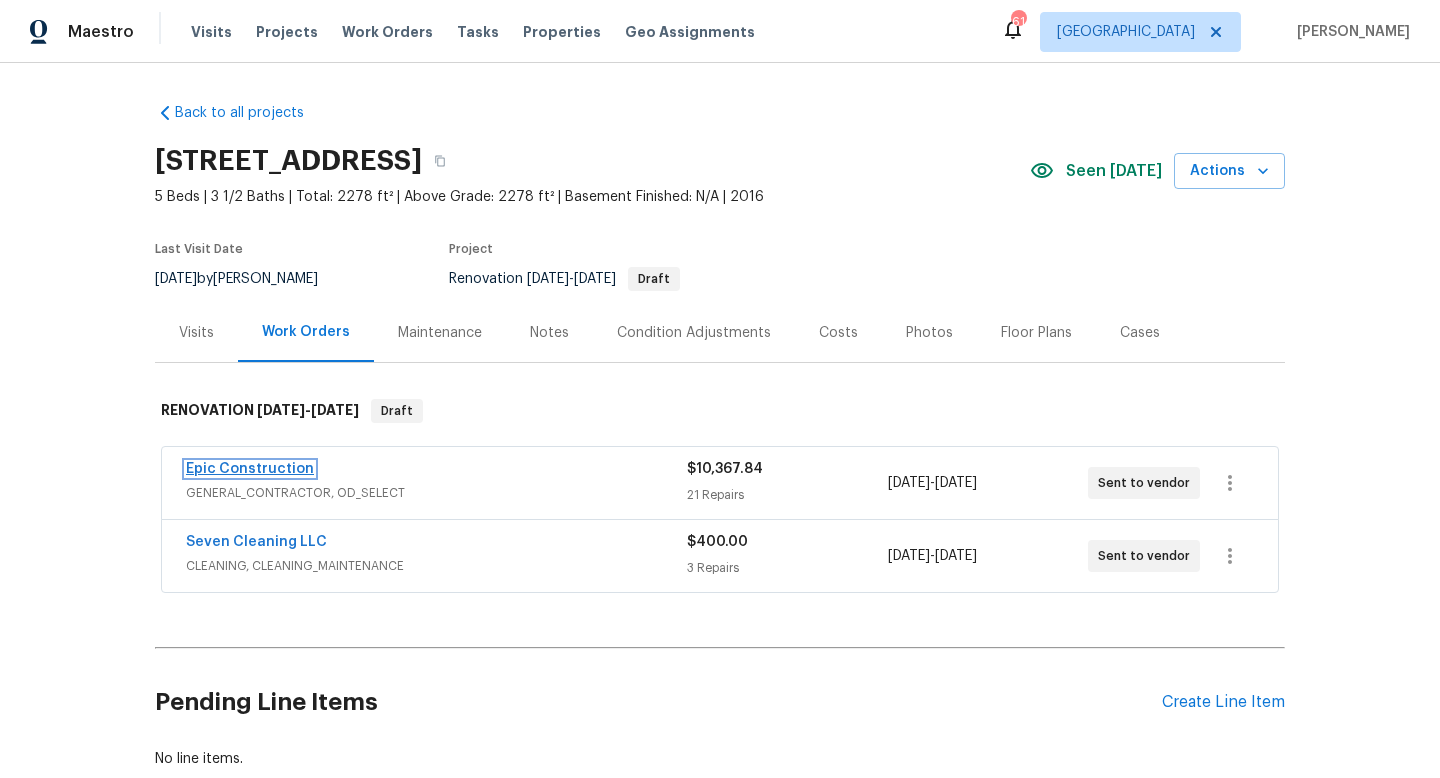 click on "Epic Construction" at bounding box center (250, 469) 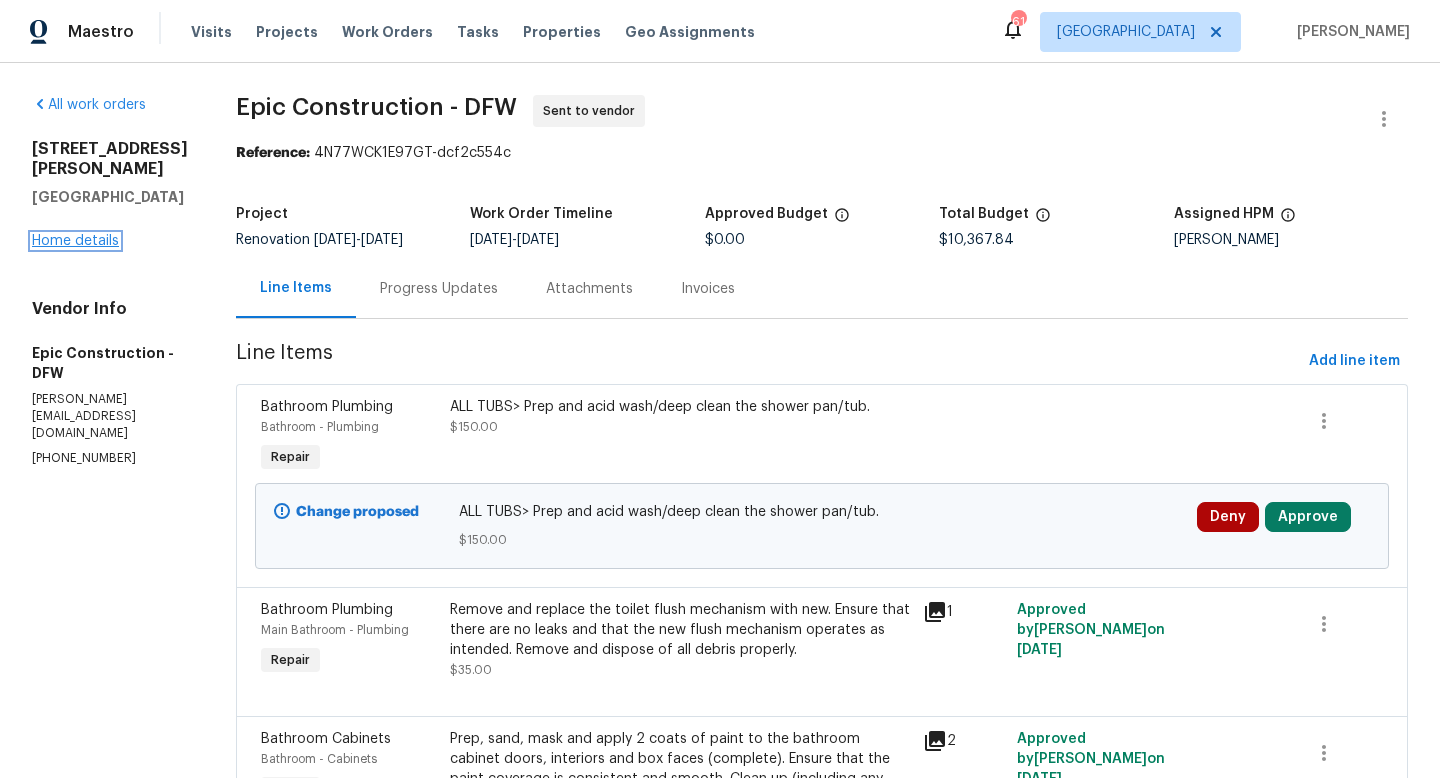 click on "Home details" at bounding box center [75, 241] 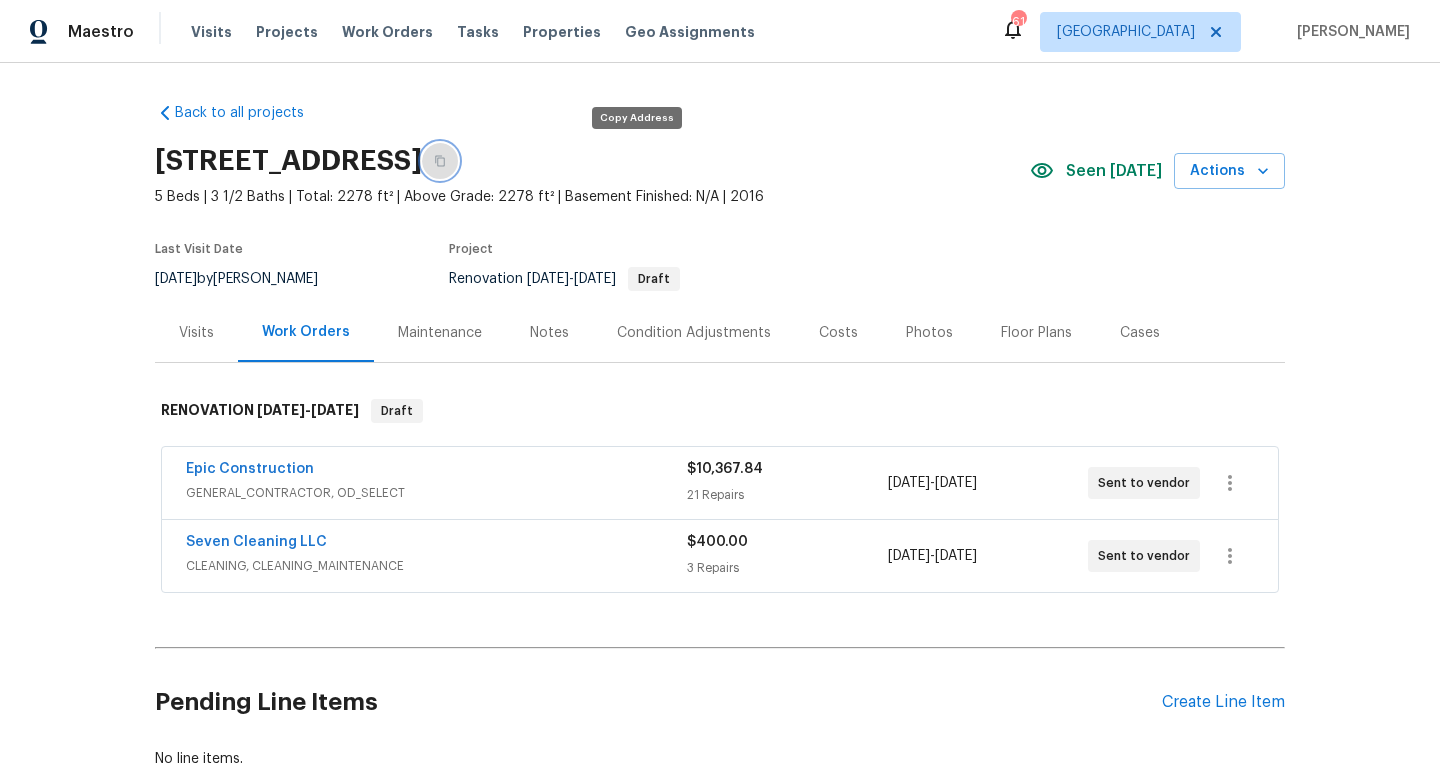 click at bounding box center [440, 161] 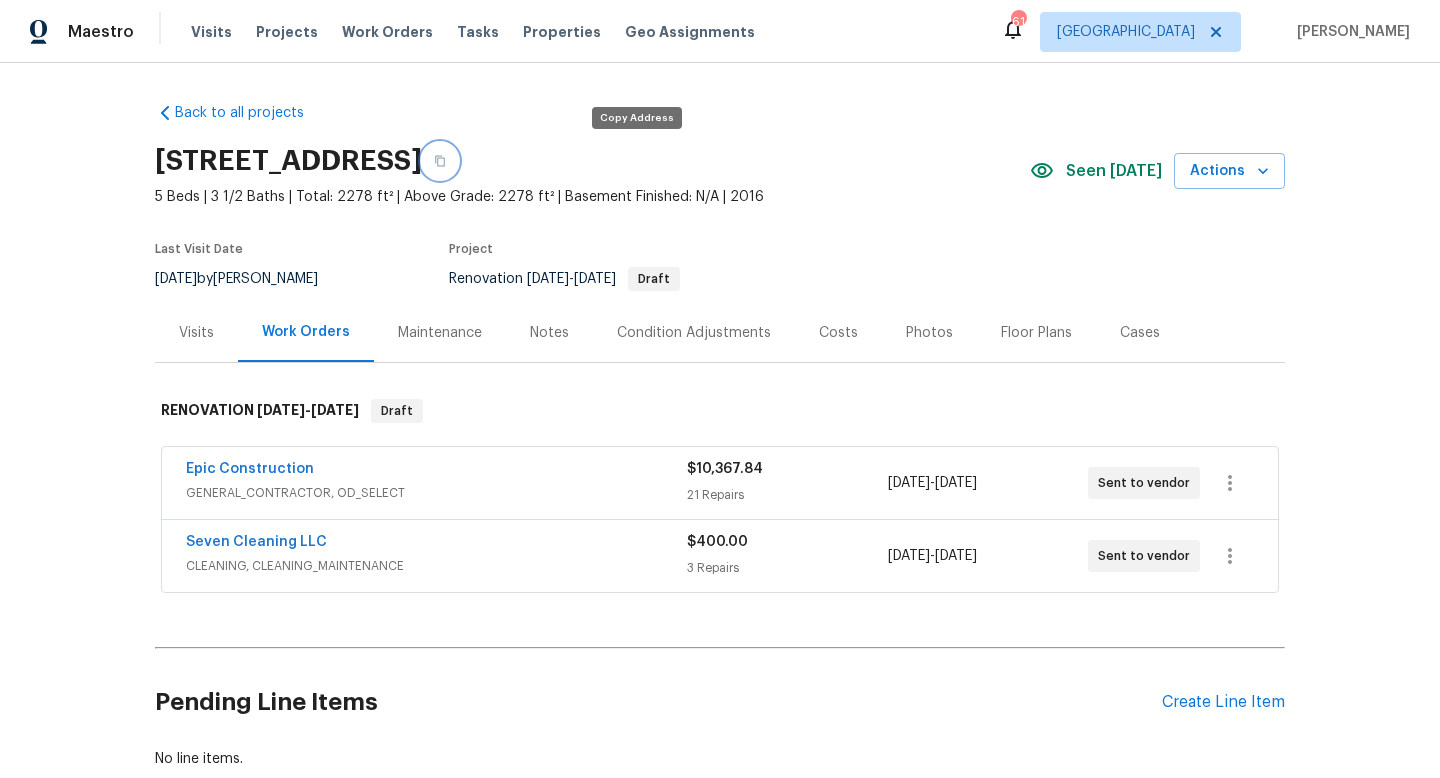 type 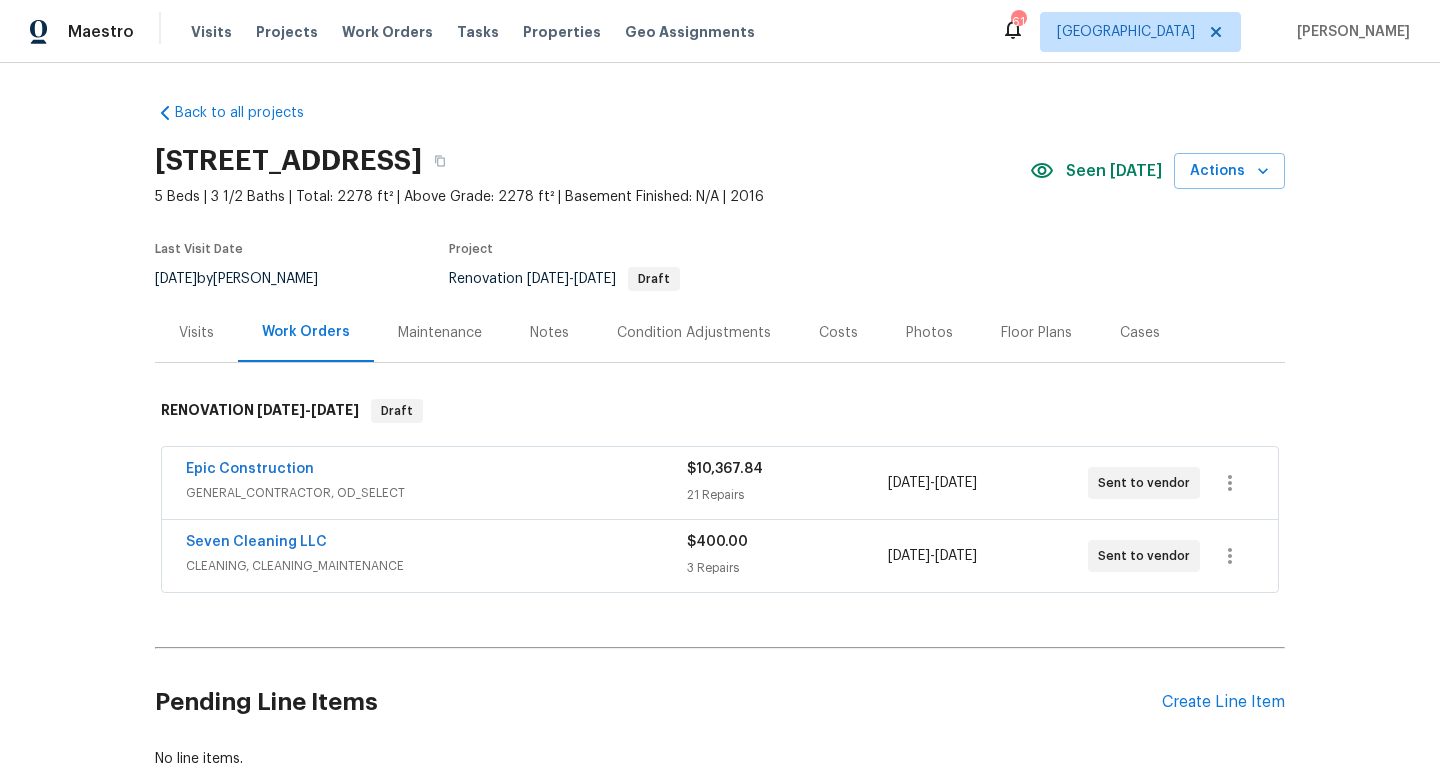 click on "Notes" at bounding box center [549, 333] 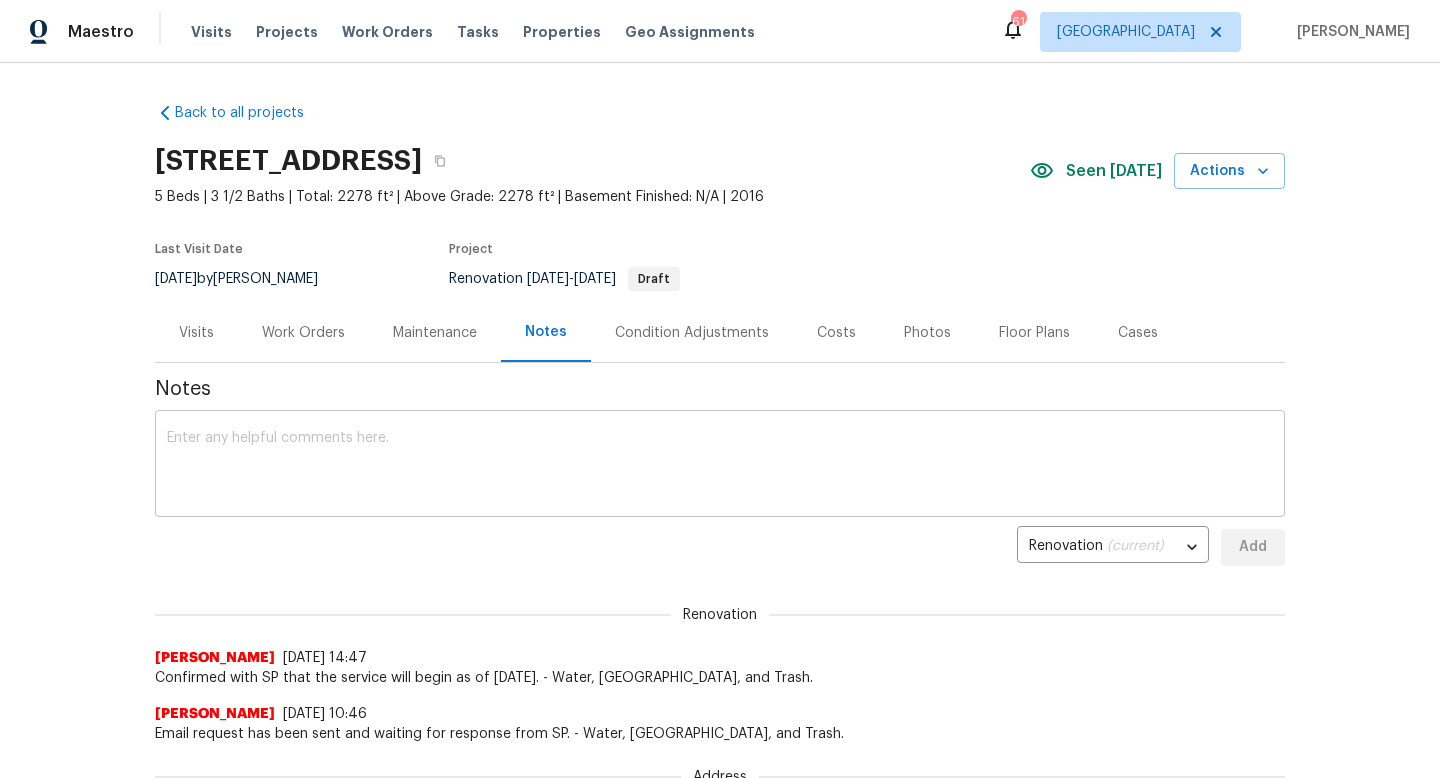 click at bounding box center [720, 466] 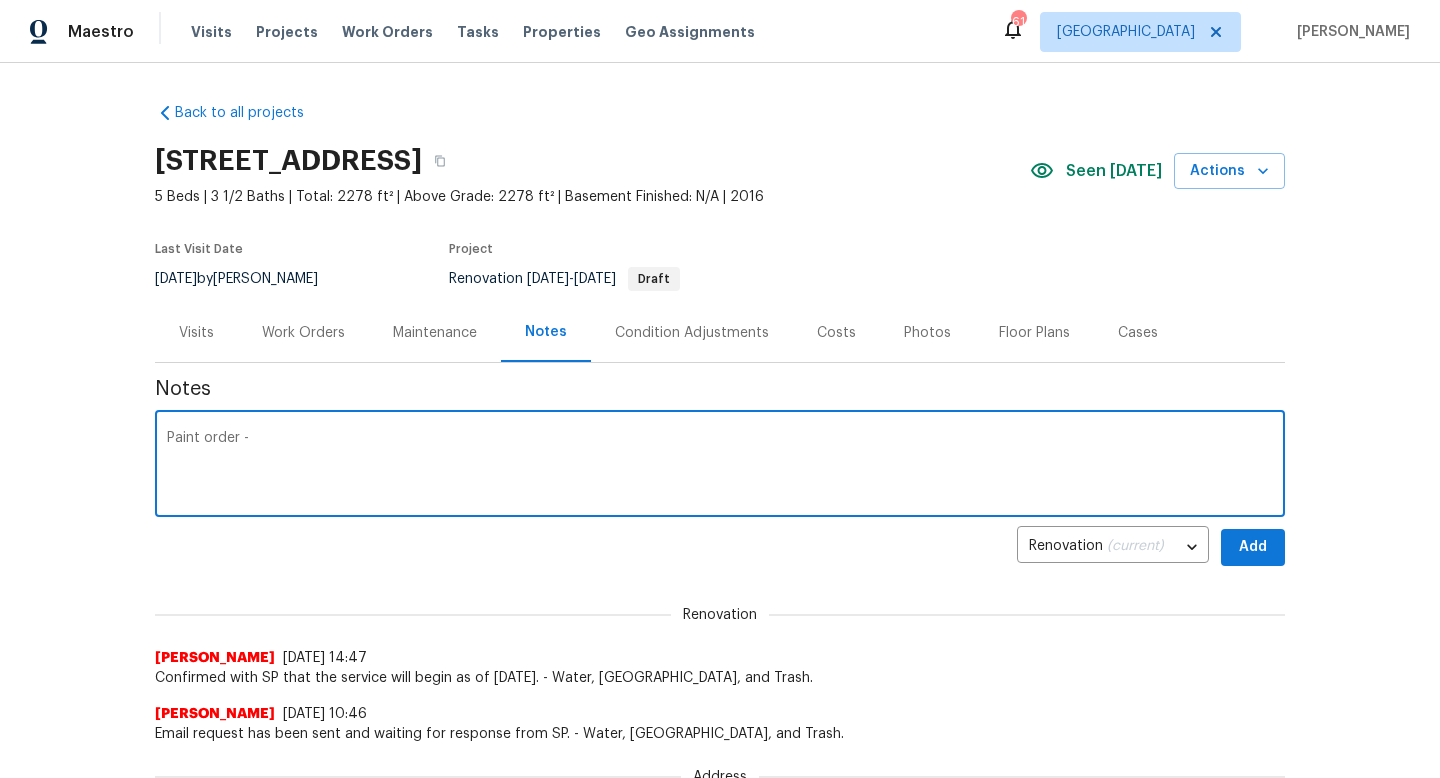 paste on "[URL][DOMAIN_NAME]" 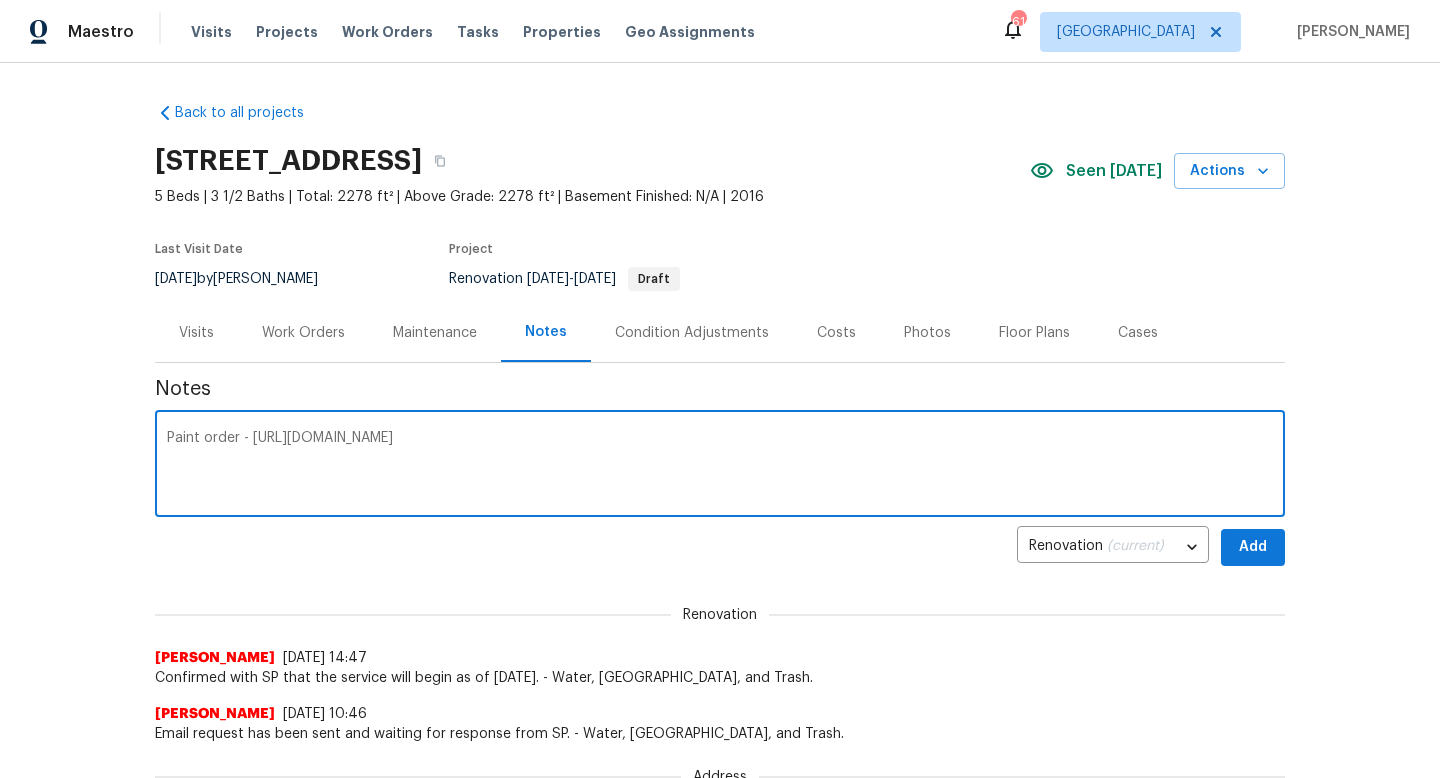 type on "Paint order - [URL][DOMAIN_NAME]" 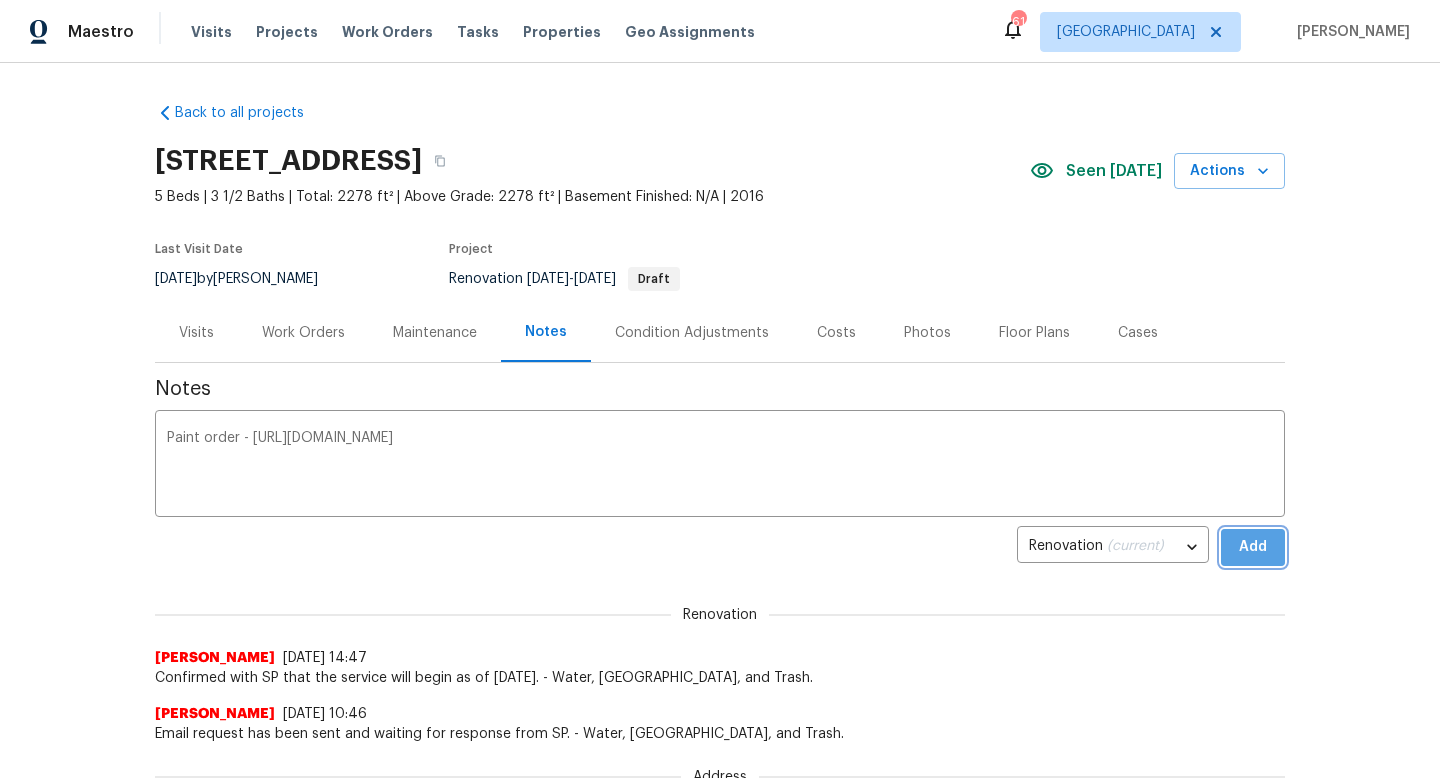 click on "Add" at bounding box center [1253, 547] 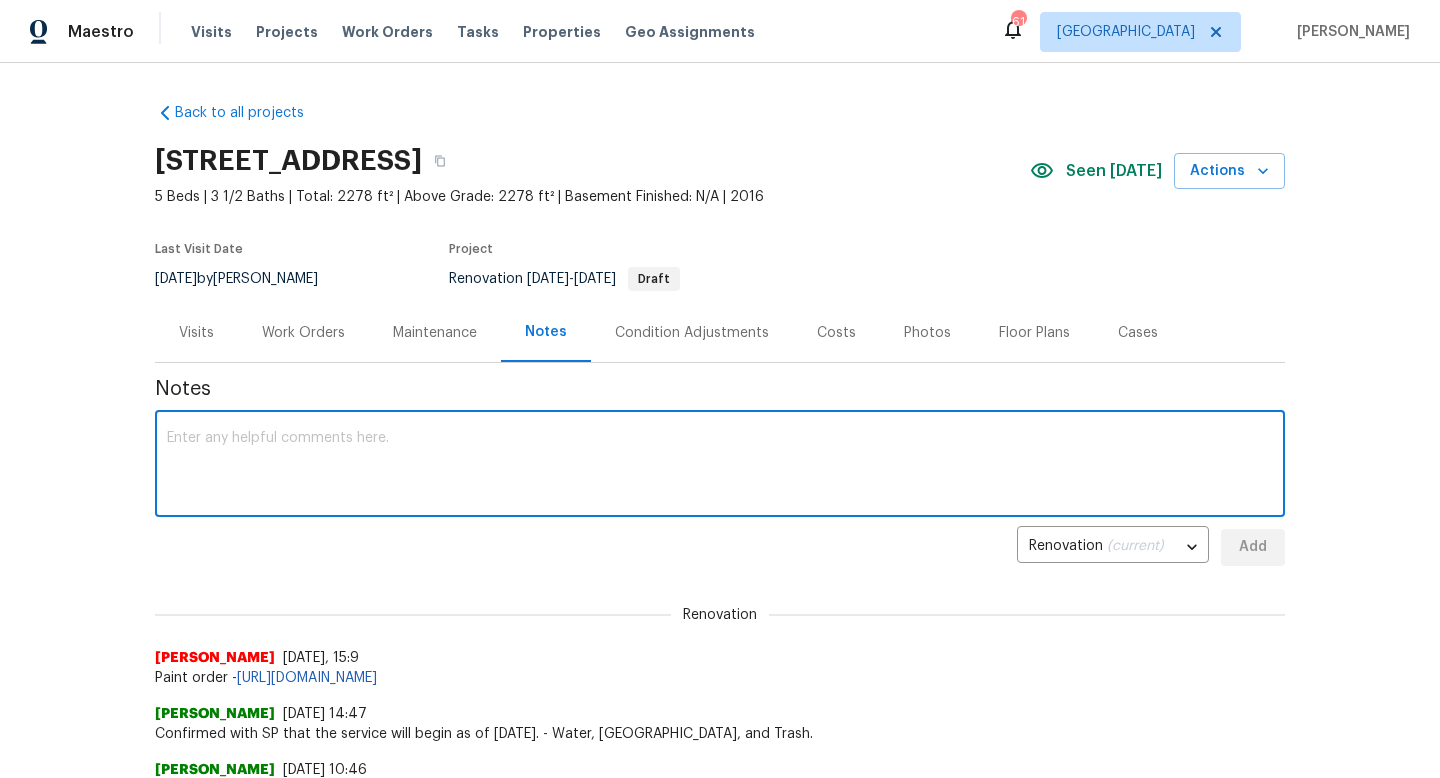 click at bounding box center (720, 466) 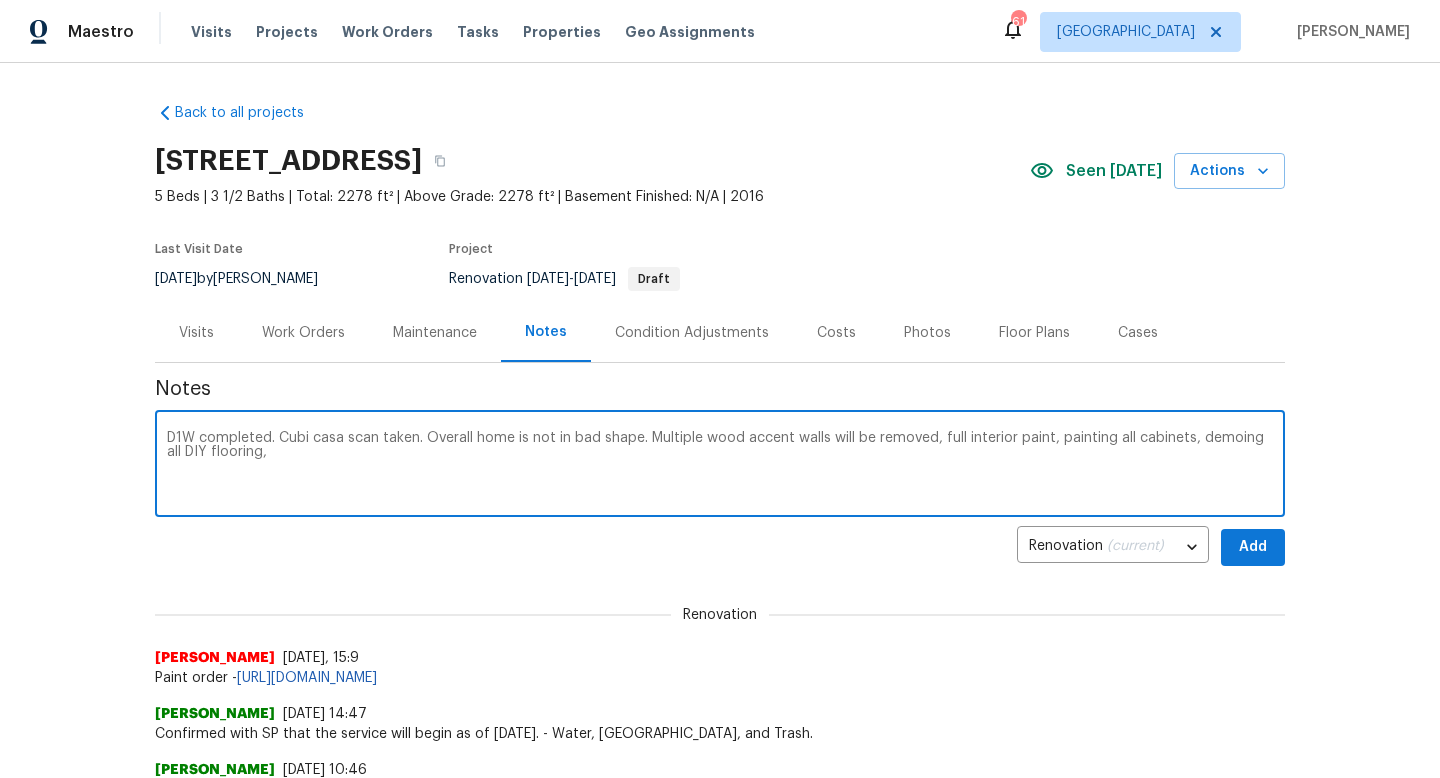 click on "D1W completed. Cubi casa scan taken. Overall home is not in bad shape. Multiple wood accent walls will be removed, full interior paint, painting all cabinets, demoing all DIY flooring," at bounding box center (720, 466) 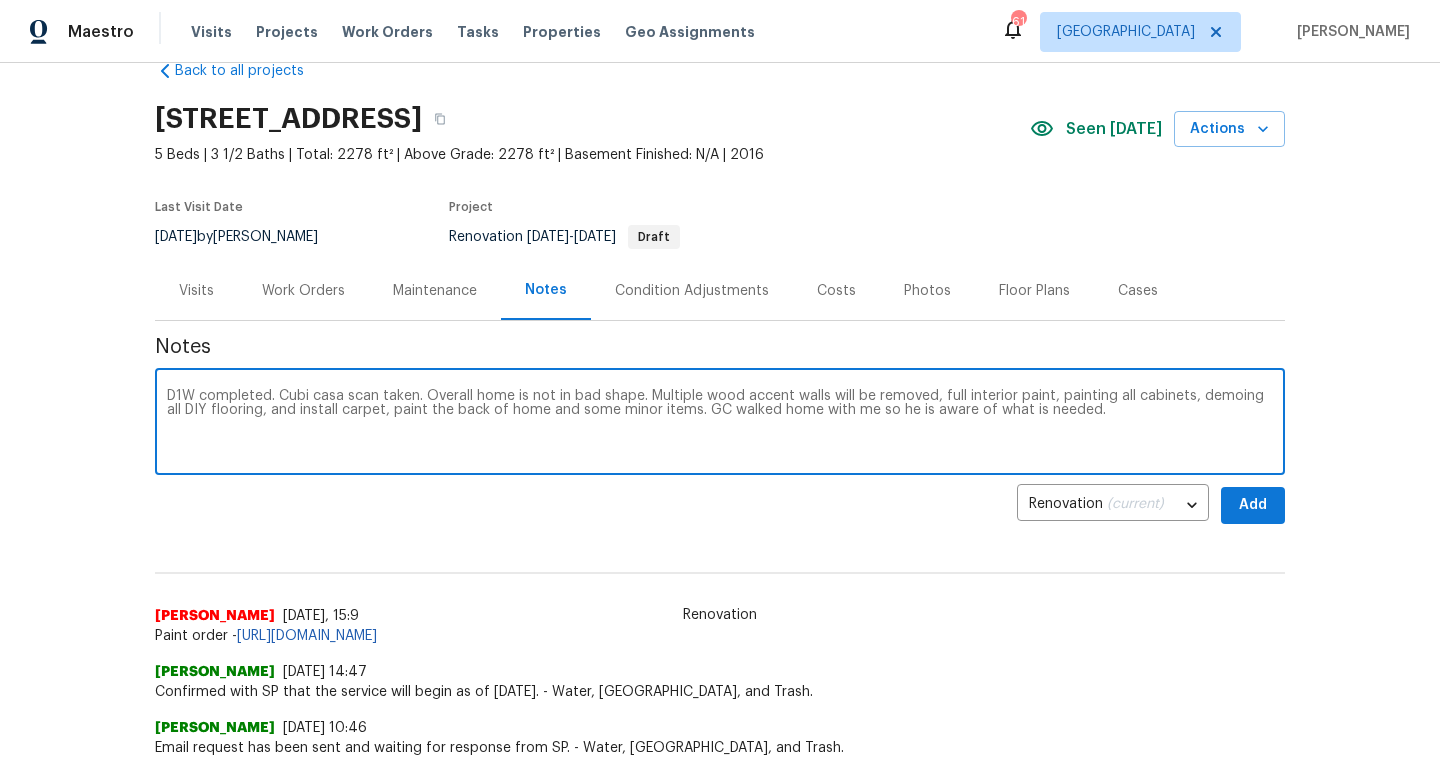 scroll, scrollTop: 45, scrollLeft: 0, axis: vertical 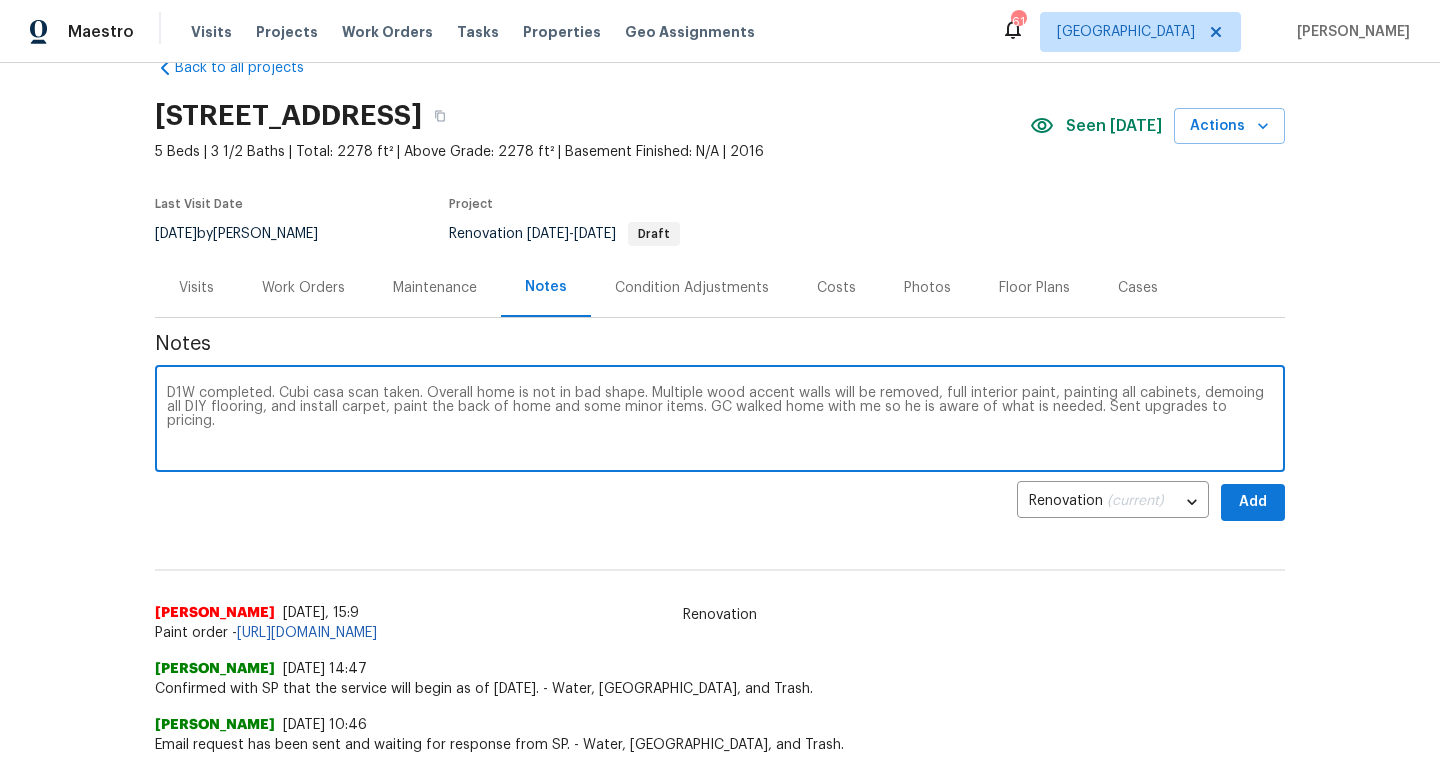 paste on "[URL][DOMAIN_NAME]" 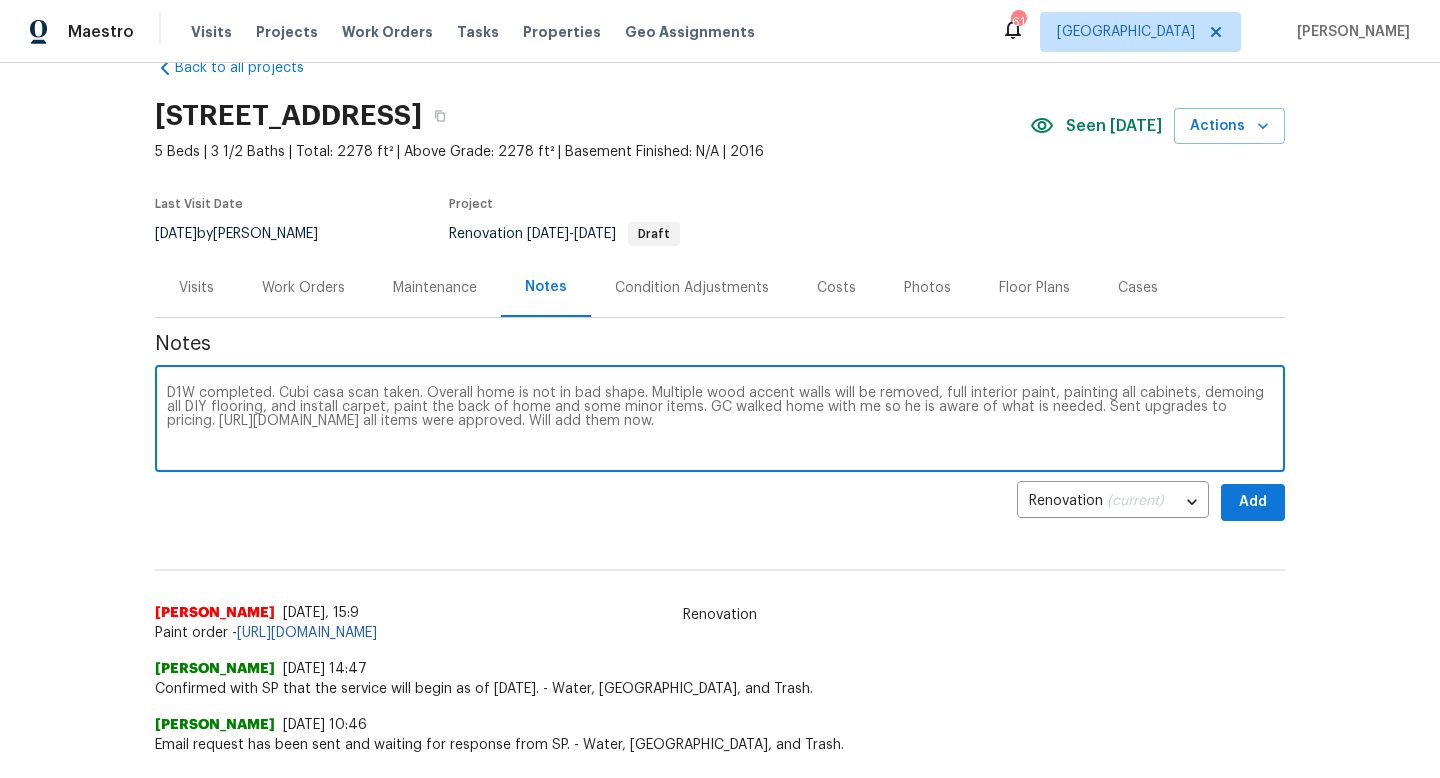 type on "D1W completed. Cubi casa scan taken. Overall home is not in bad shape. Multiple wood accent walls will be removed, full interior paint, painting all cabinets, demoing all DIY flooring, and install carpet, paint the back of home and some minor items. GC walked home with me so he is aware of what is needed. Sent upgrades to pricing. [URL][DOMAIN_NAME] all items were approved. Will add them now." 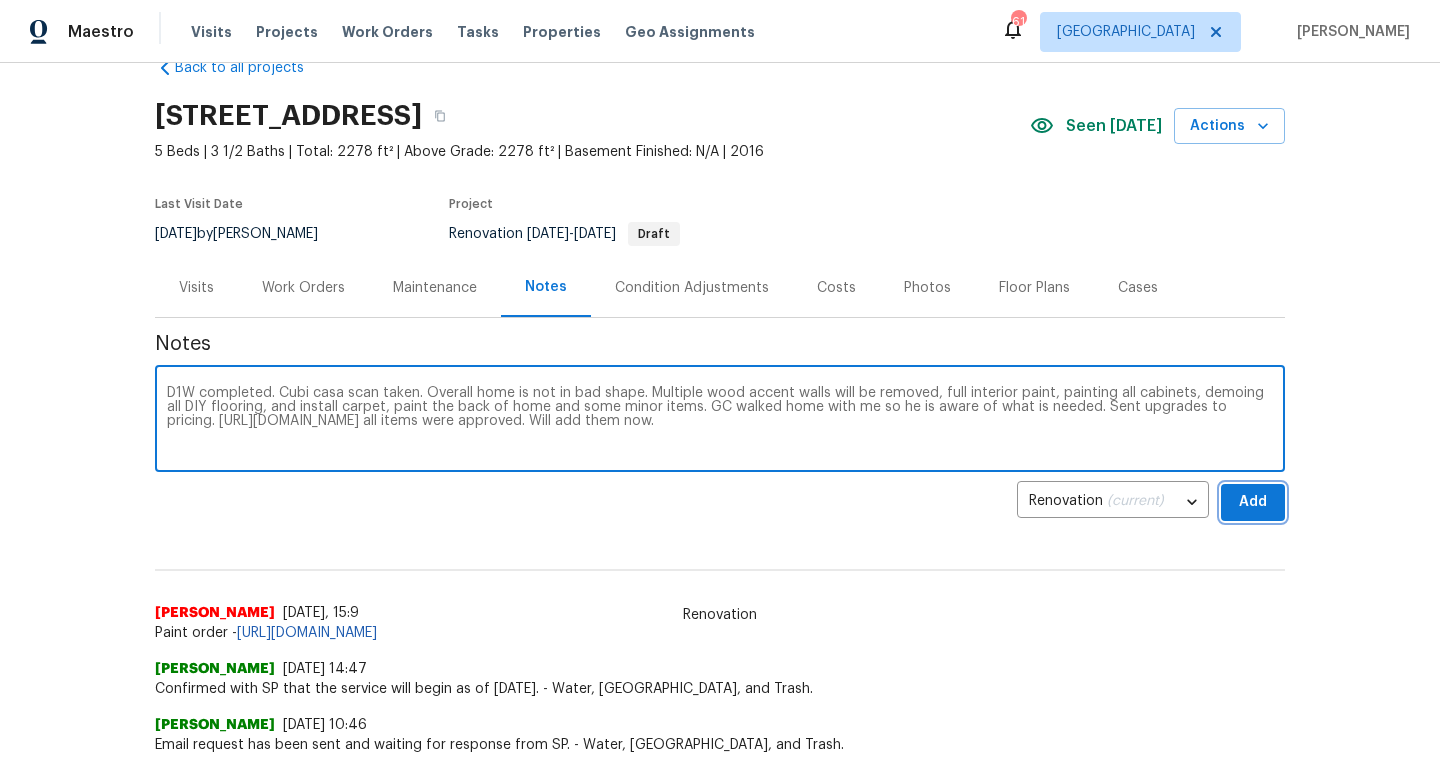 click on "Add" at bounding box center [1253, 502] 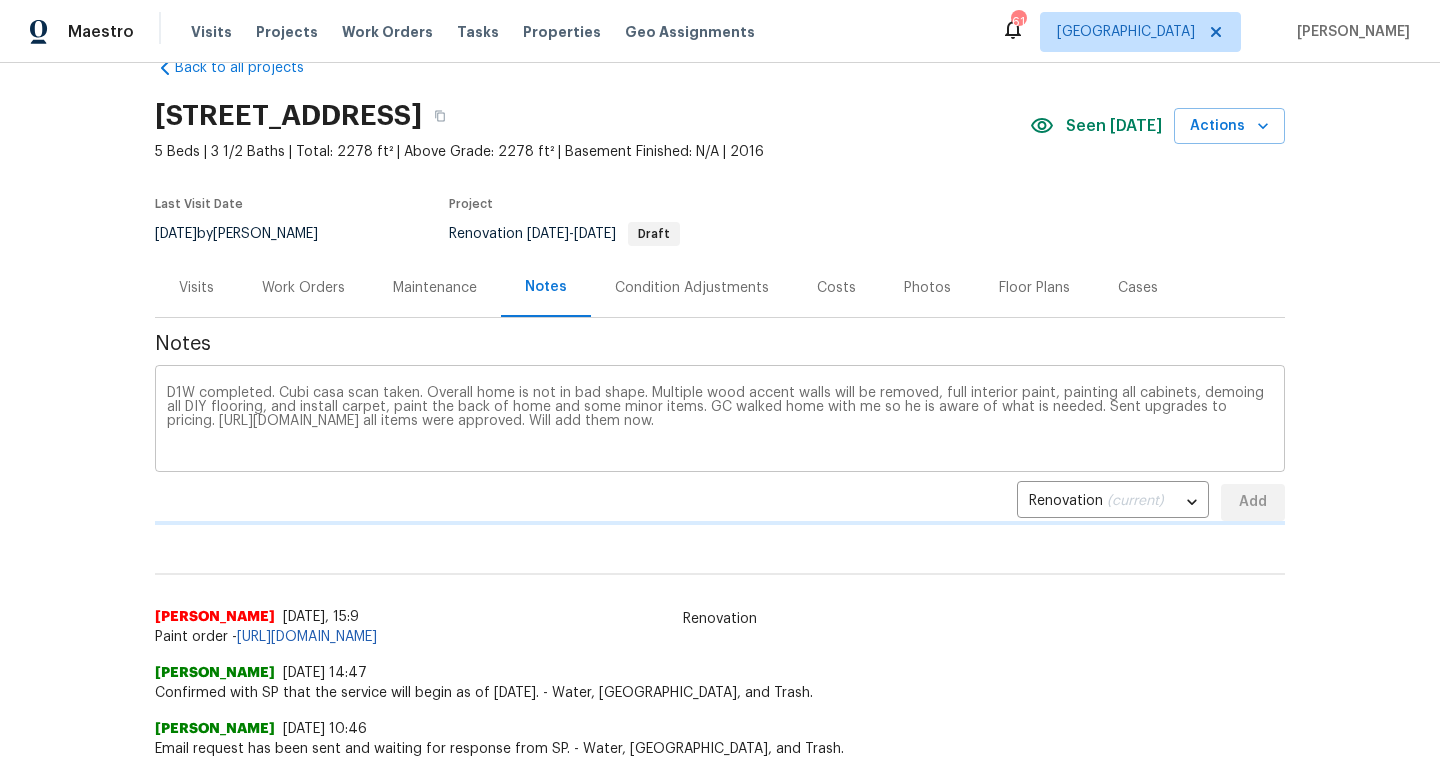 type 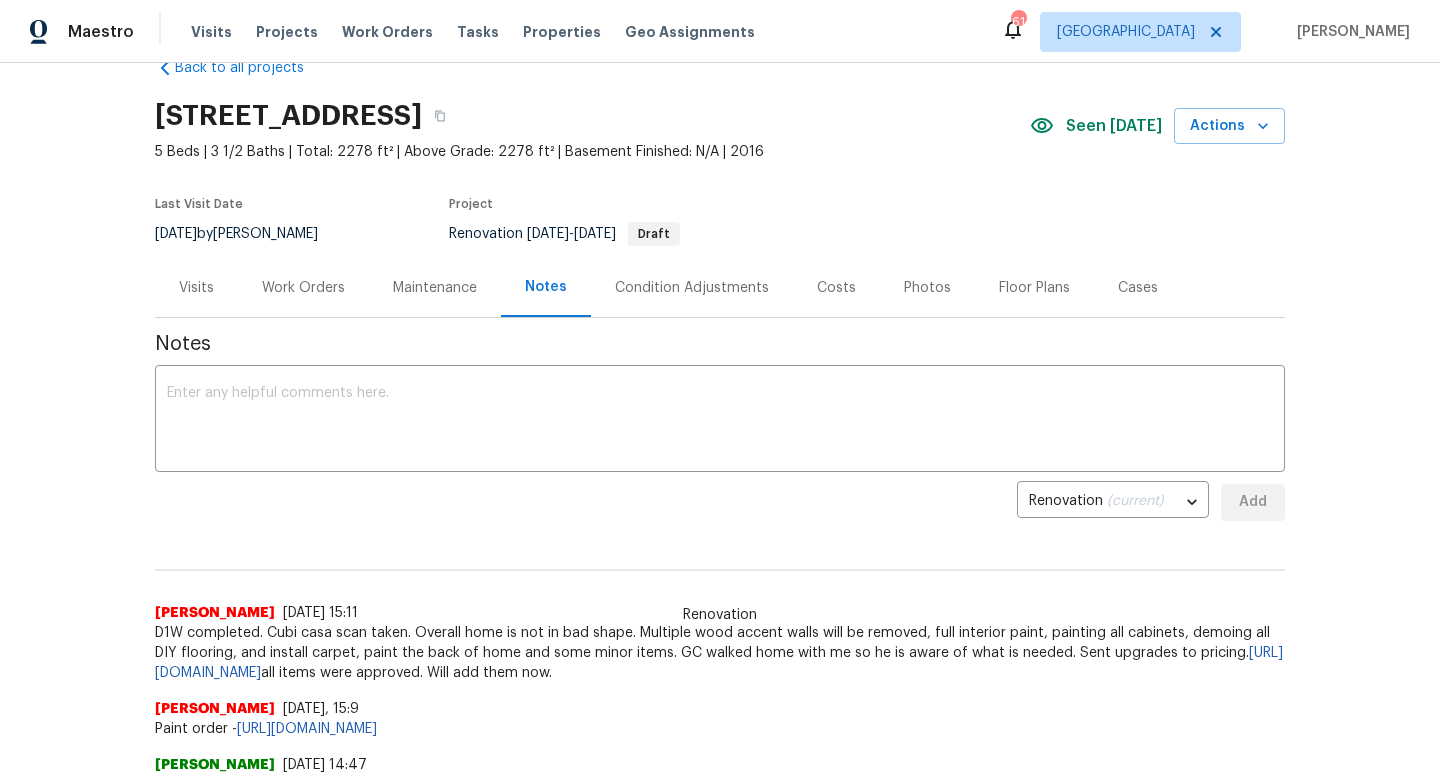 click on "Work Orders" at bounding box center (303, 288) 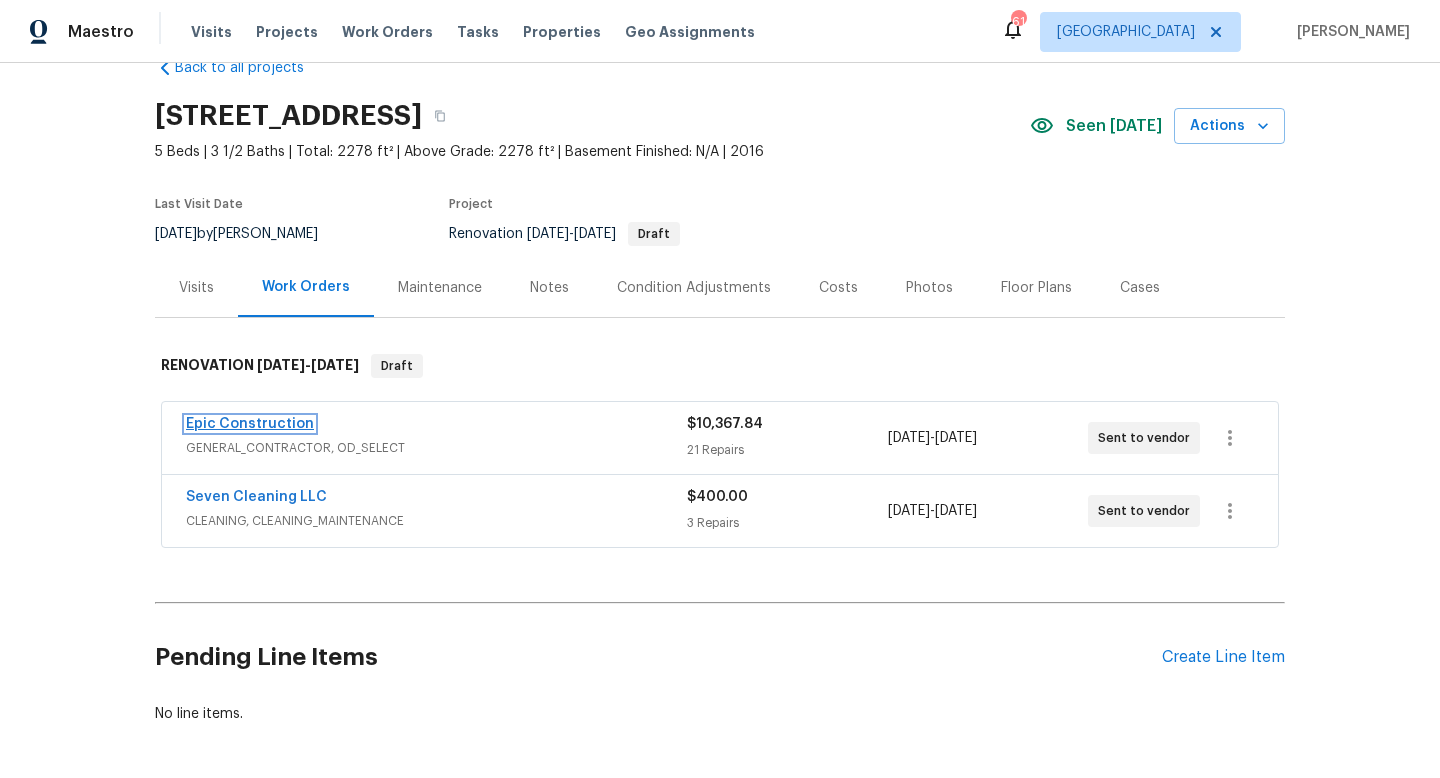 click on "Epic Construction" at bounding box center (250, 424) 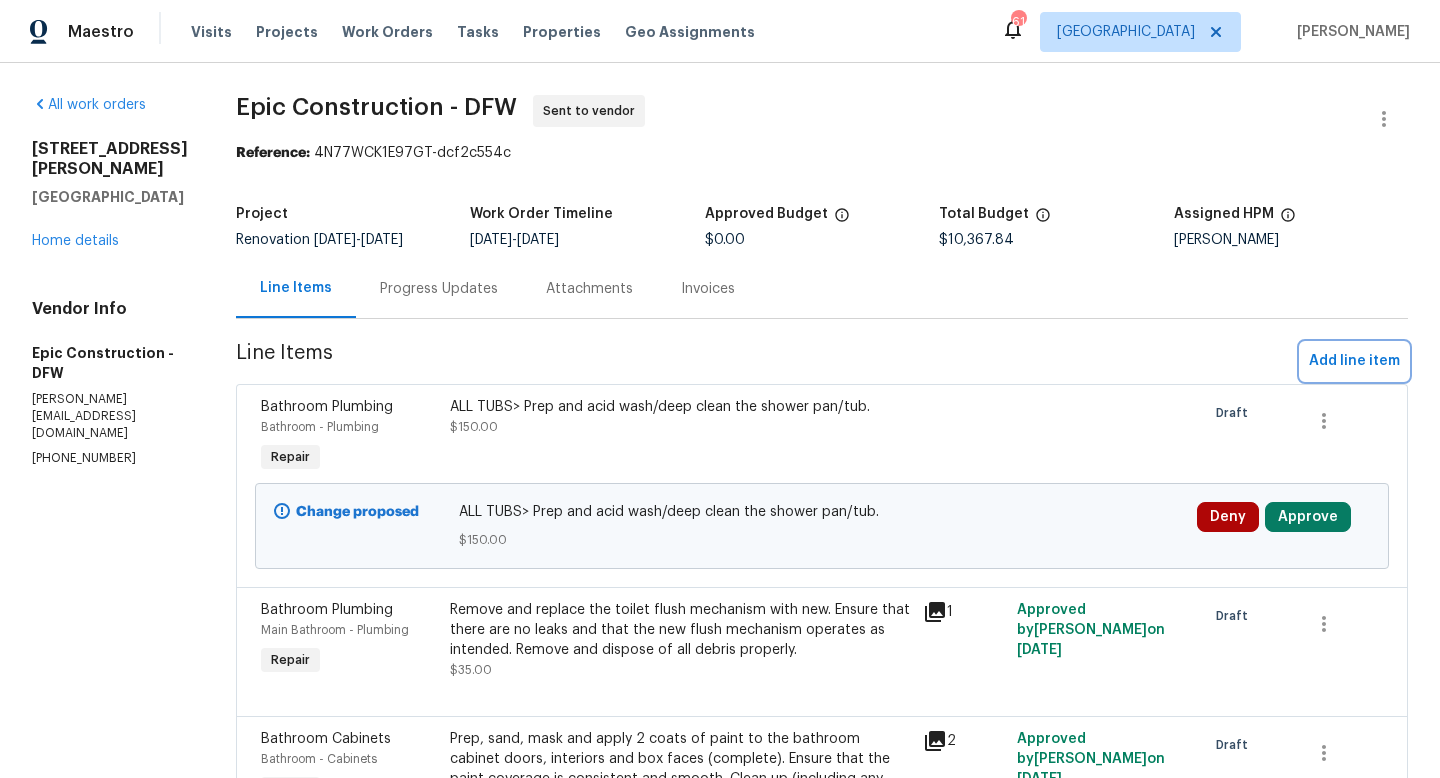 click on "Add line item" at bounding box center [1354, 361] 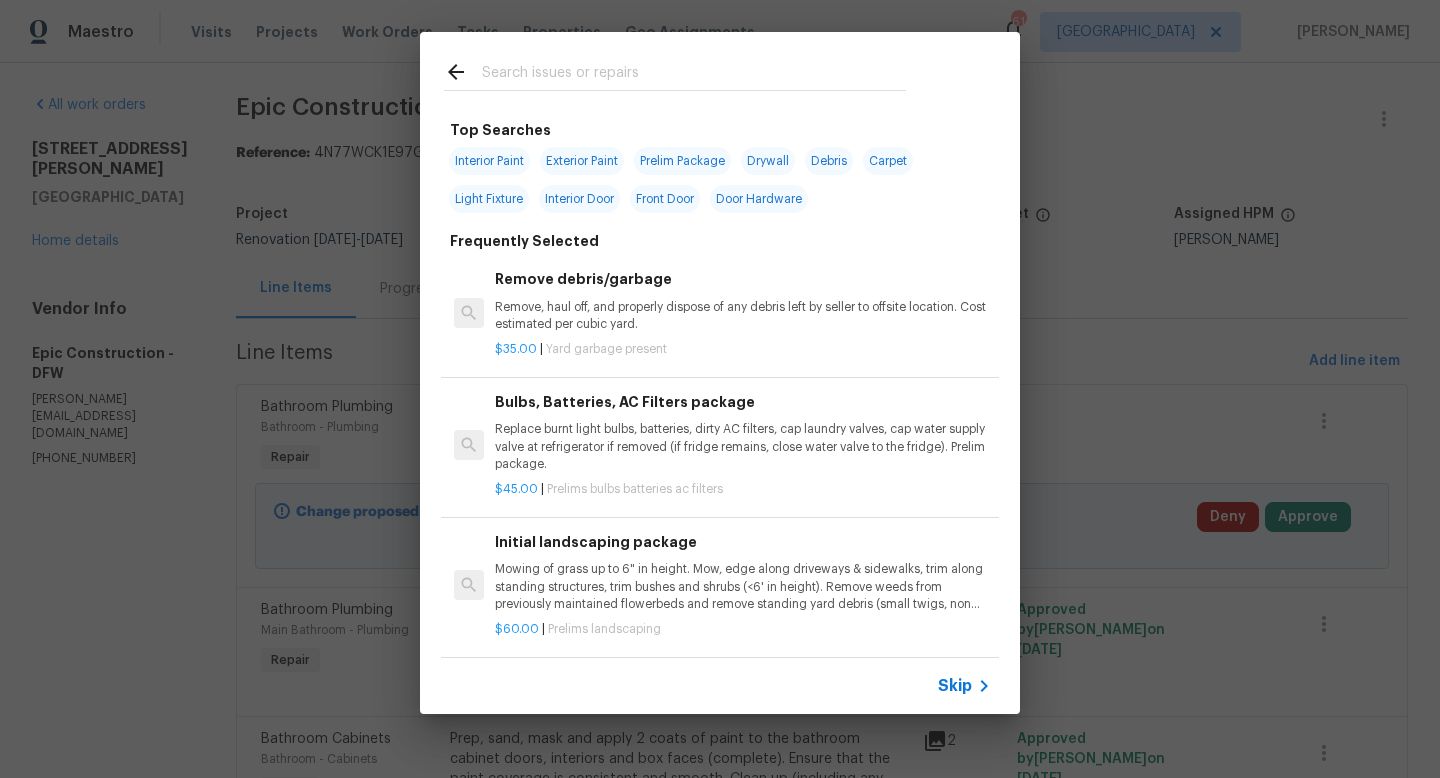 click at bounding box center [694, 75] 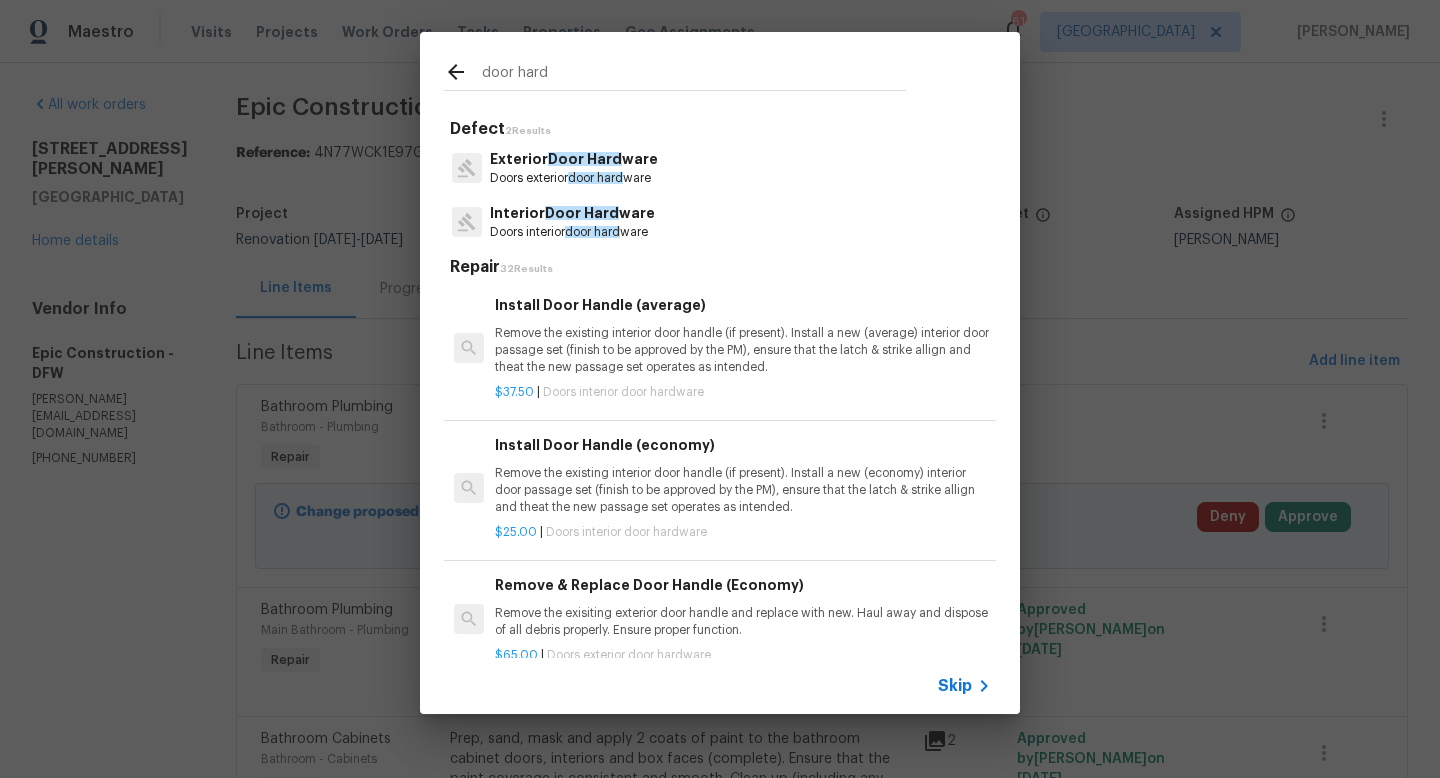 type on "door hard" 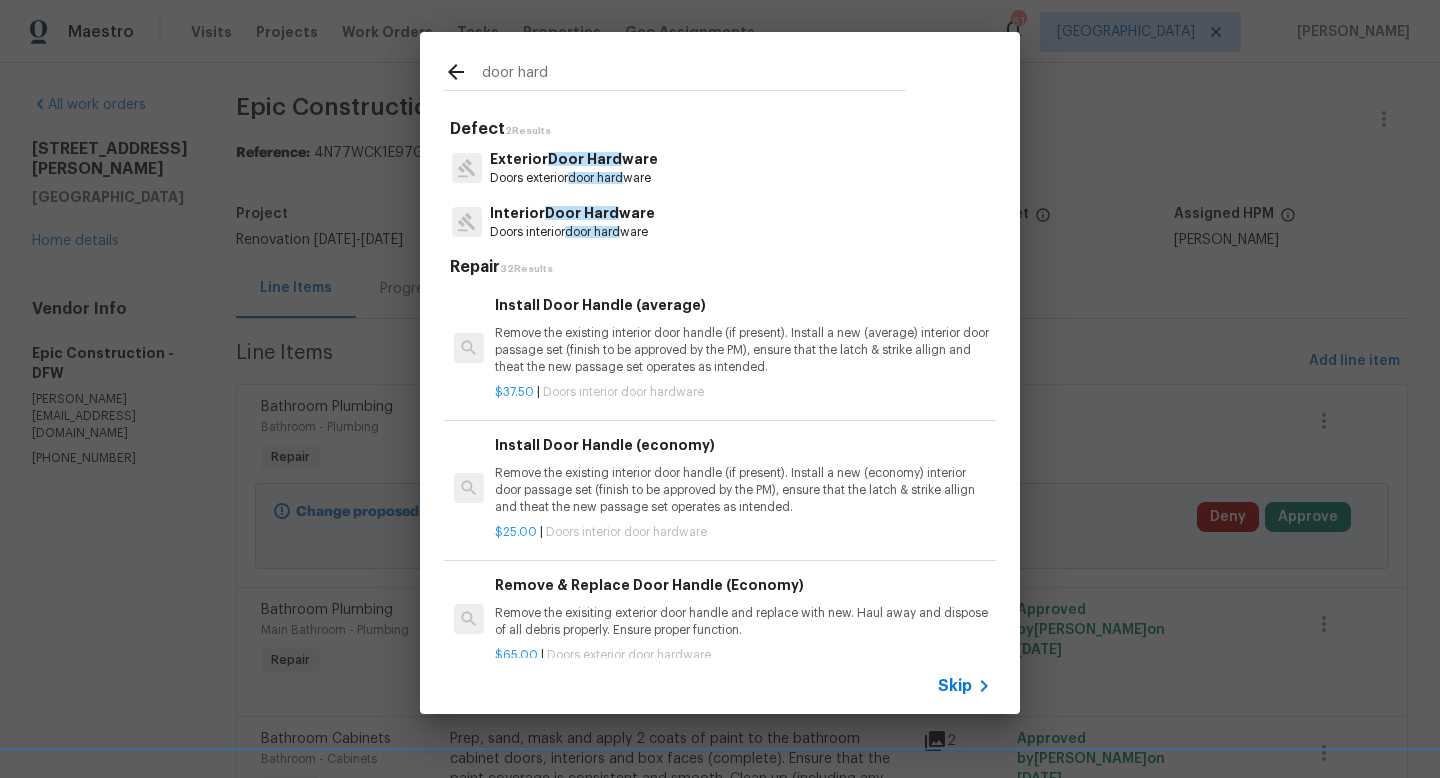 click on "Interior  Door Hard ware" at bounding box center (572, 213) 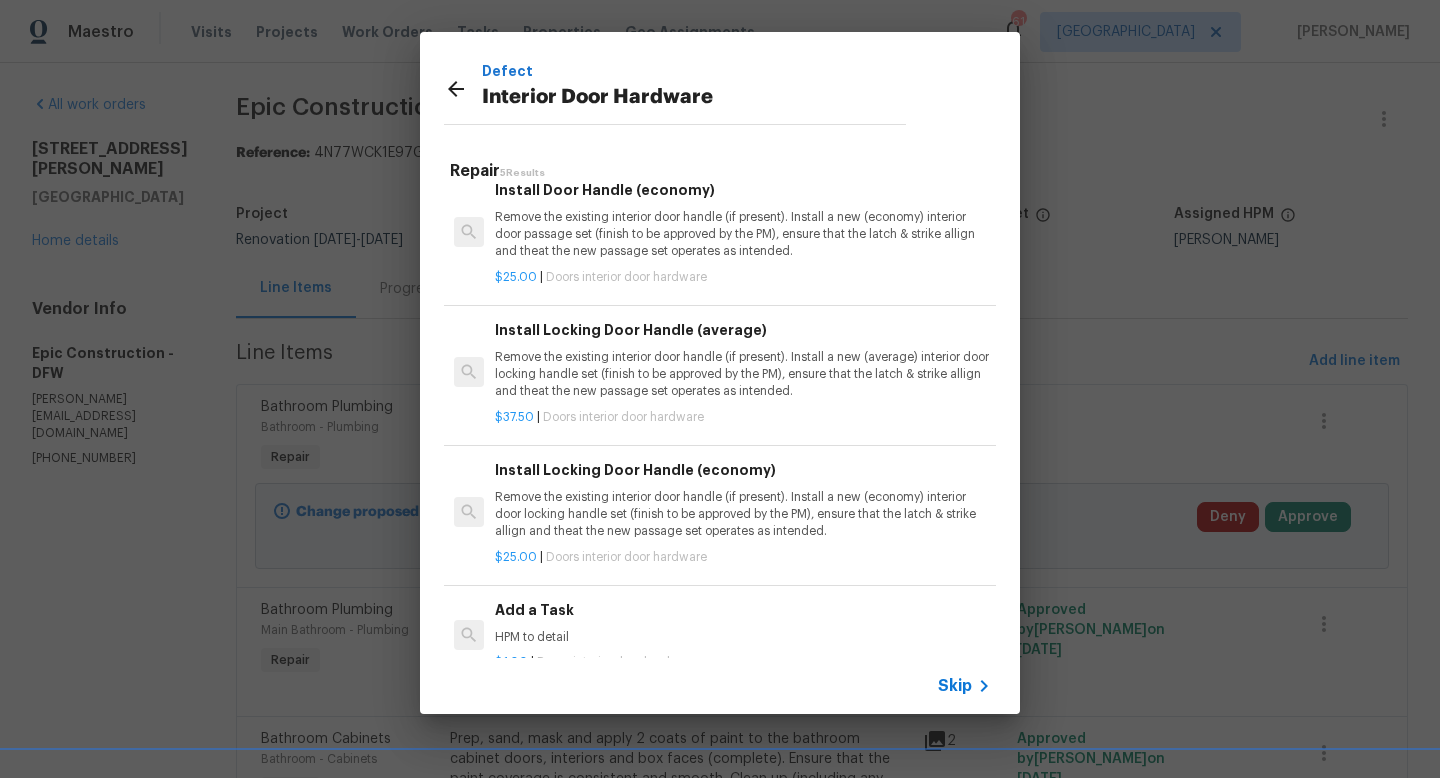 scroll, scrollTop: 169, scrollLeft: 0, axis: vertical 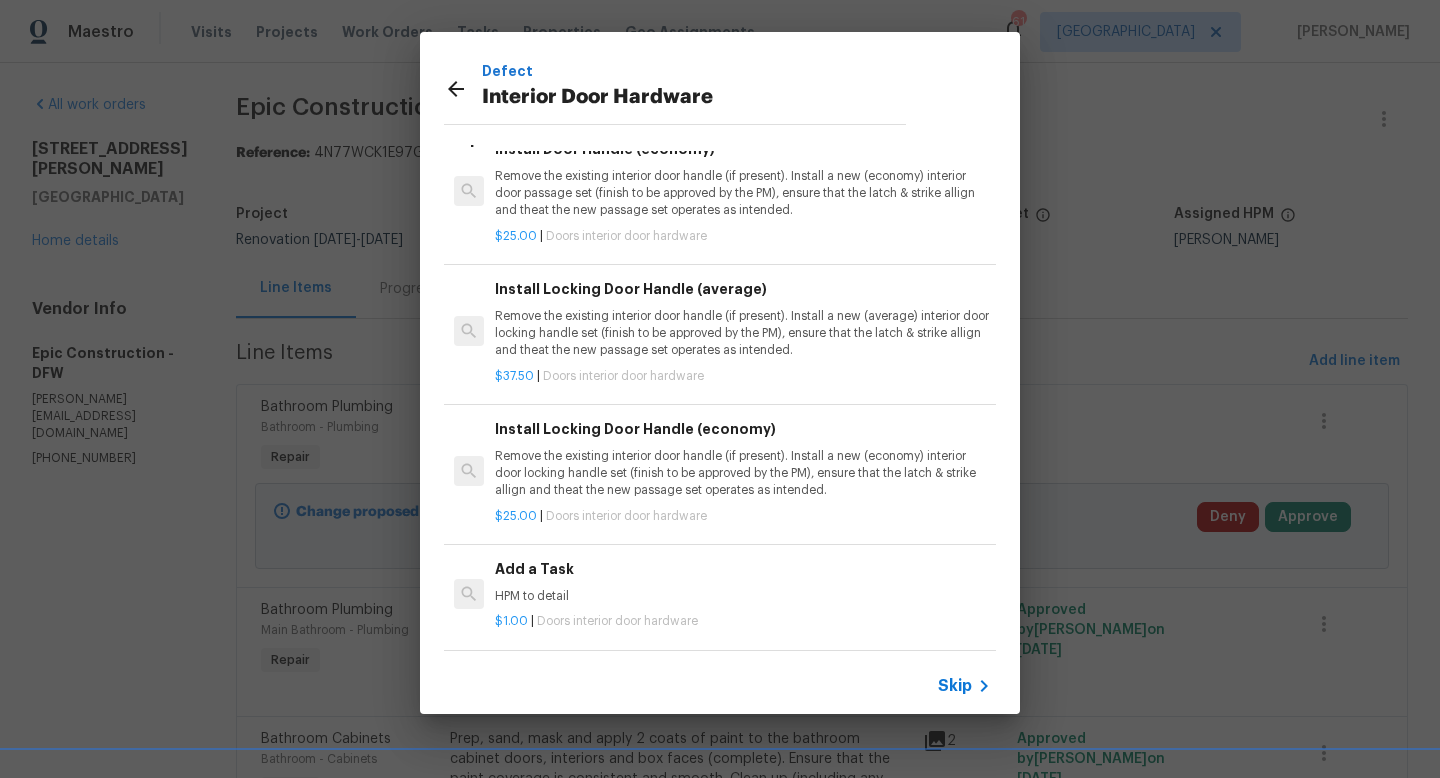 click on "Add a Task" at bounding box center [743, 569] 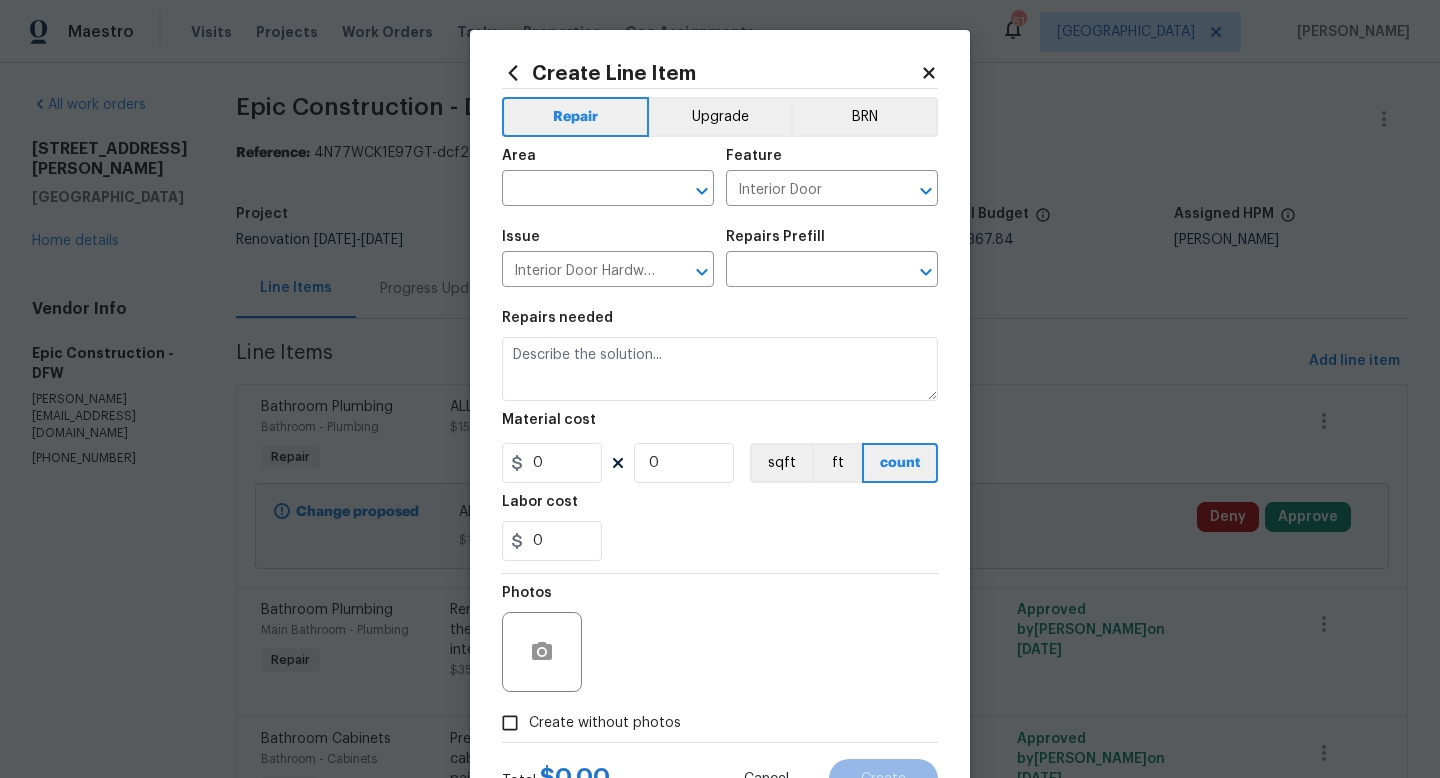 type on "HPM to detail" 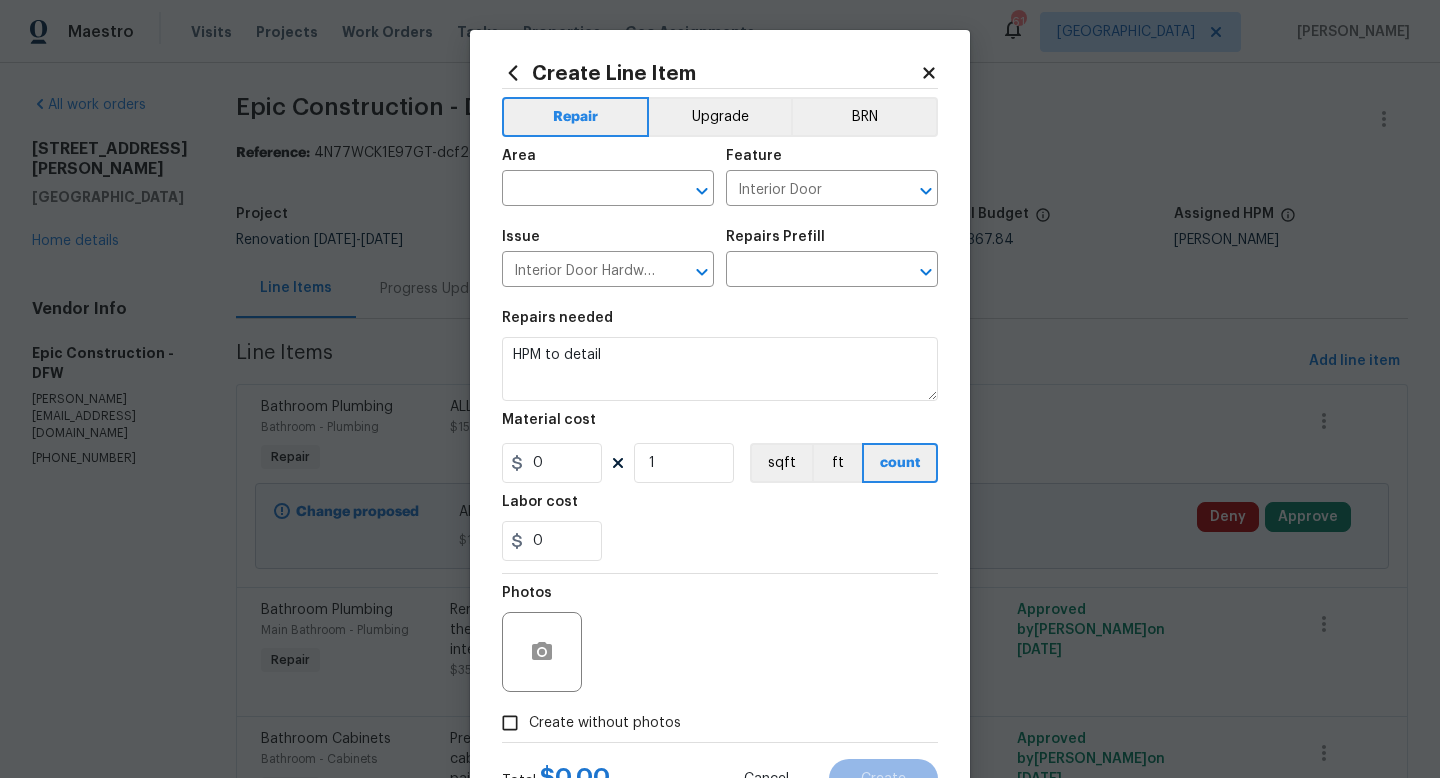 type on "Add a Task $1.00" 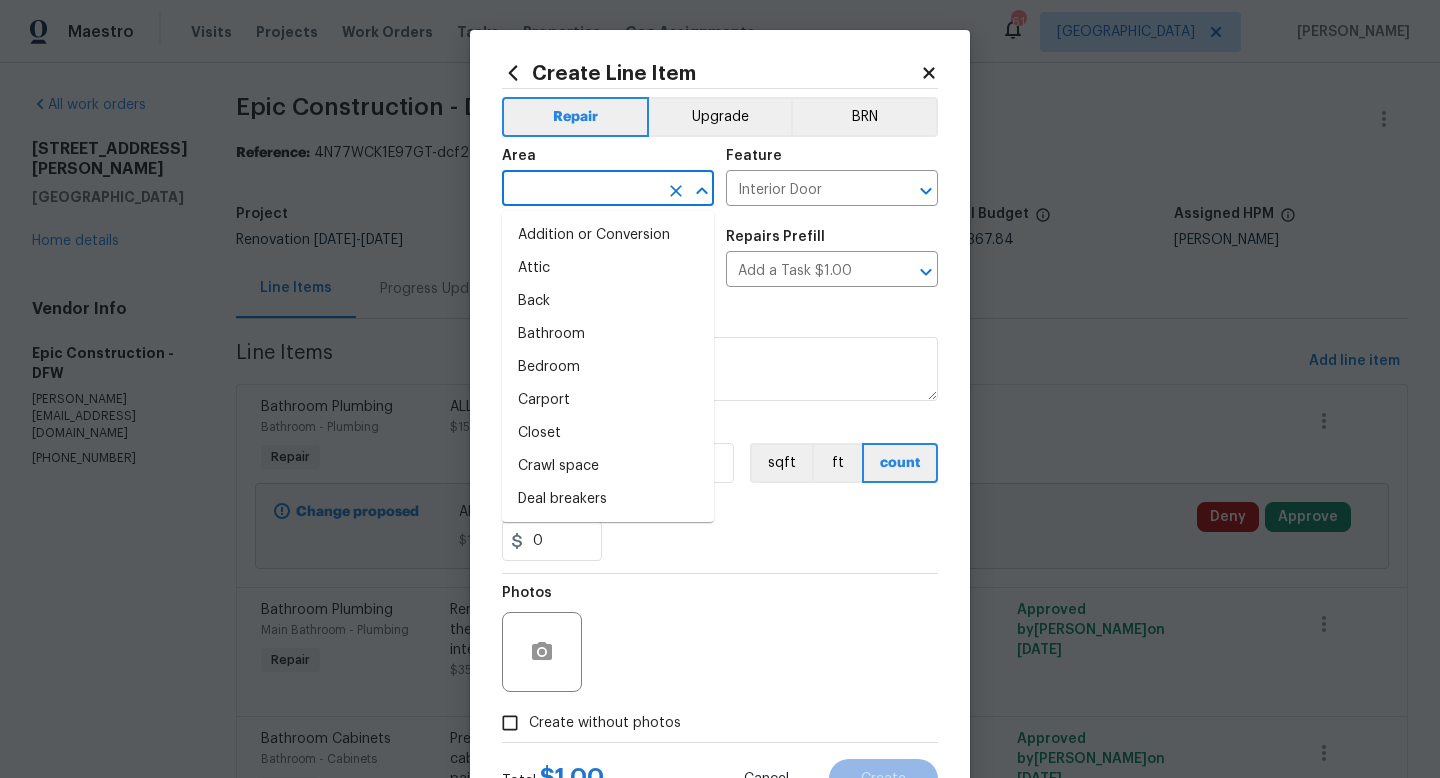 click at bounding box center [580, 190] 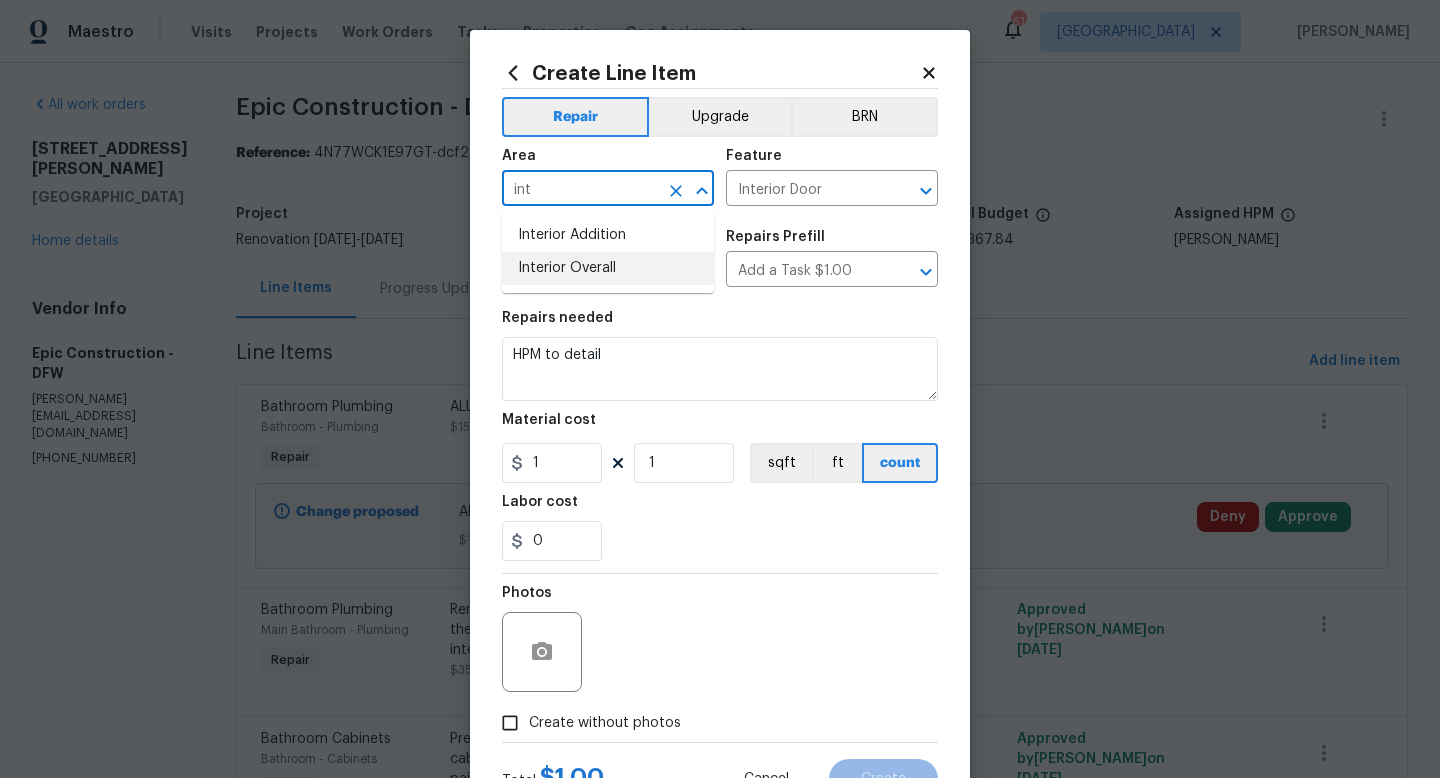 click on "Interior Overall" at bounding box center [608, 268] 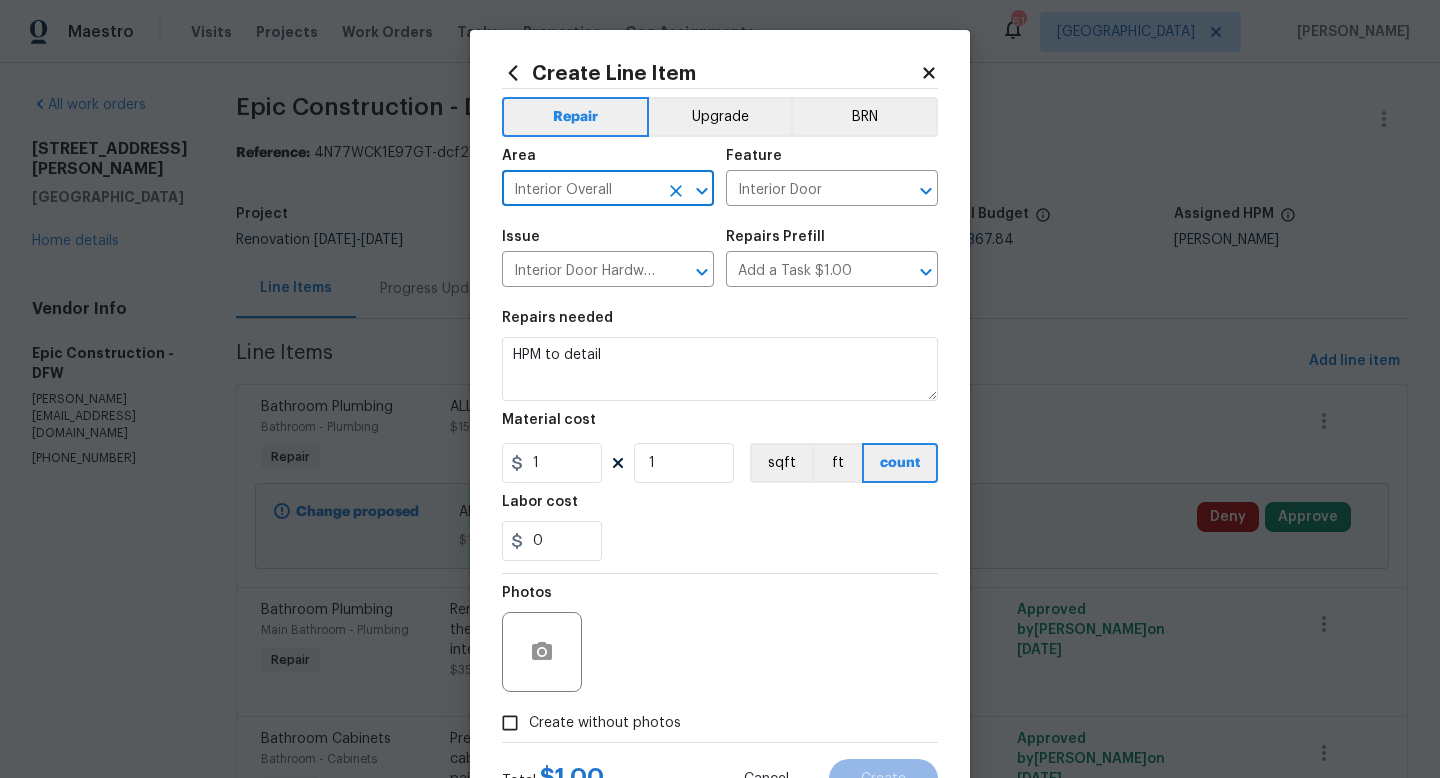 type on "Interior Overall" 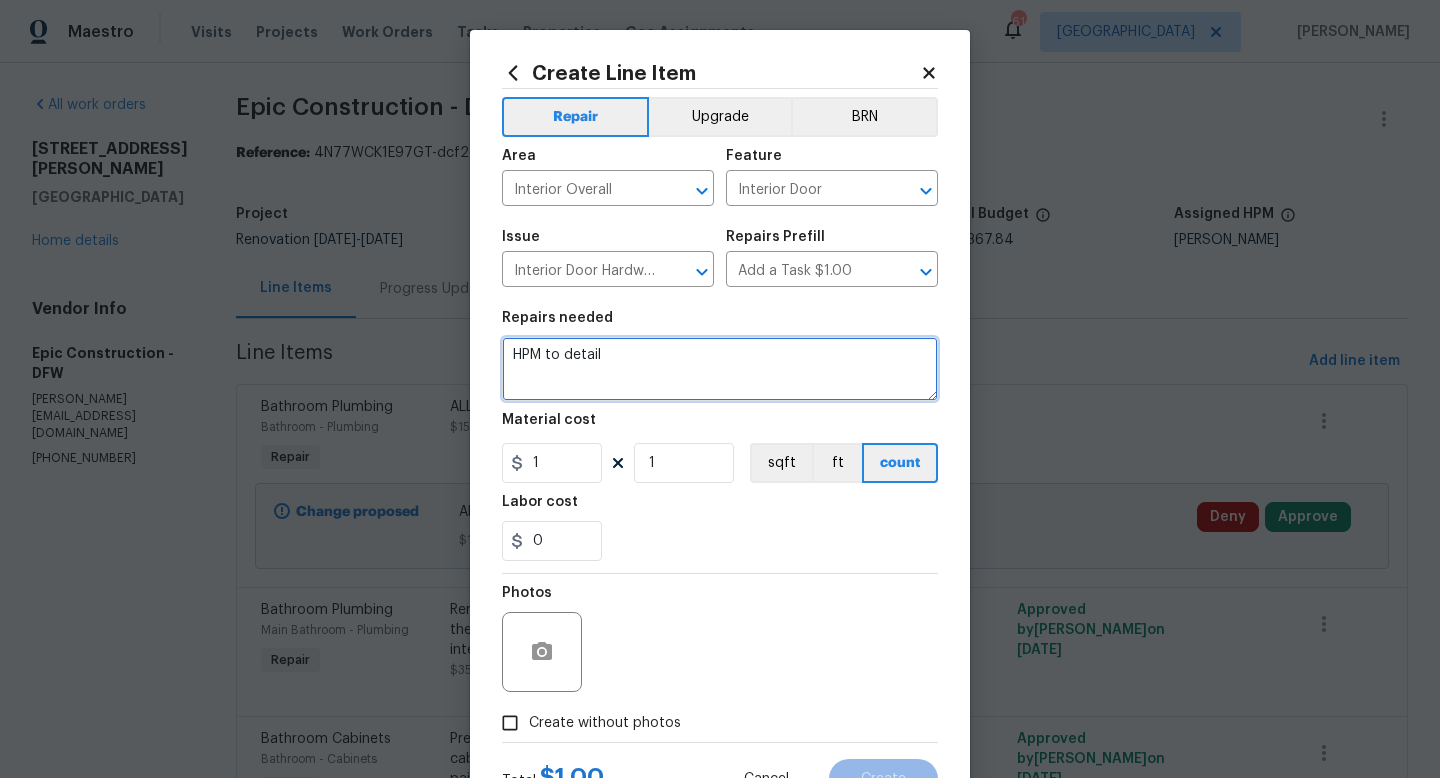 drag, startPoint x: 662, startPoint y: 356, endPoint x: 282, endPoint y: 303, distance: 383.67825 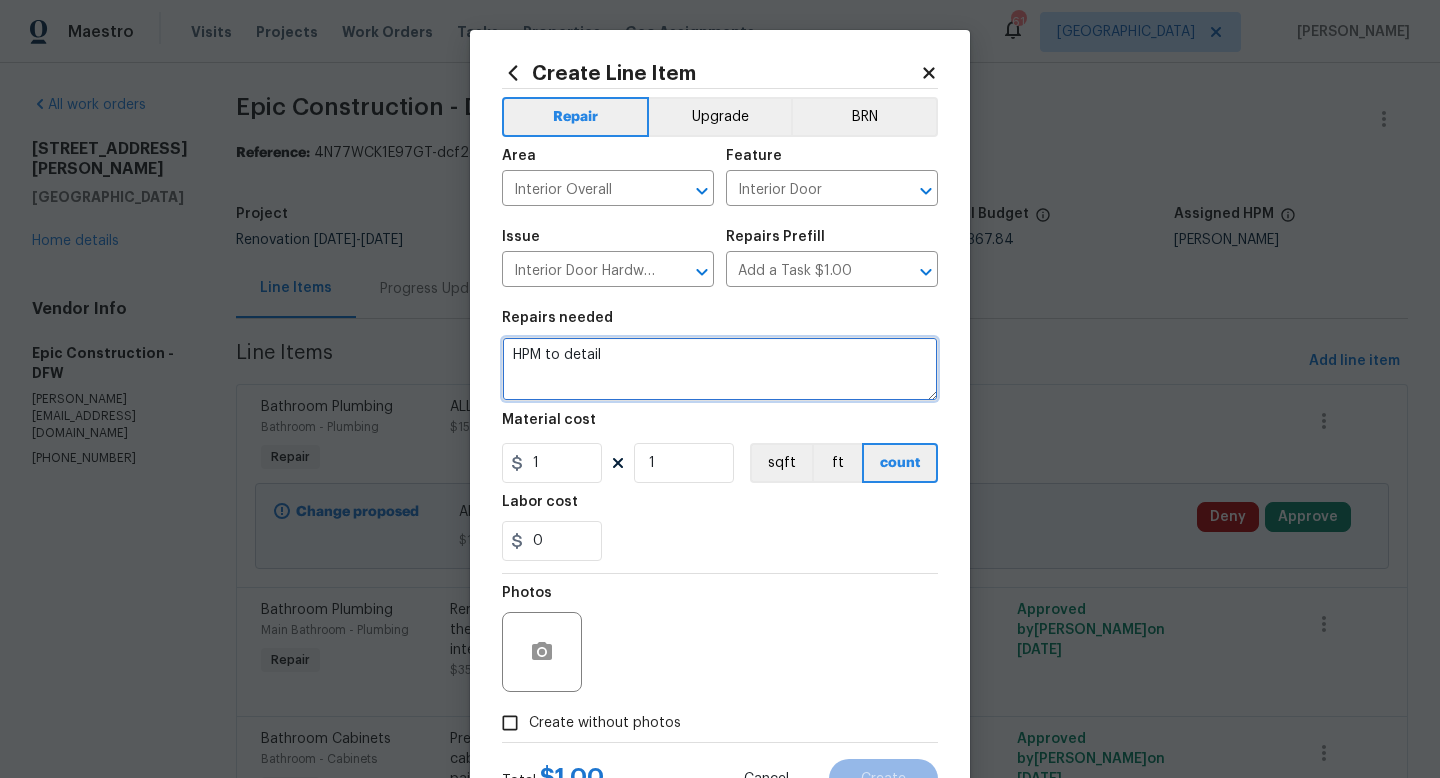 click on "Create Line Item Repair Upgrade BRN Area Interior Overall ​ Feature Interior Door ​ Issue Interior Door Hardware ​ Repairs Prefill Add a Task $1.00 ​ Repairs needed HPM to detail Material cost 1 1 sqft ft count Labor cost 0 Photos Create without photos Total   $ 1.00 Cancel Create" at bounding box center [720, 389] 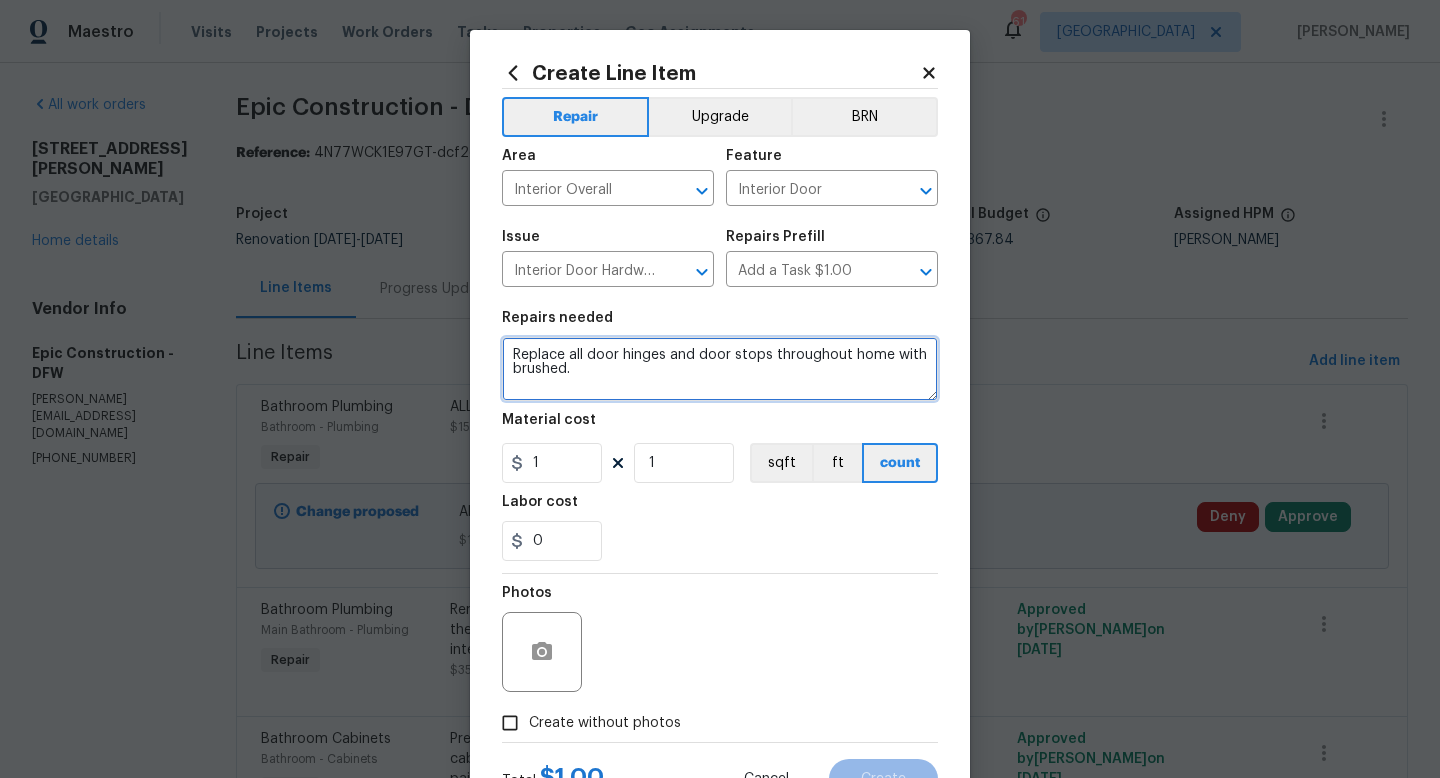 type on "Replace all door hinges and door stops throughout home with brushed." 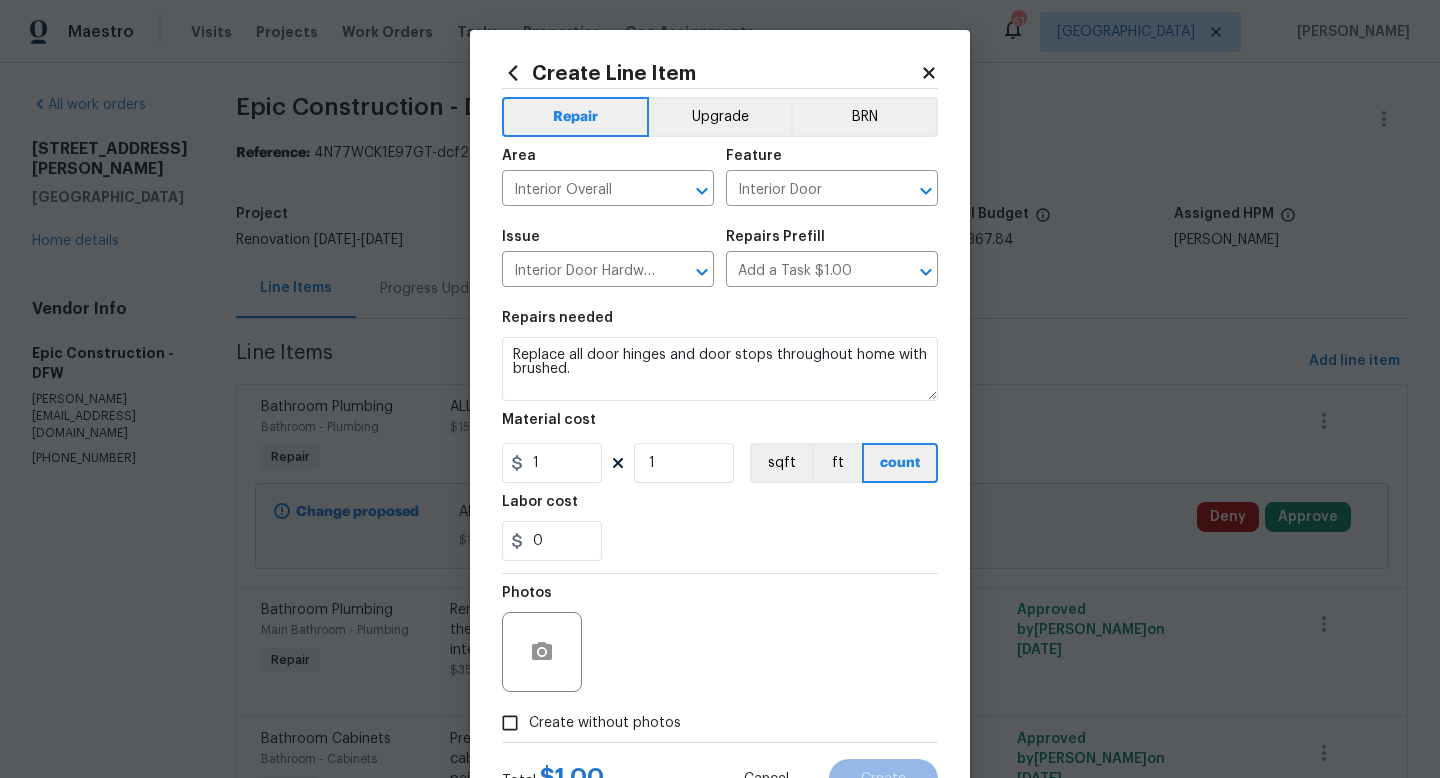 click on "Repair Upgrade BRN Area Interior Overall ​ Feature Interior Door ​ Issue Interior Door Hardware ​ Repairs Prefill Add a Task $1.00 ​ Repairs needed Replace all door hinges and door stops throughout home with brushed.  Material cost 1 1 sqft ft count Labor cost 0 Photos Create without photos" at bounding box center (720, 415) 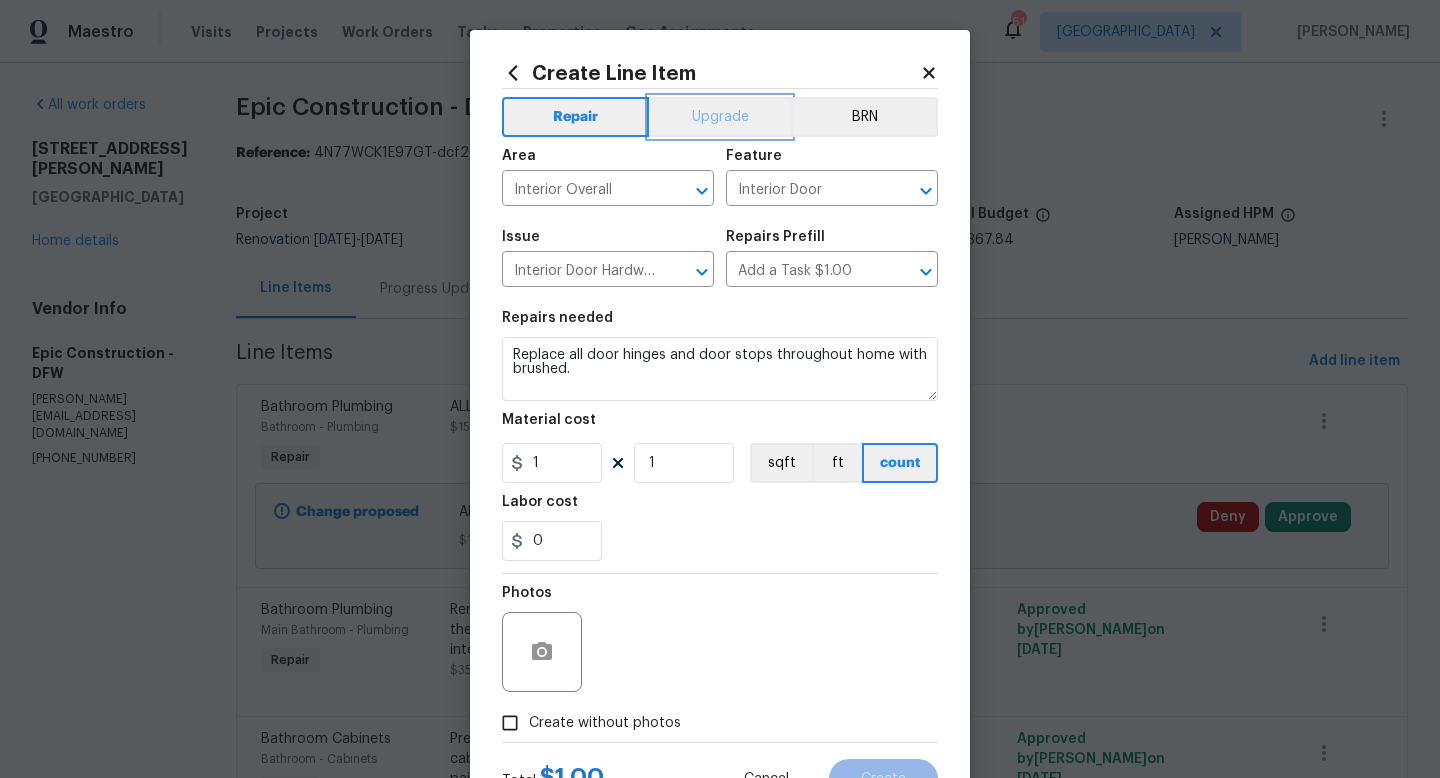 click on "Upgrade" at bounding box center [720, 117] 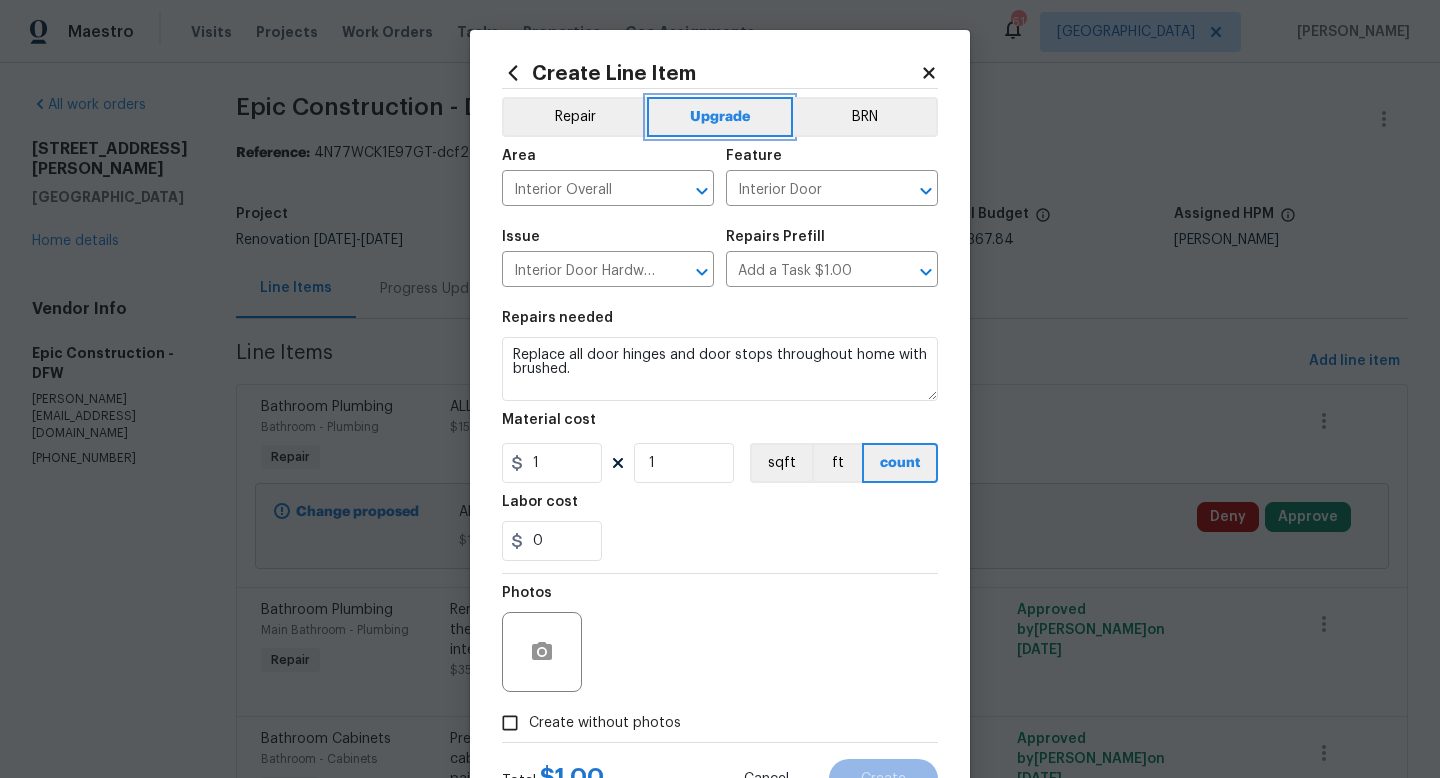 type 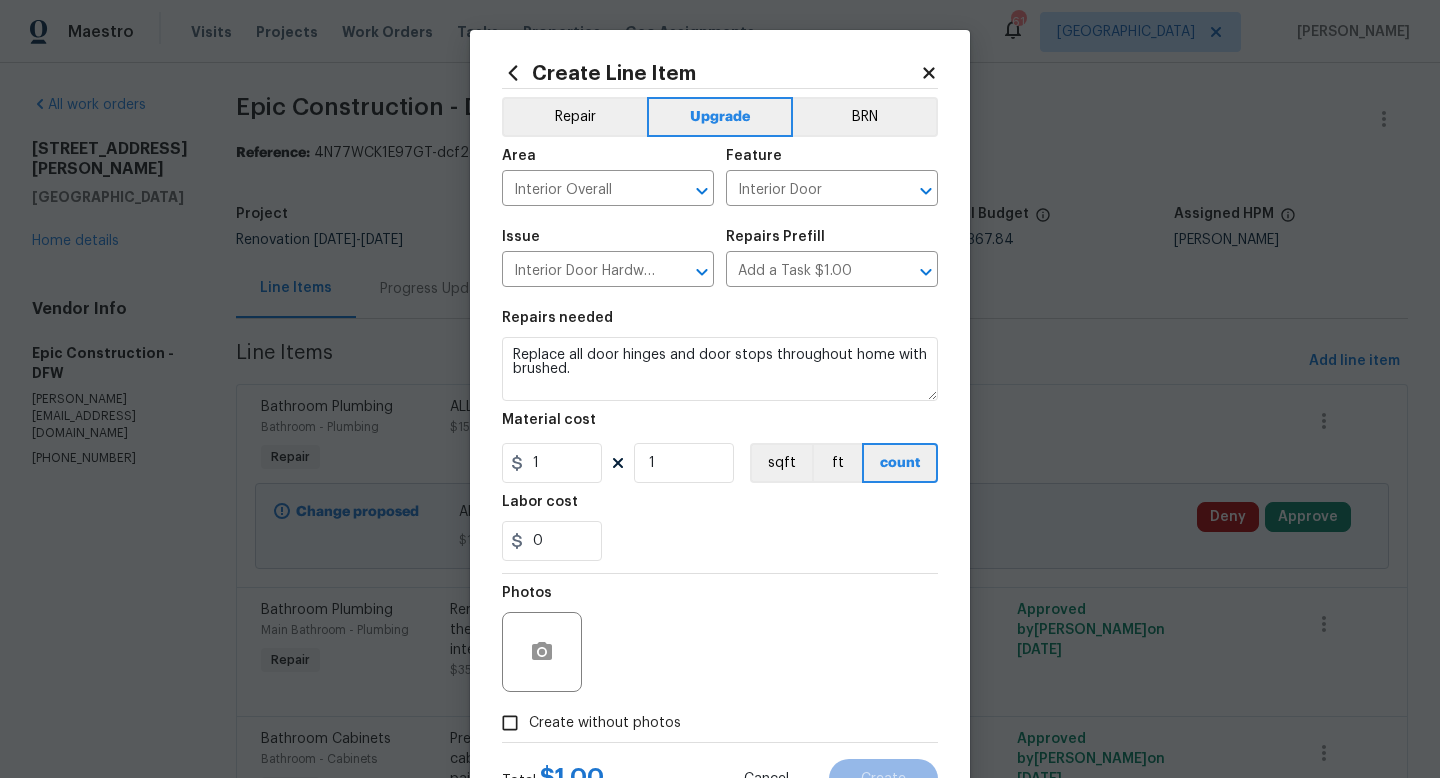 click on "Repairs needed Replace all door hinges and door stops throughout home with brushed.  Material cost 1 1 sqft ft count Labor cost 0" at bounding box center [720, 436] 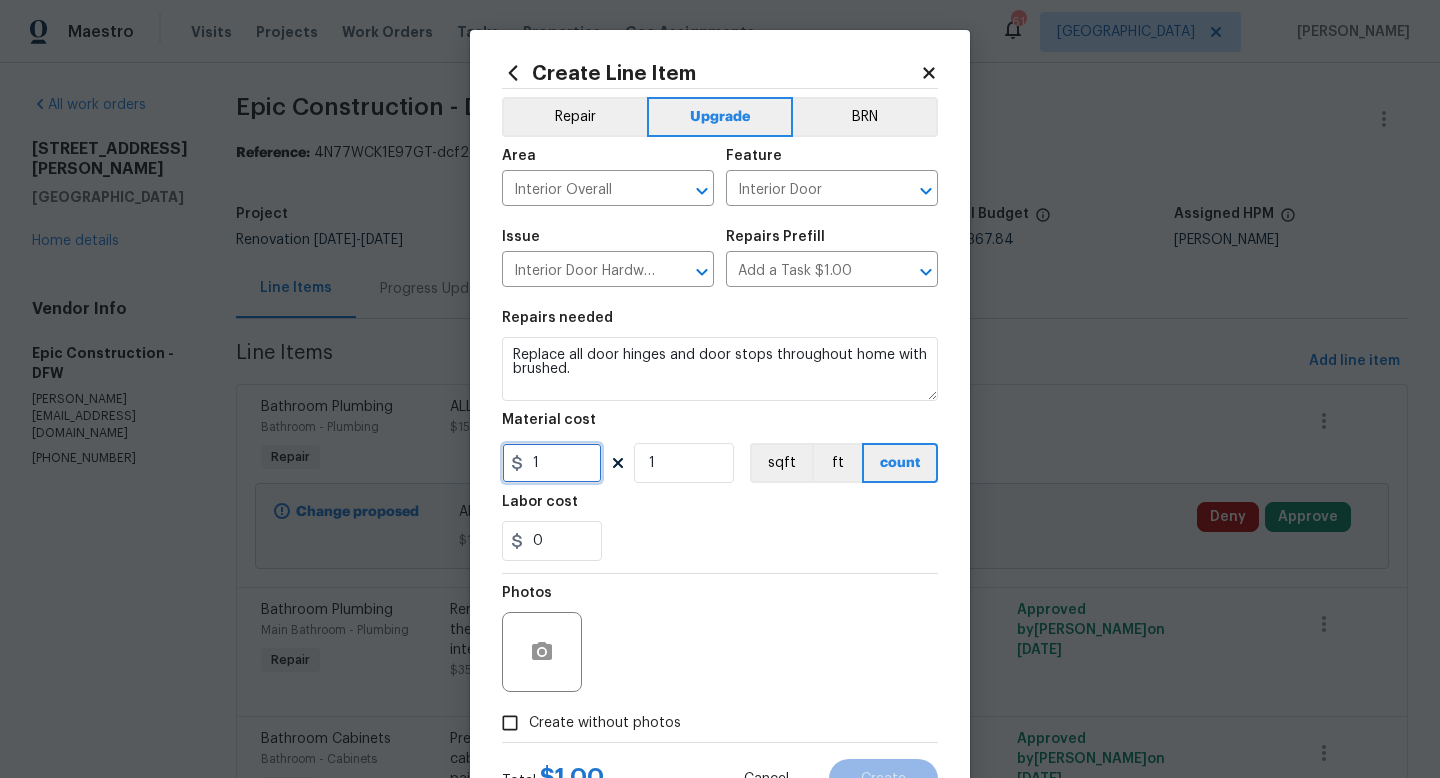 click on "1" at bounding box center [552, 463] 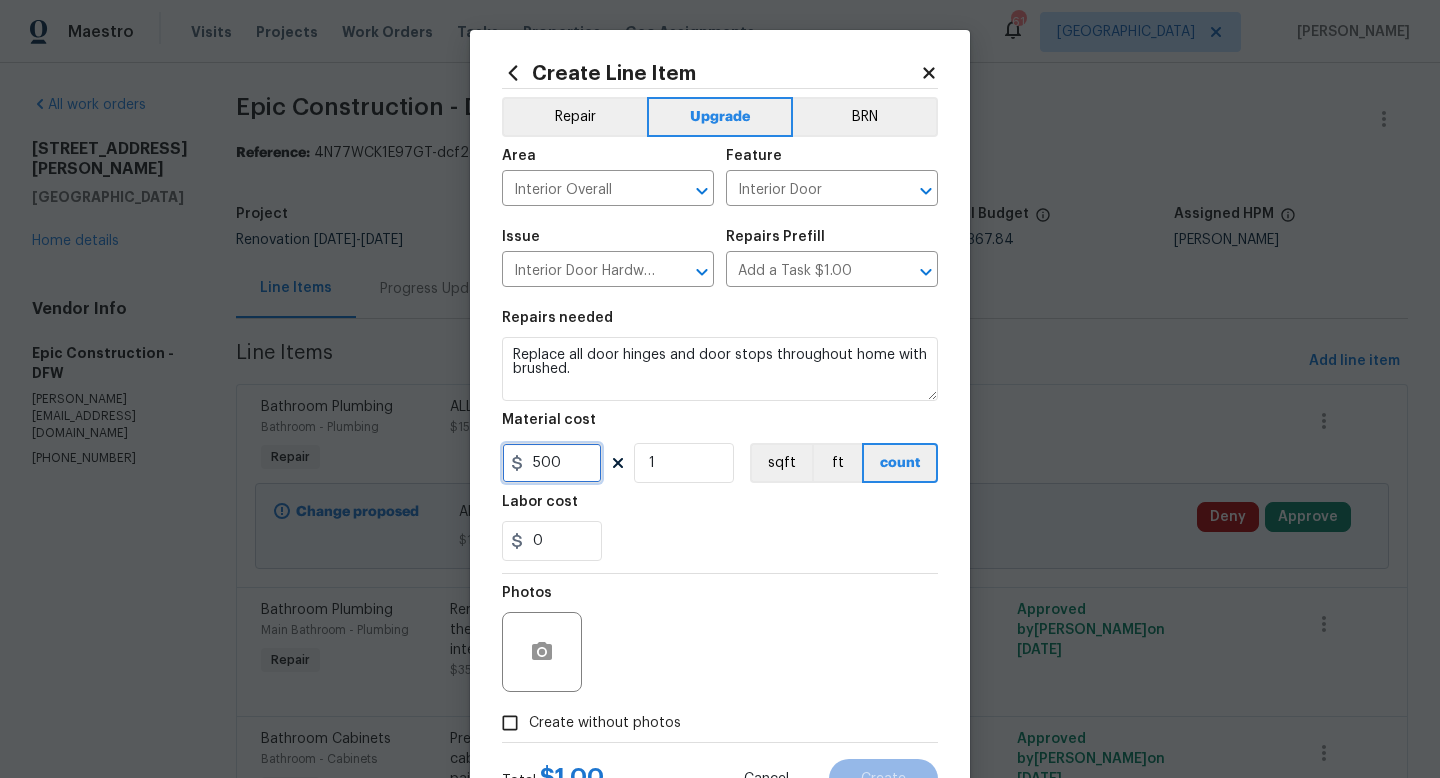 scroll, scrollTop: 84, scrollLeft: 0, axis: vertical 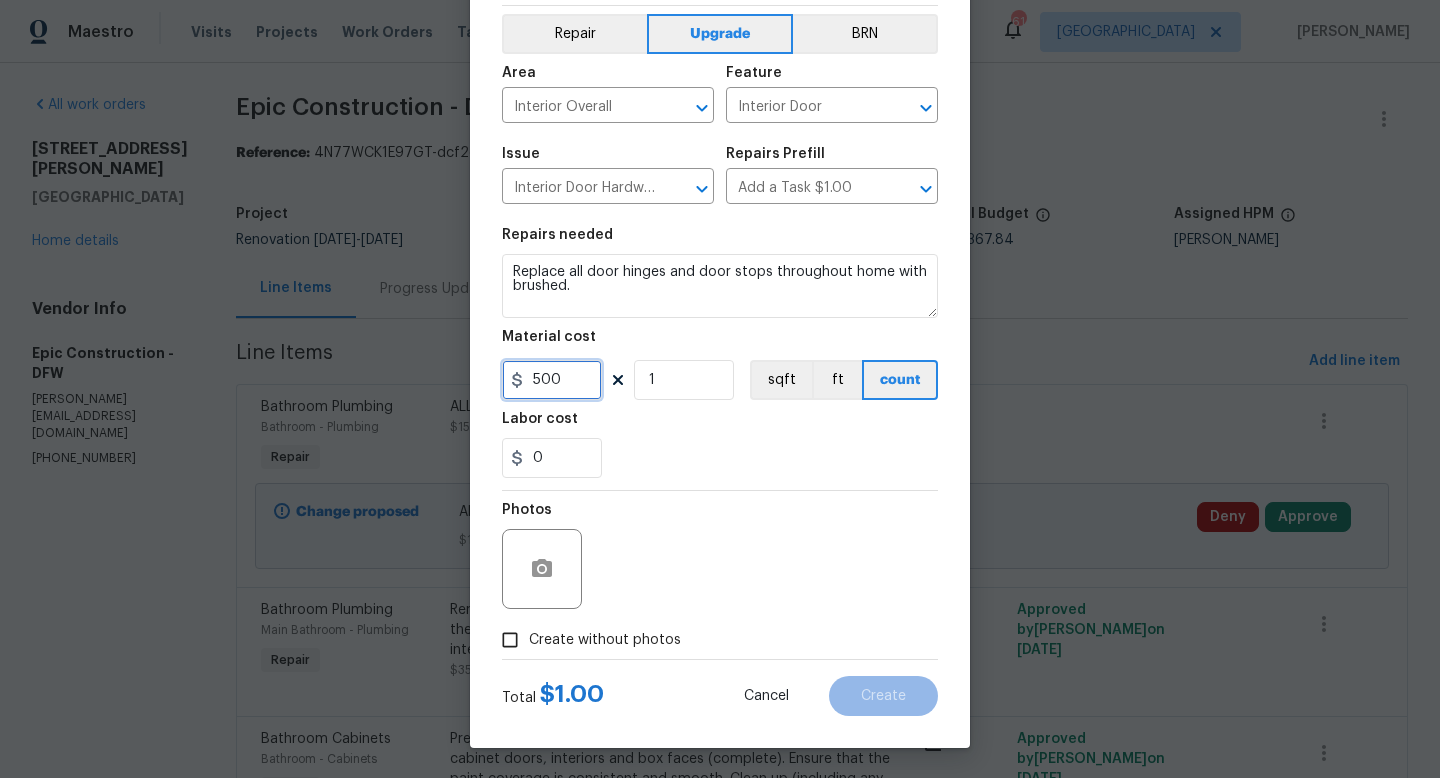 type on "500" 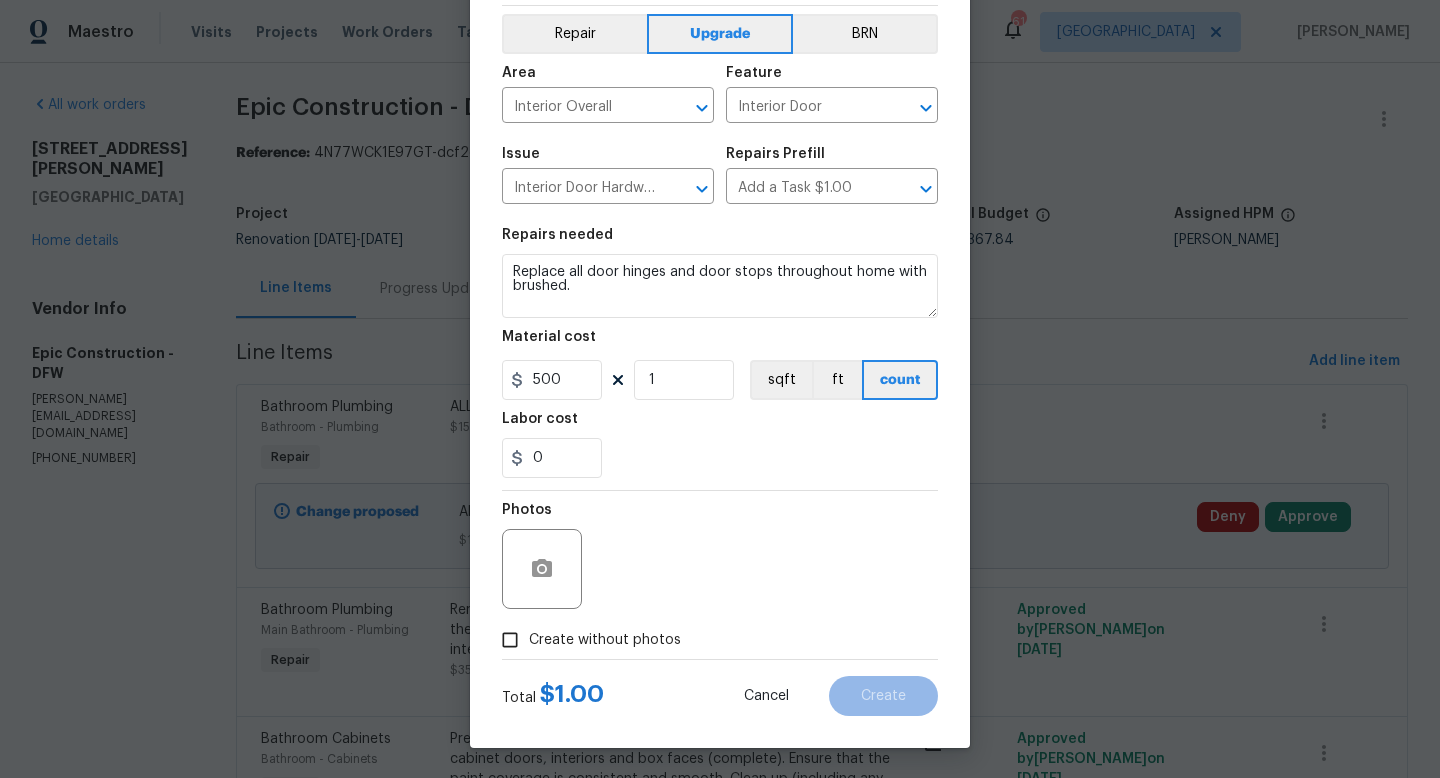click on "Create without photos" at bounding box center [510, 640] 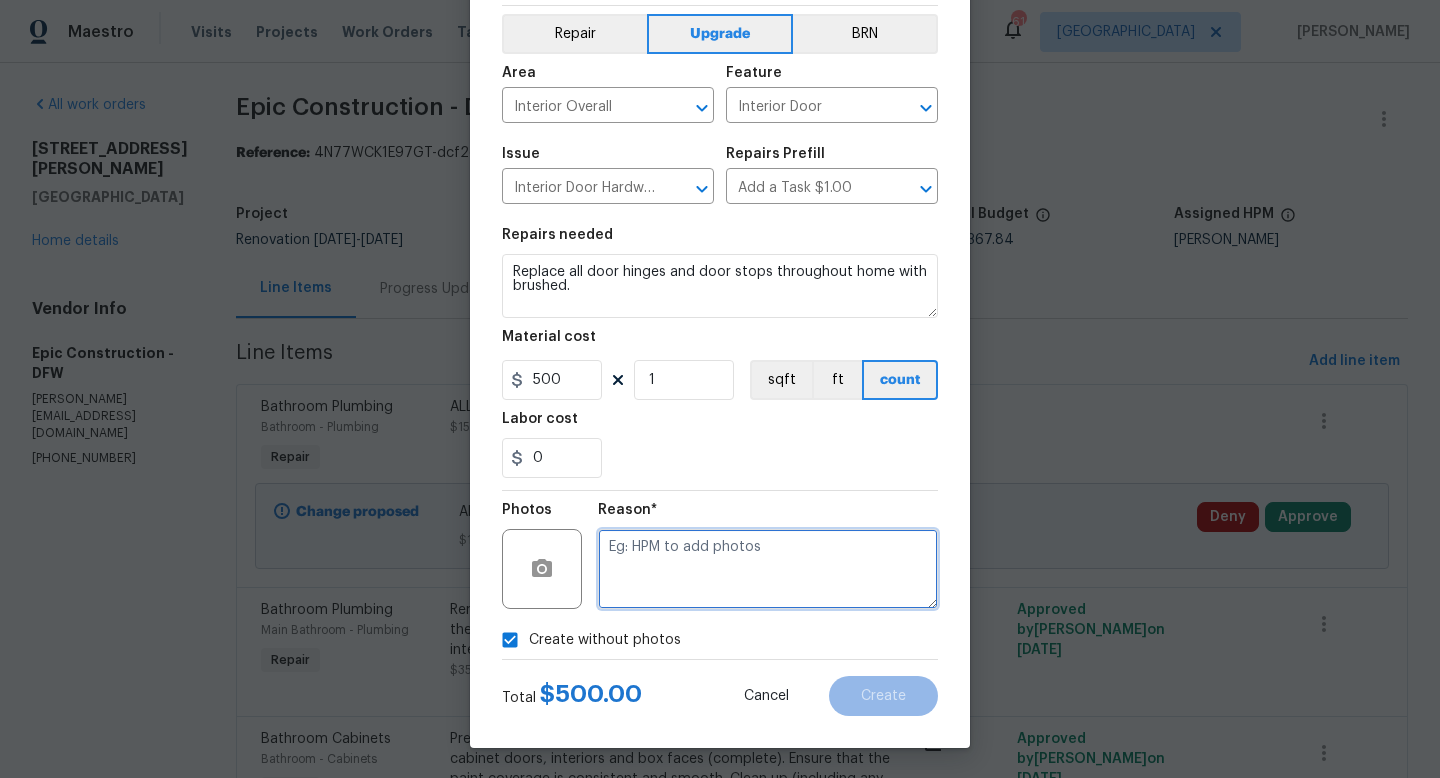click at bounding box center (768, 569) 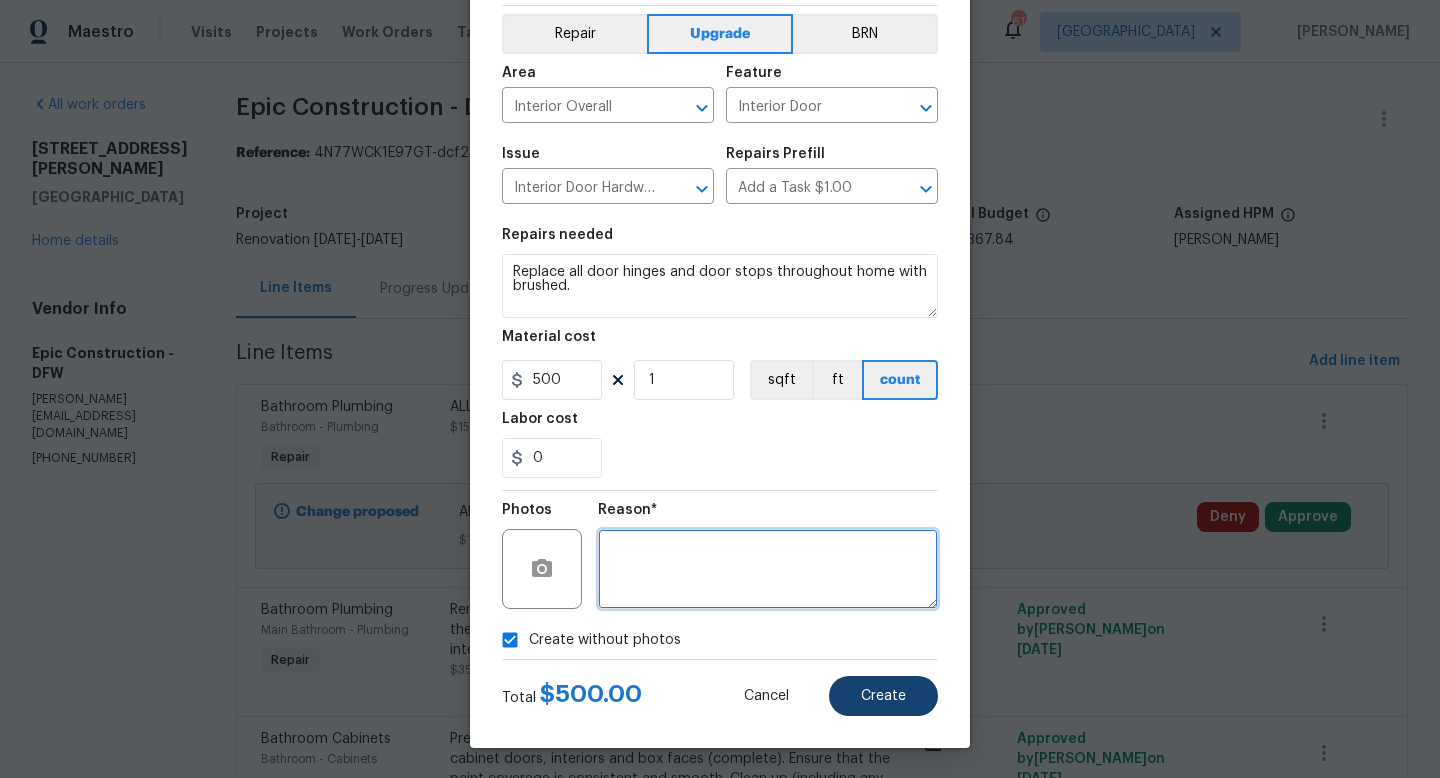 type 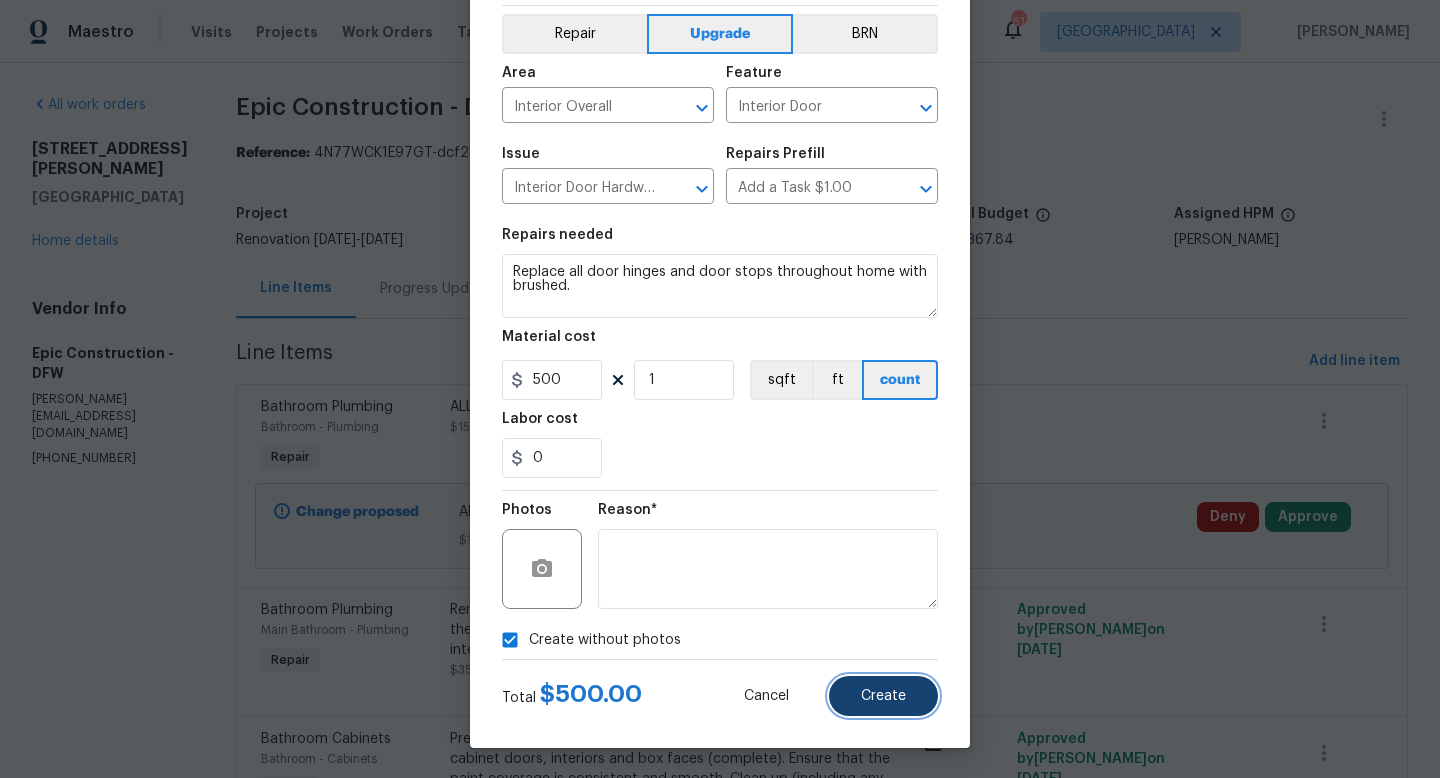 click on "Create" at bounding box center [883, 696] 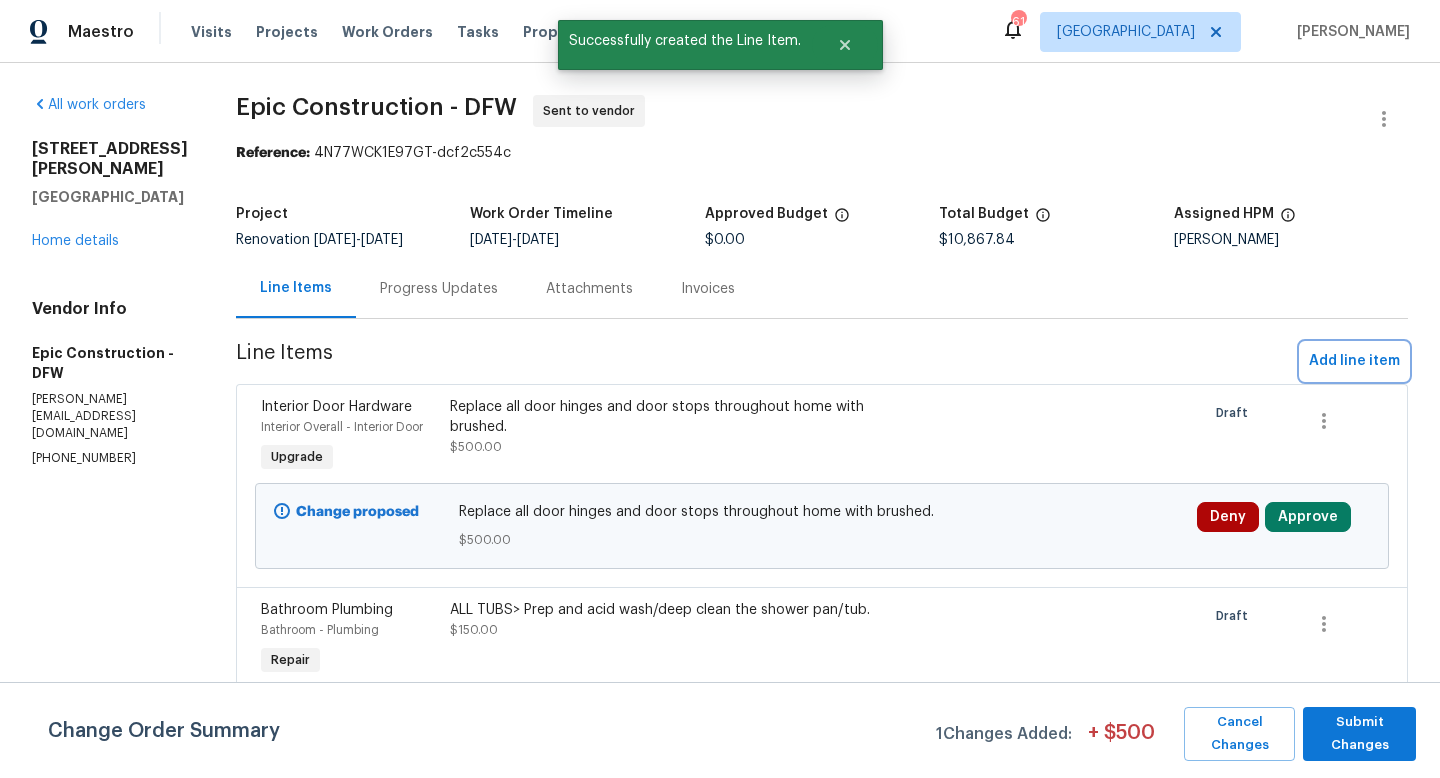 click on "Add line item" at bounding box center (1354, 361) 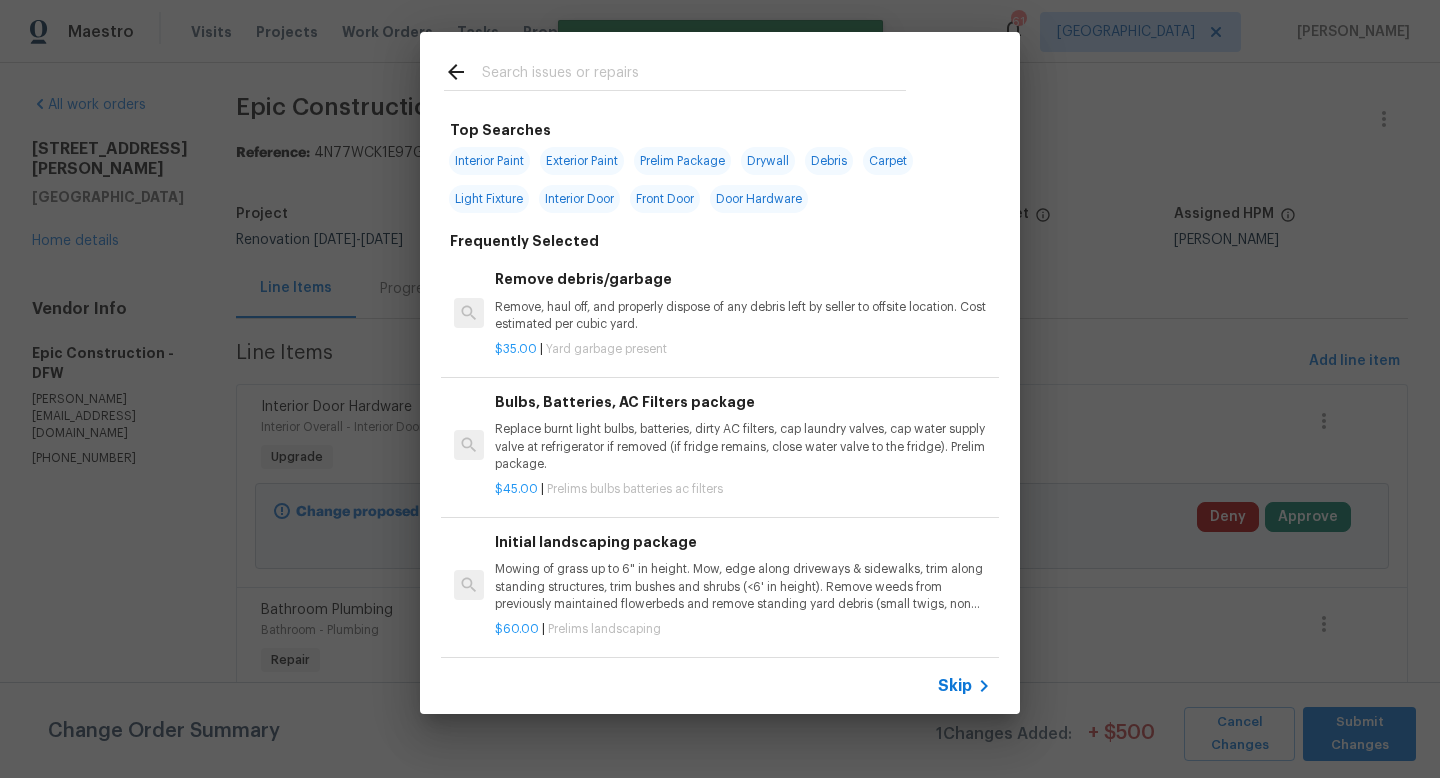 click at bounding box center (694, 75) 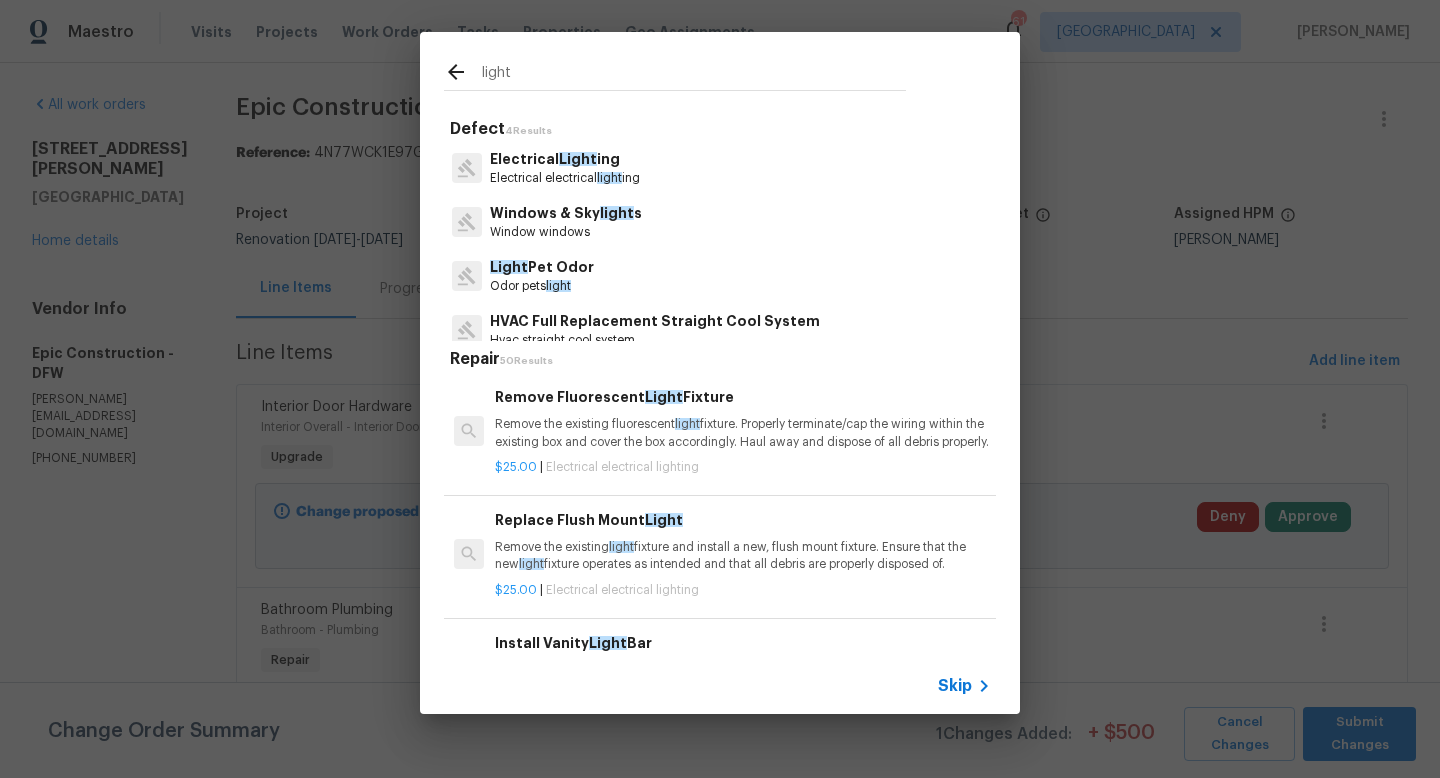 type on "light" 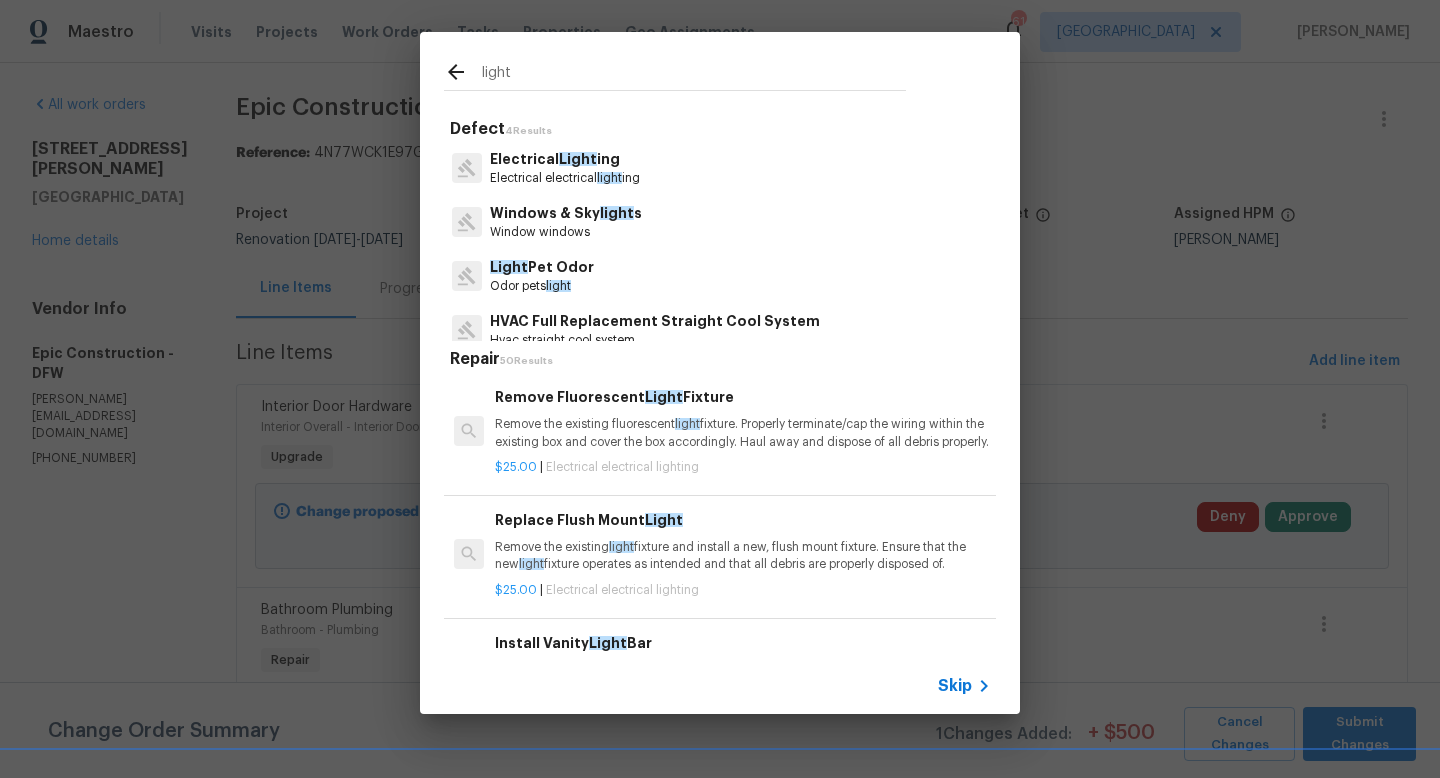 click on "Light" at bounding box center (578, 159) 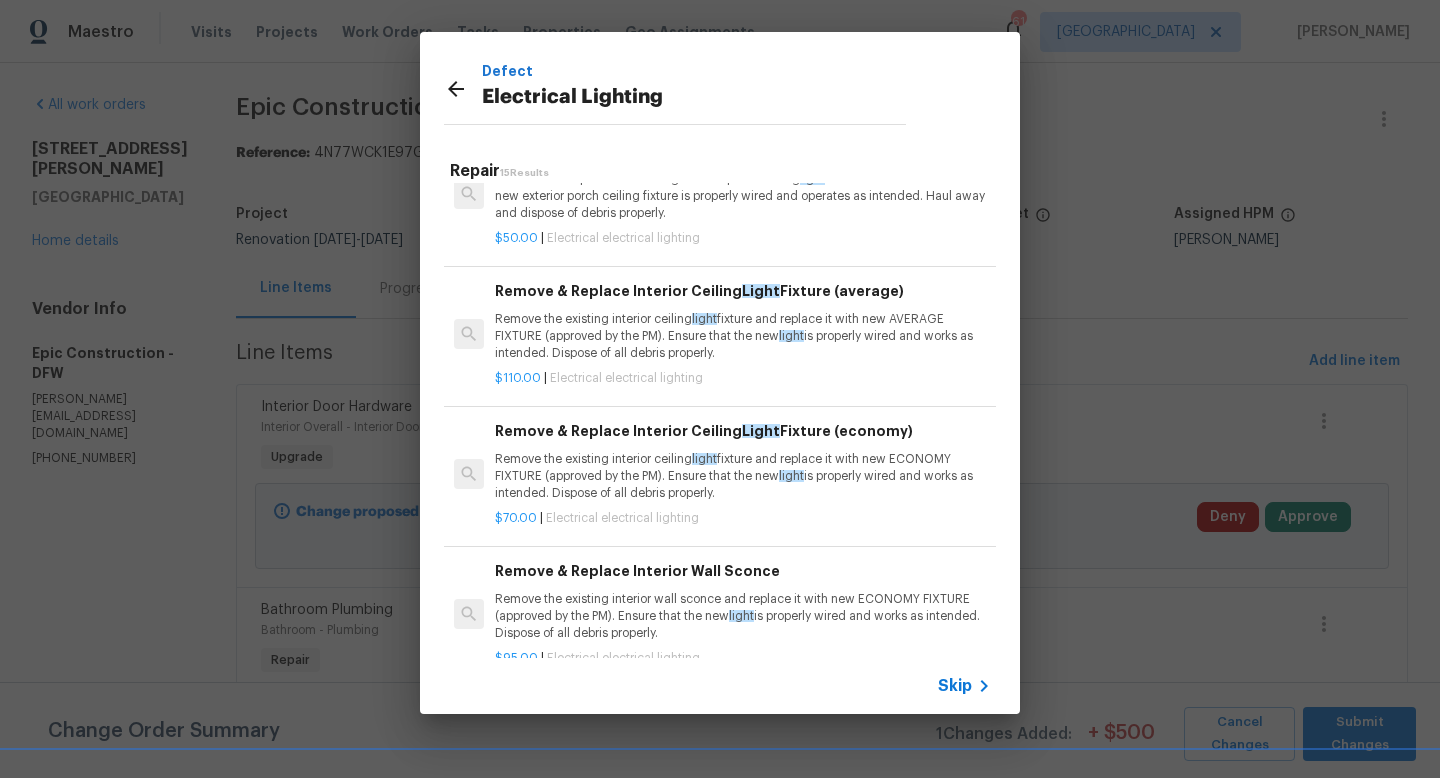 scroll, scrollTop: 1534, scrollLeft: 0, axis: vertical 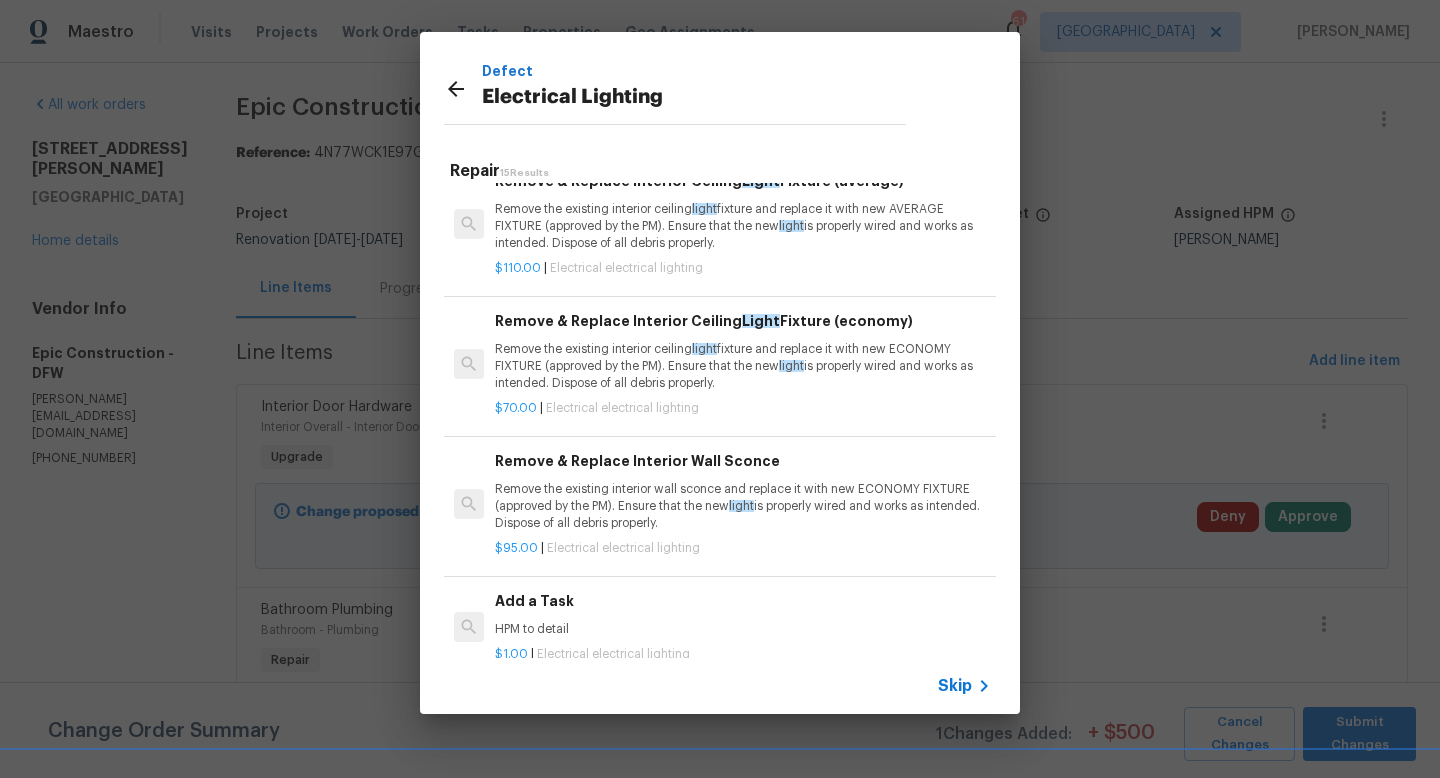 click on "Add a Task HPM to detail" at bounding box center (743, 614) 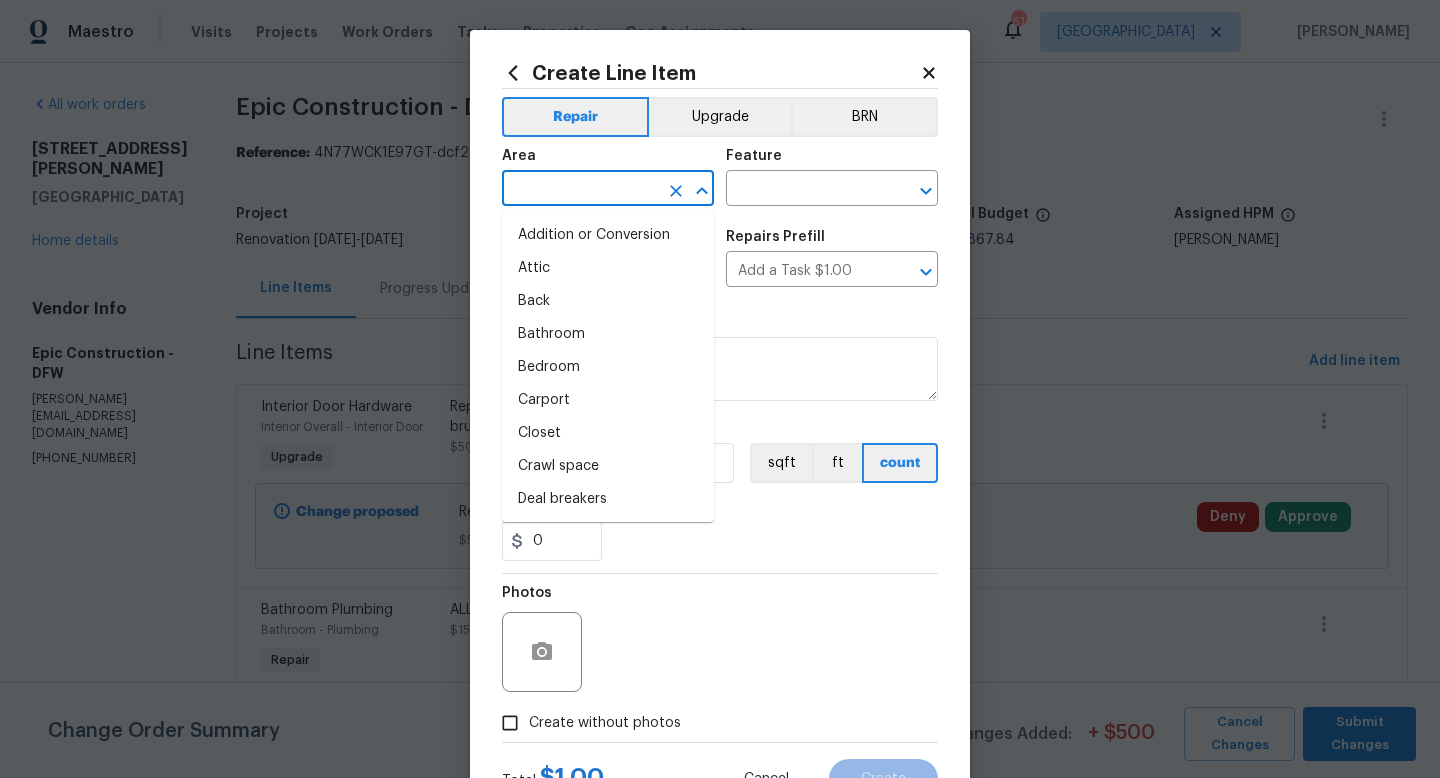 click at bounding box center (580, 190) 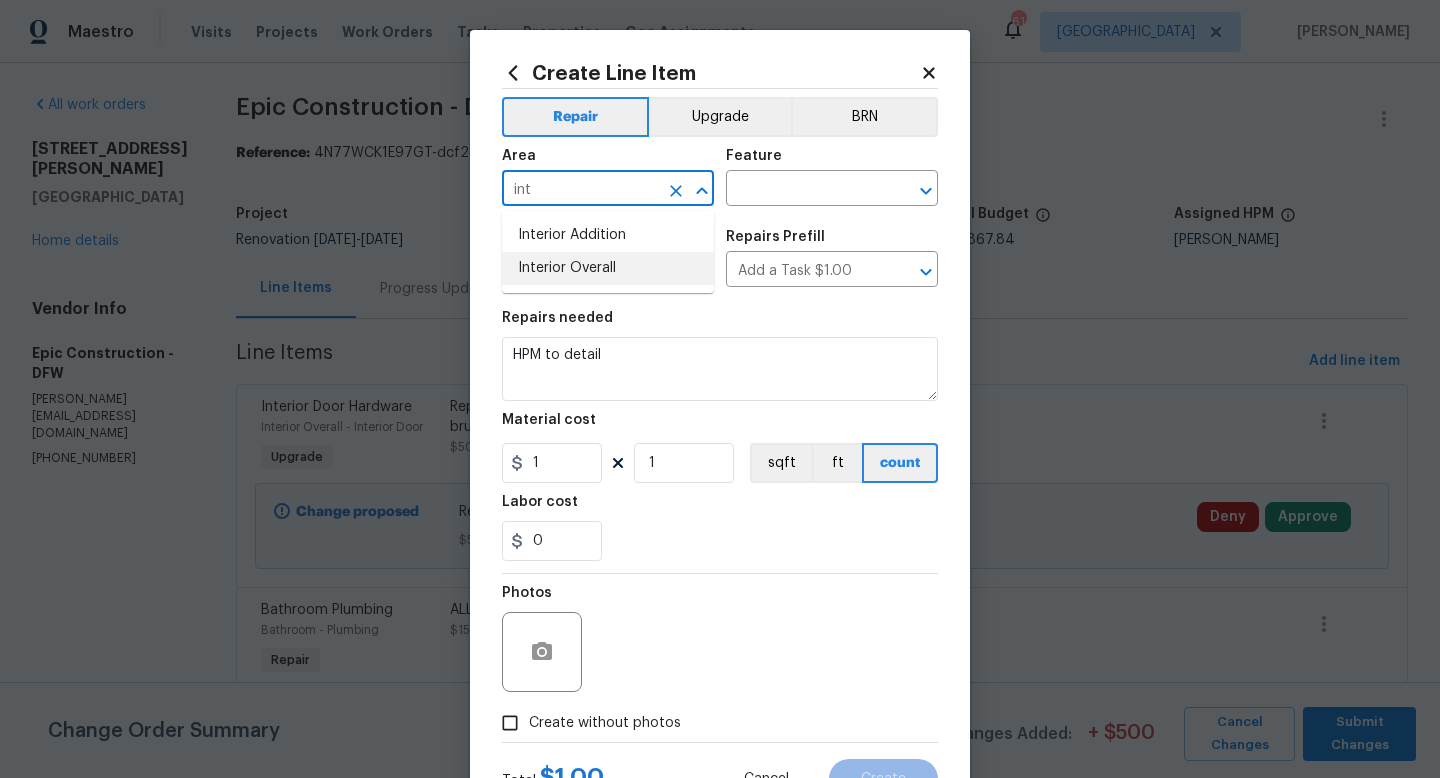 click on "Interior Overall" at bounding box center [608, 268] 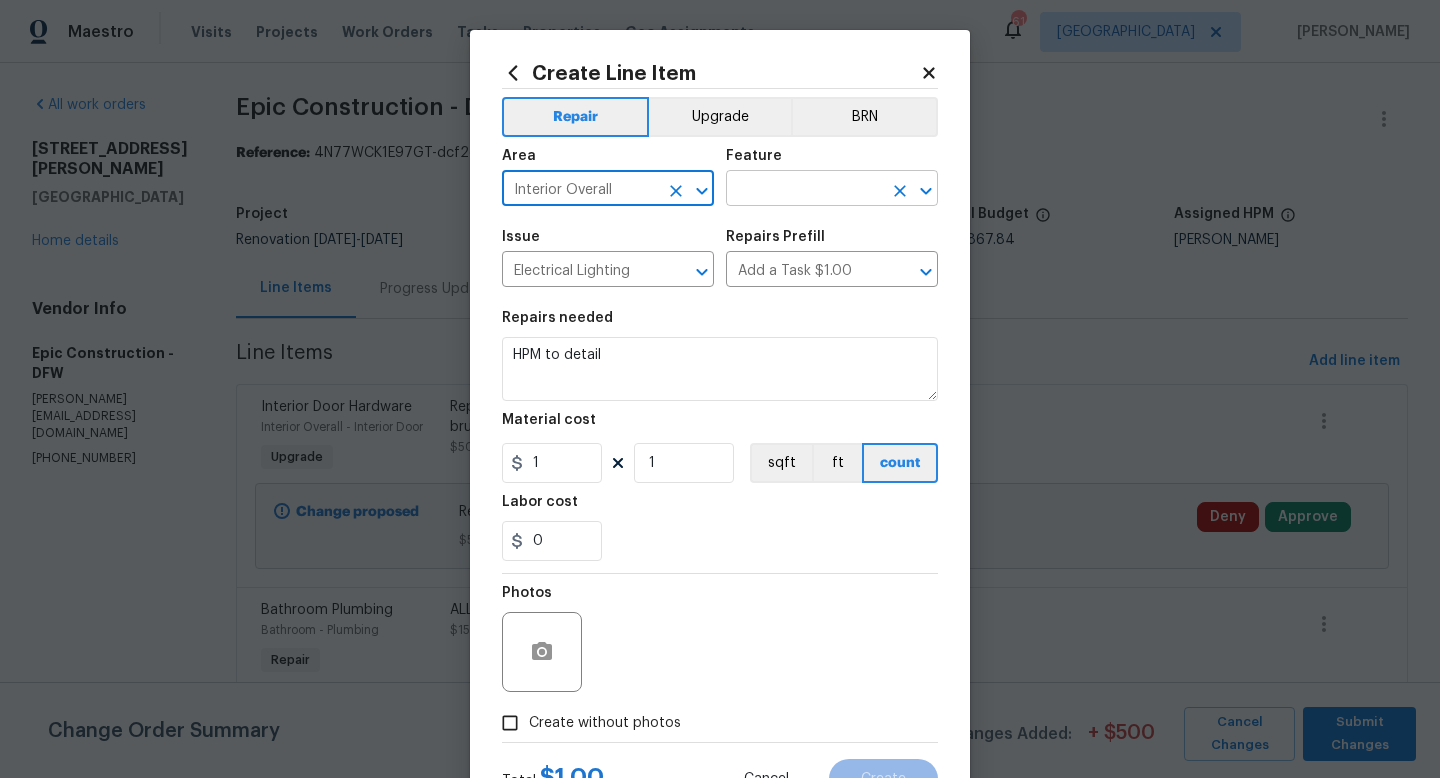 type on "Interior Overall" 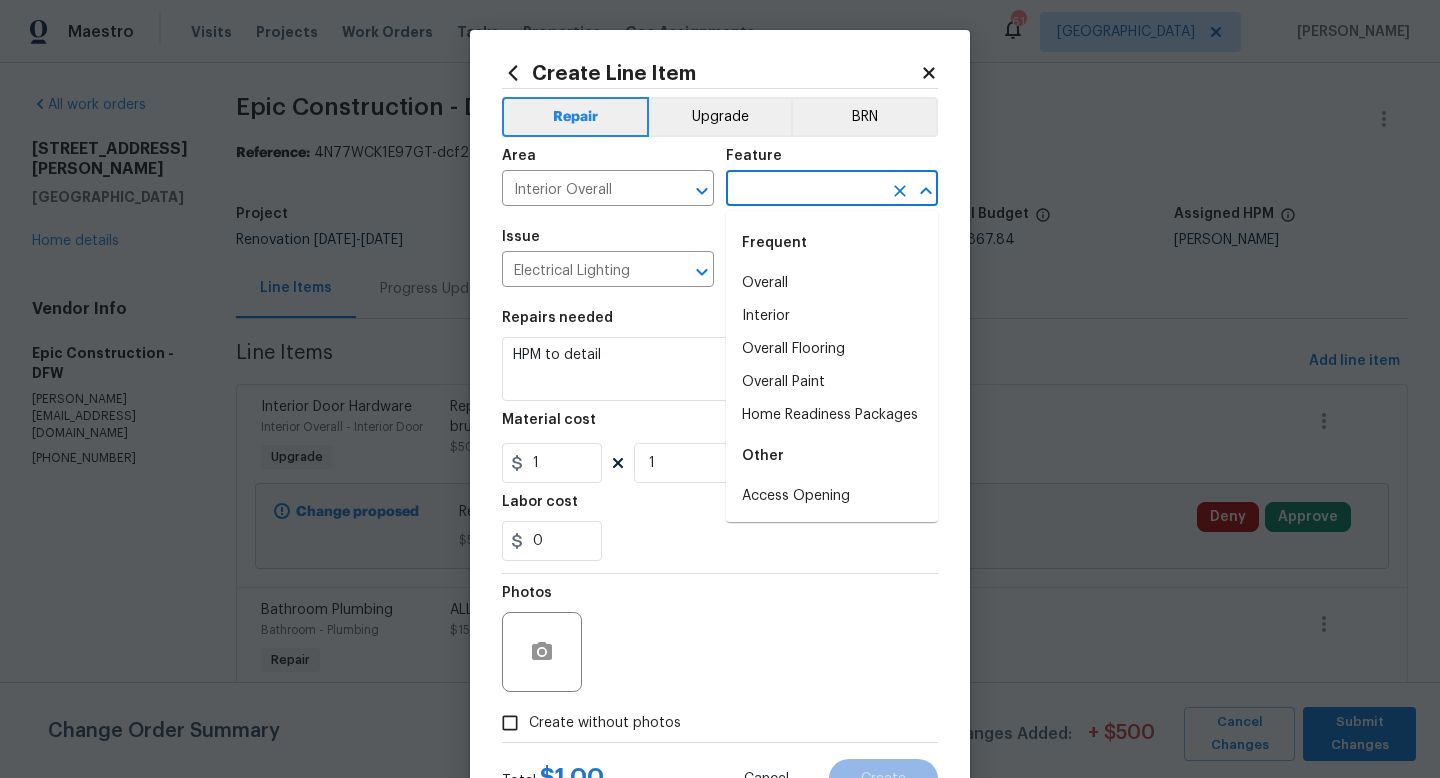 click at bounding box center [804, 190] 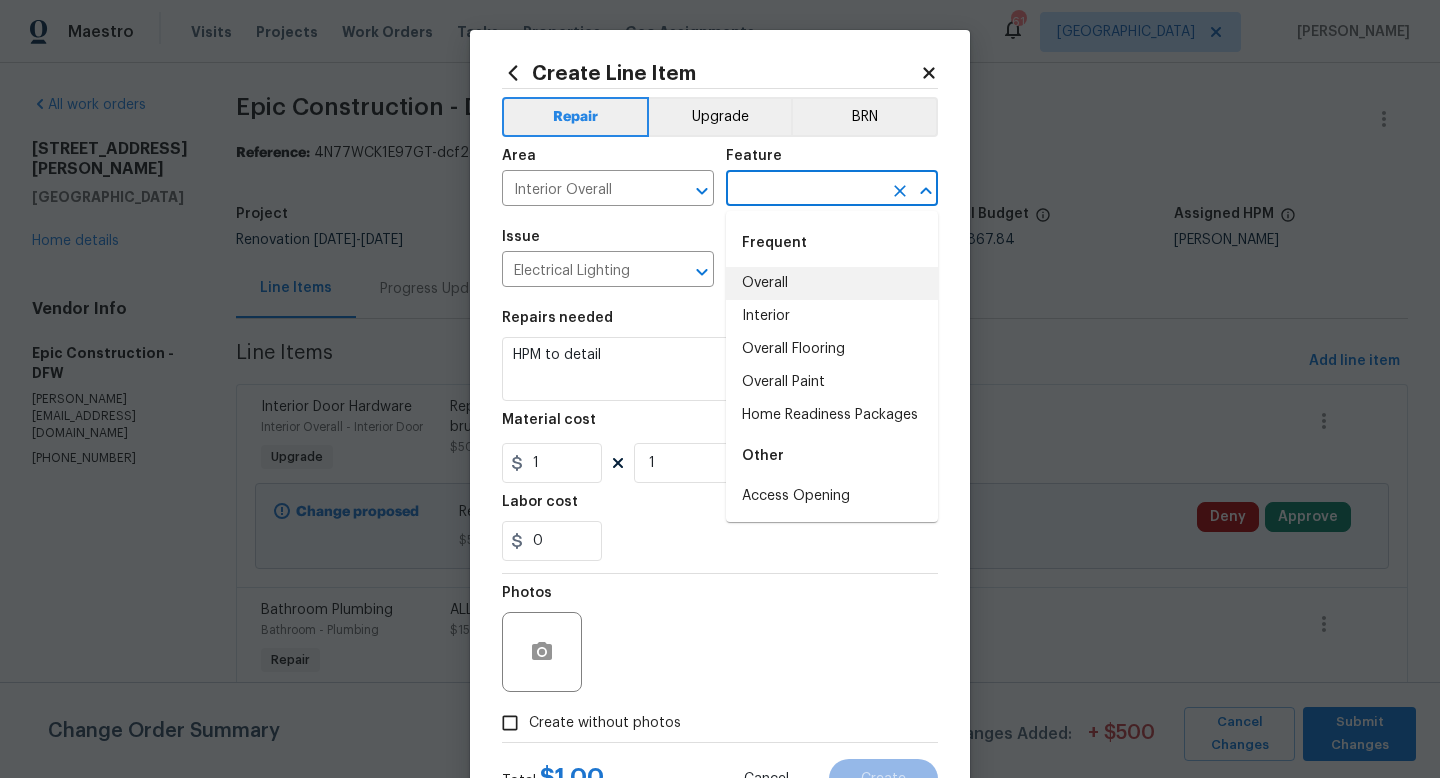 click on "Overall" at bounding box center (832, 283) 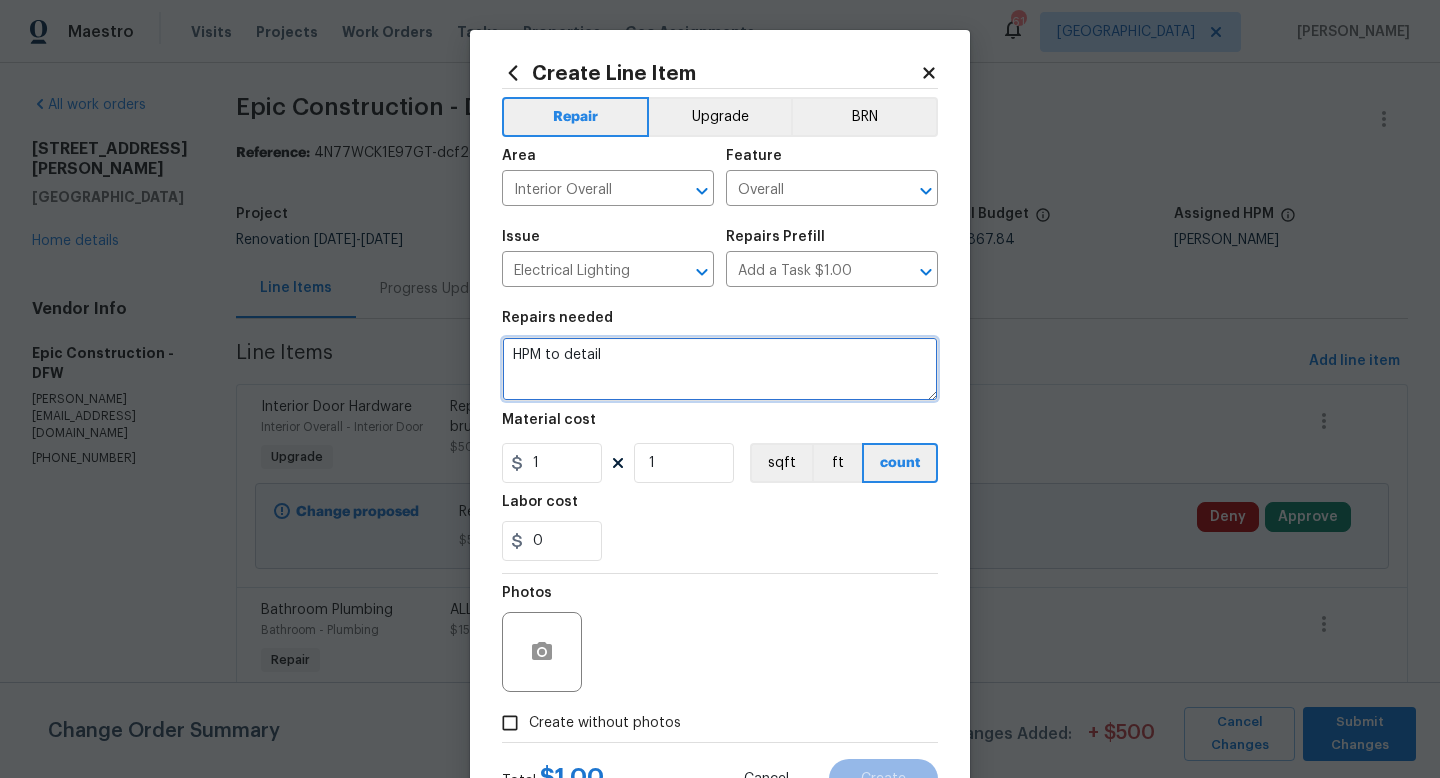 drag, startPoint x: 663, startPoint y: 359, endPoint x: 409, endPoint y: 330, distance: 255.65015 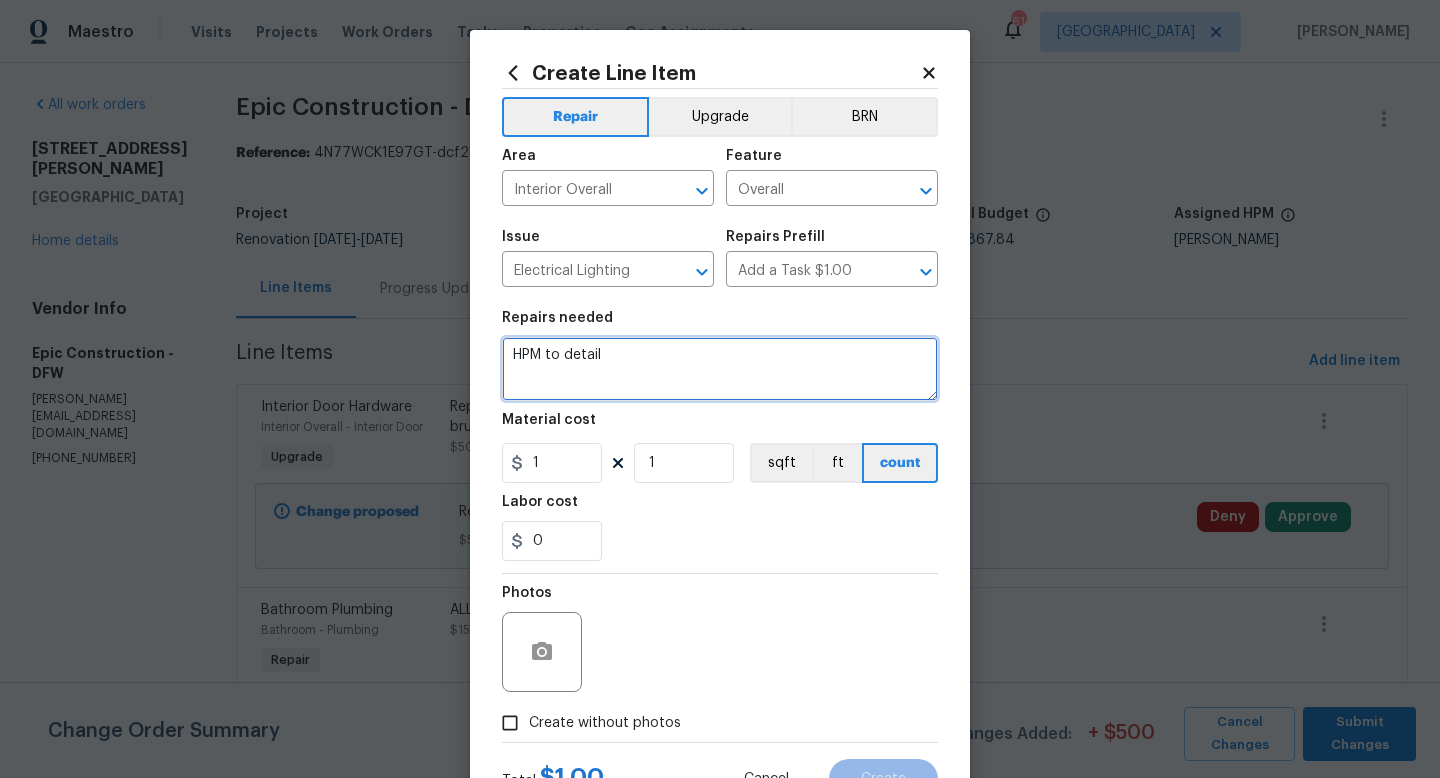 click on "Create Line Item Repair Upgrade BRN Area Interior Overall ​ Feature Overall ​ Issue Electrical Lighting ​ Repairs Prefill Add a Task $1.00 ​ Repairs needed HPM to detail Material cost 1 1 sqft ft count Labor cost 0 Photos Create without photos Total   $ 1.00 Cancel Create" at bounding box center (720, 389) 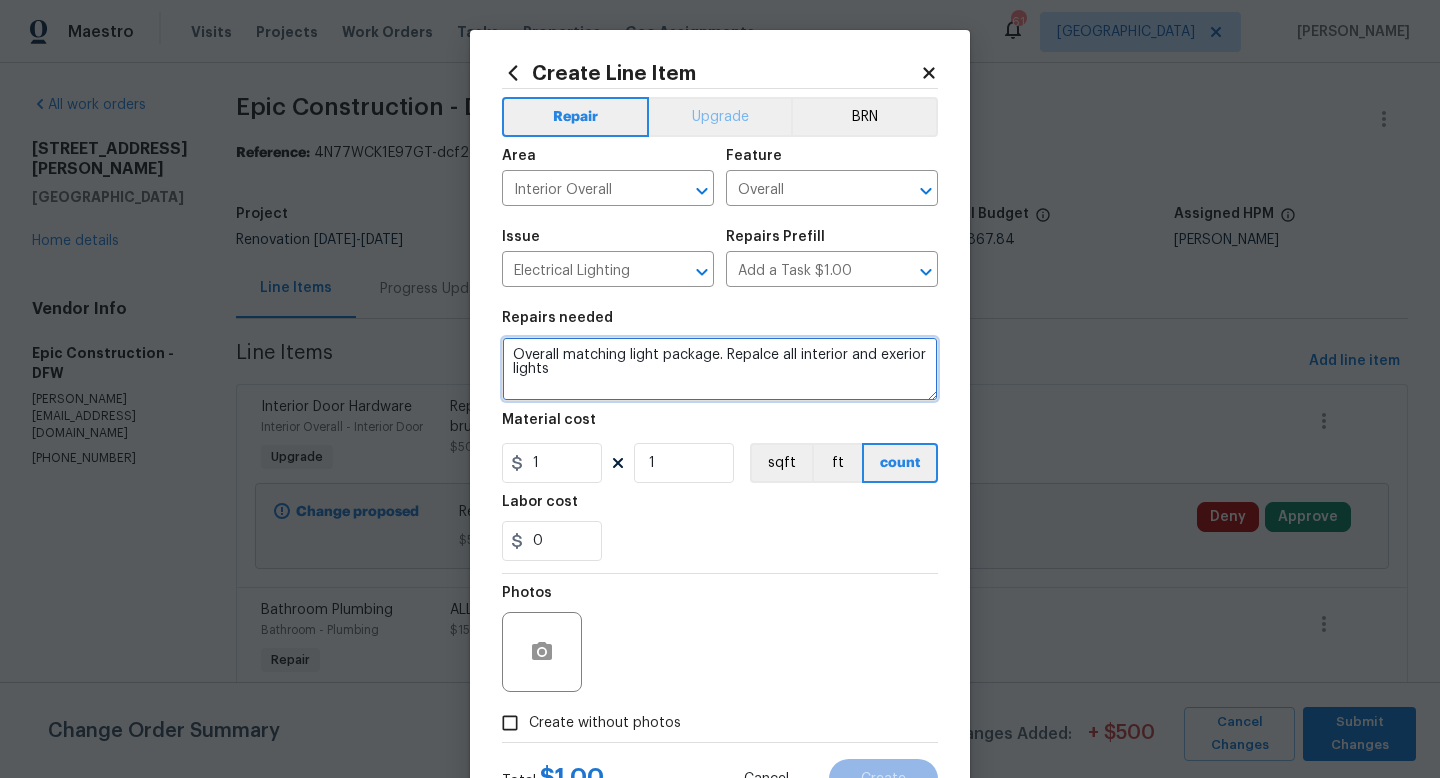 type on "Overall matching light package. Repalce all interior and exerior lights" 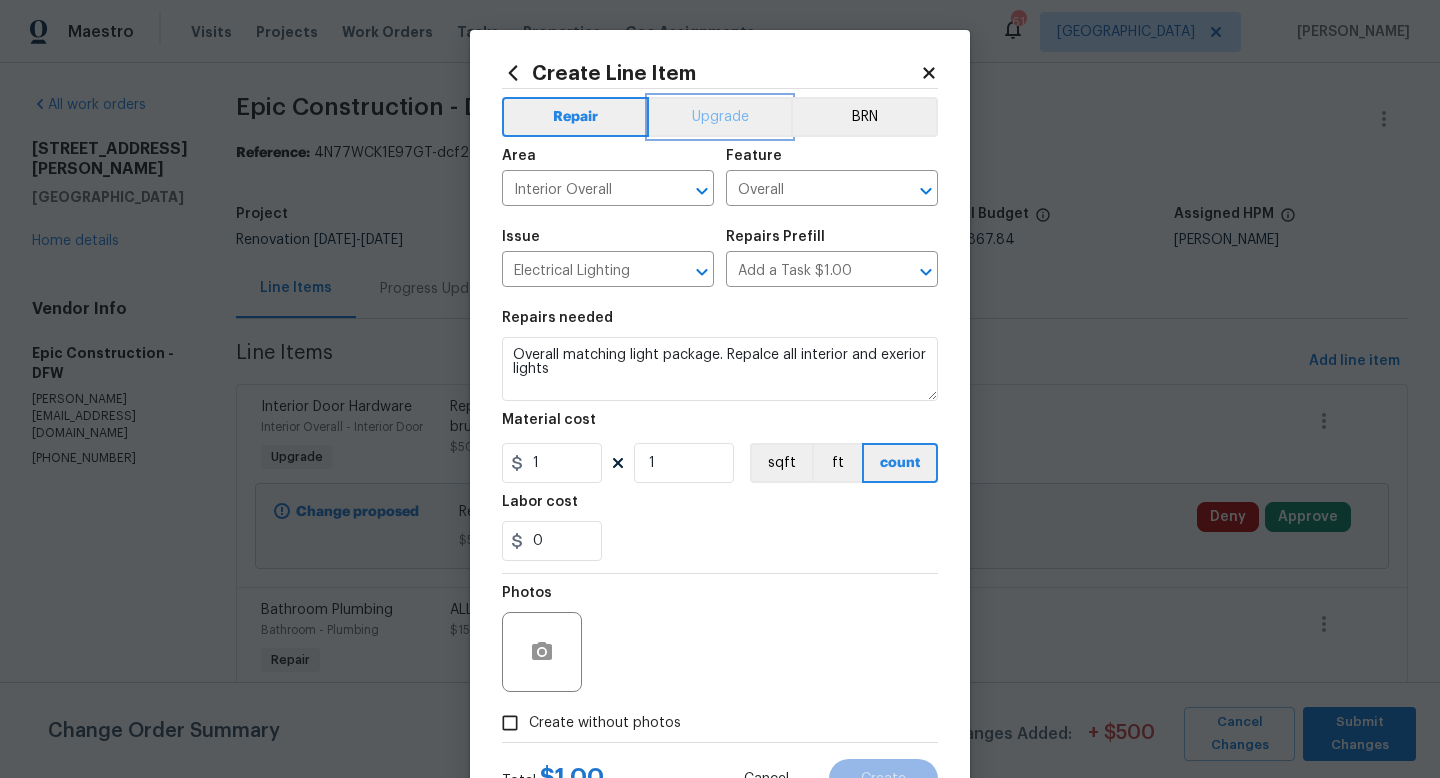 click on "Upgrade" at bounding box center [720, 117] 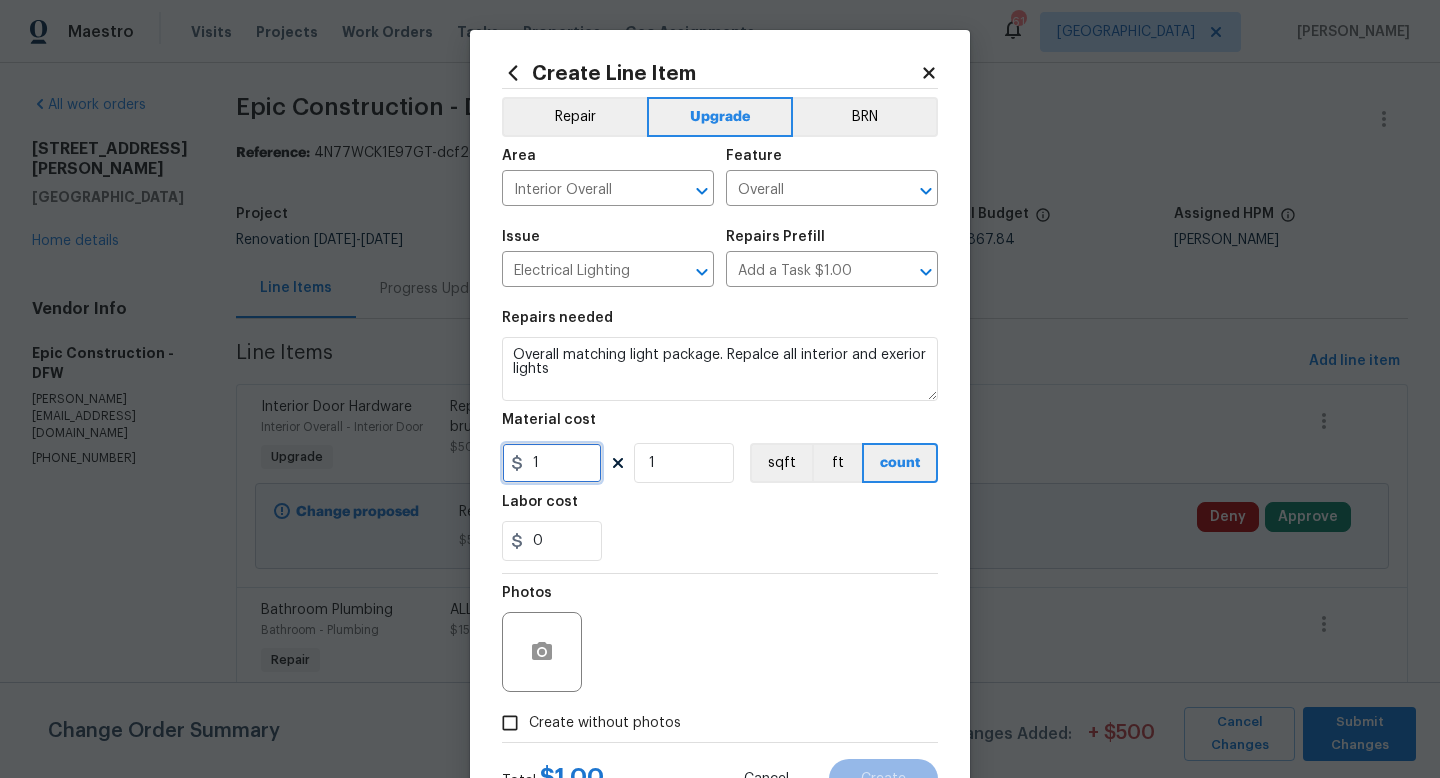 click on "1" at bounding box center [552, 463] 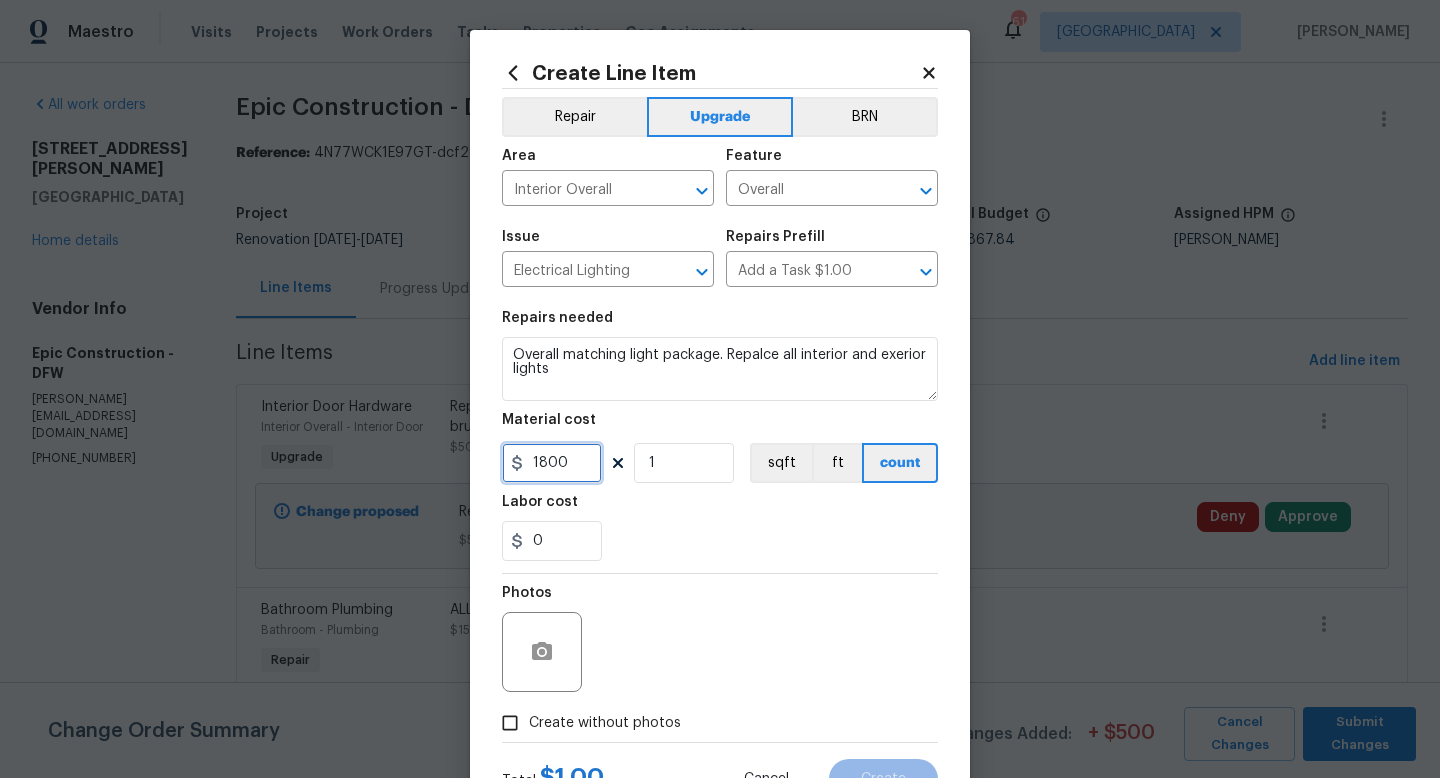 scroll, scrollTop: 84, scrollLeft: 0, axis: vertical 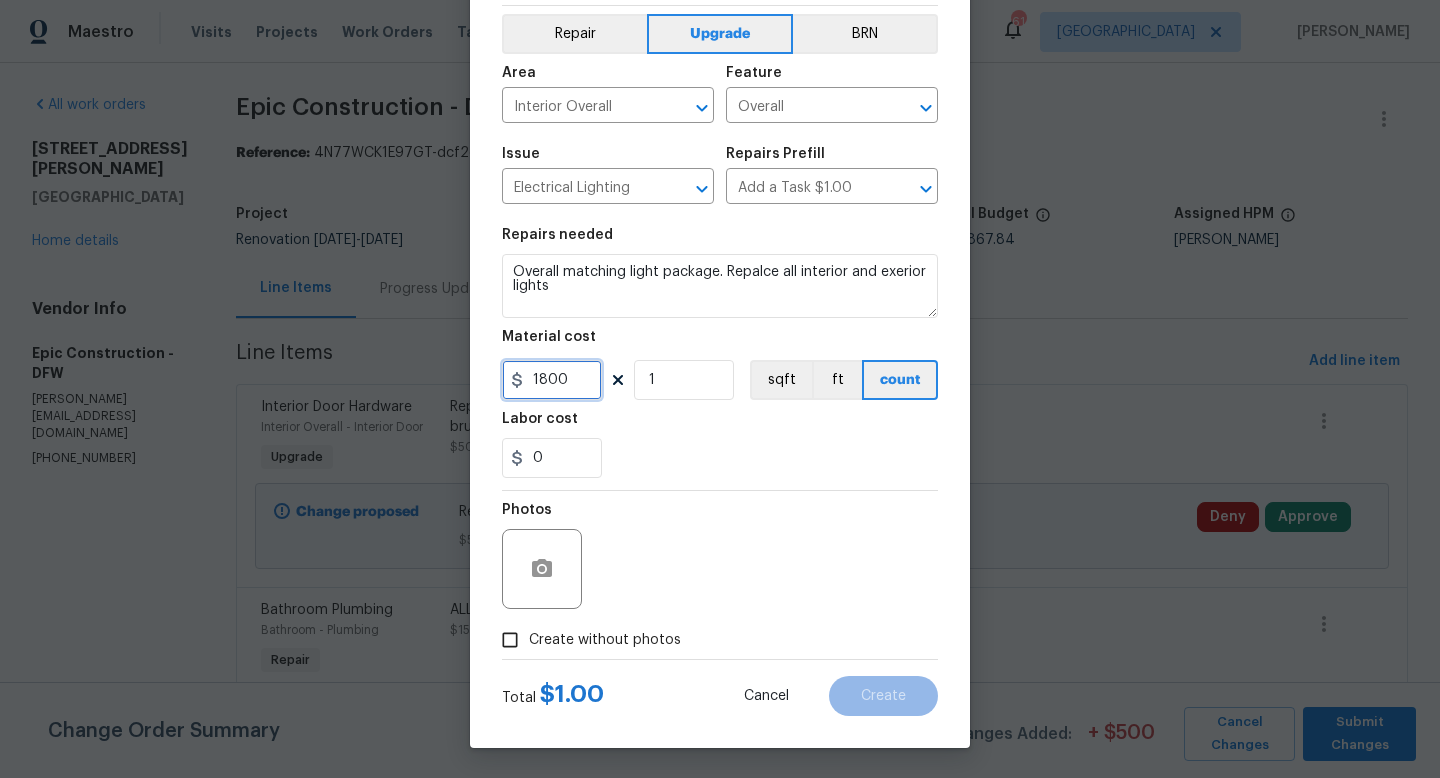type on "1800" 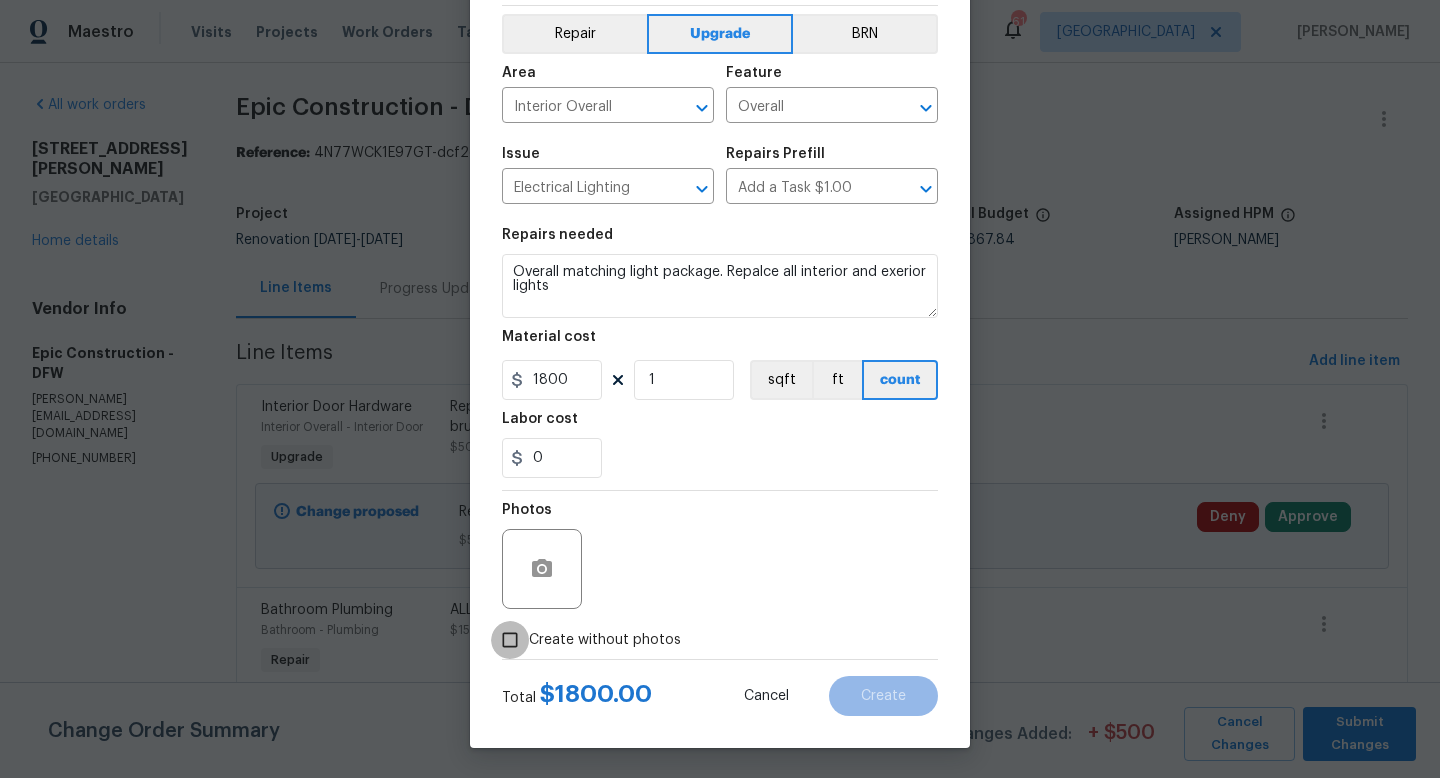 click on "Create without photos" at bounding box center [510, 640] 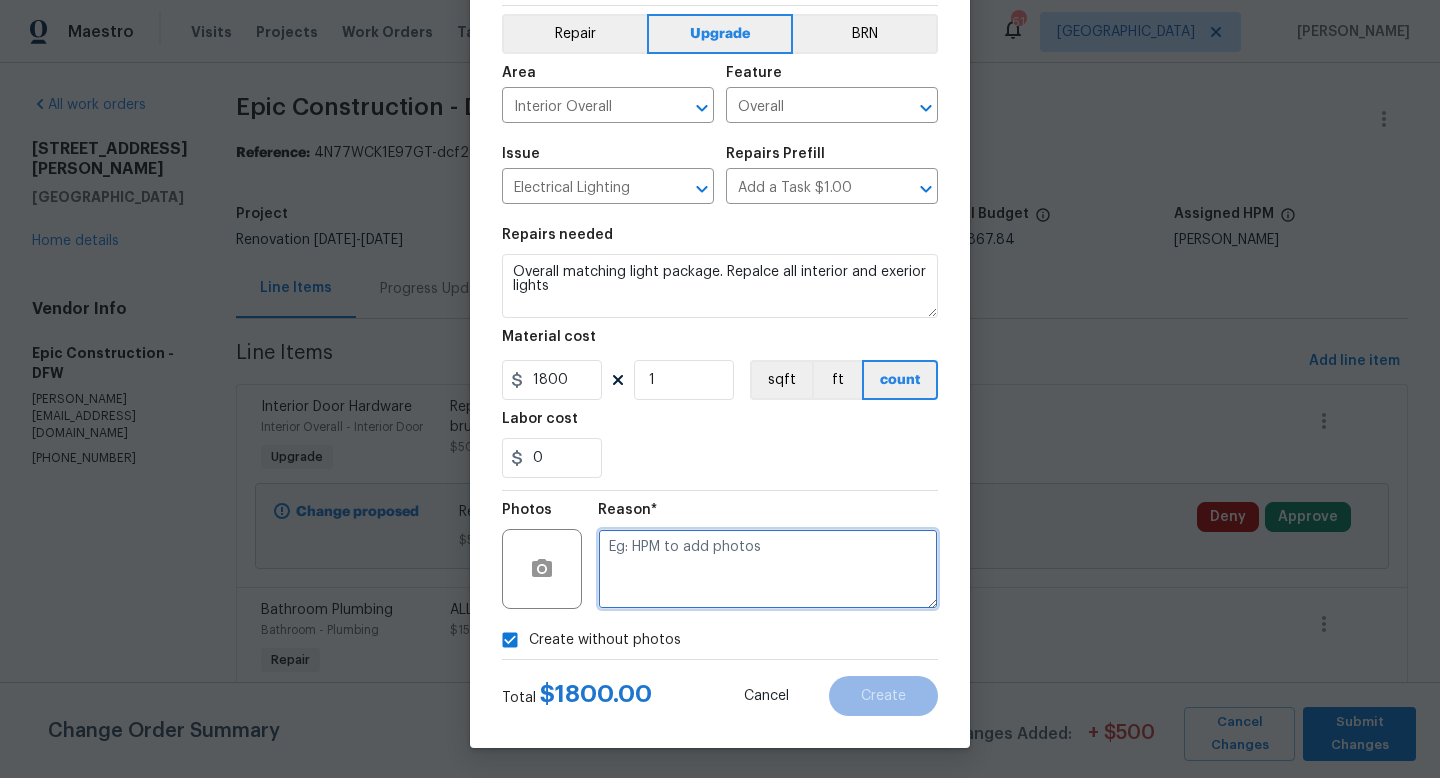 click at bounding box center (768, 569) 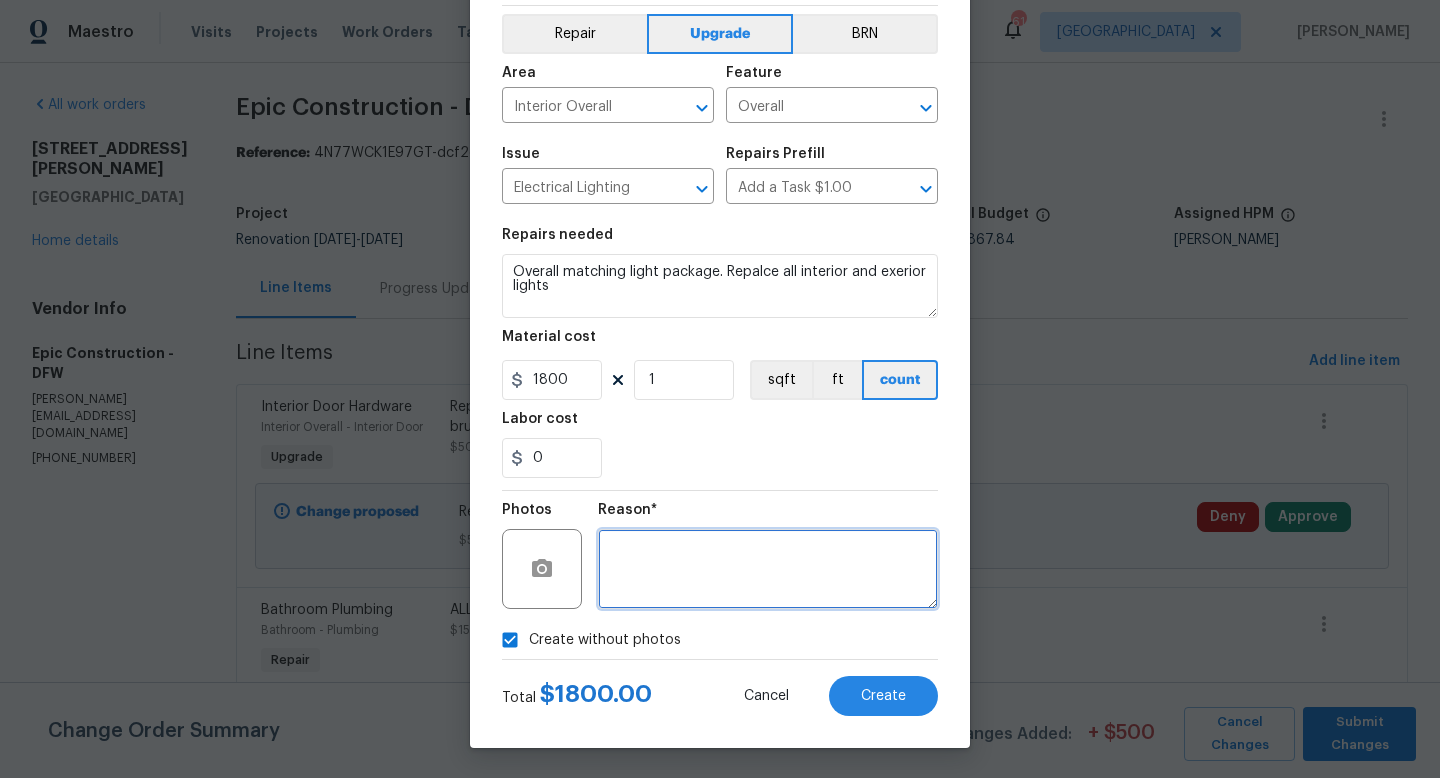 type 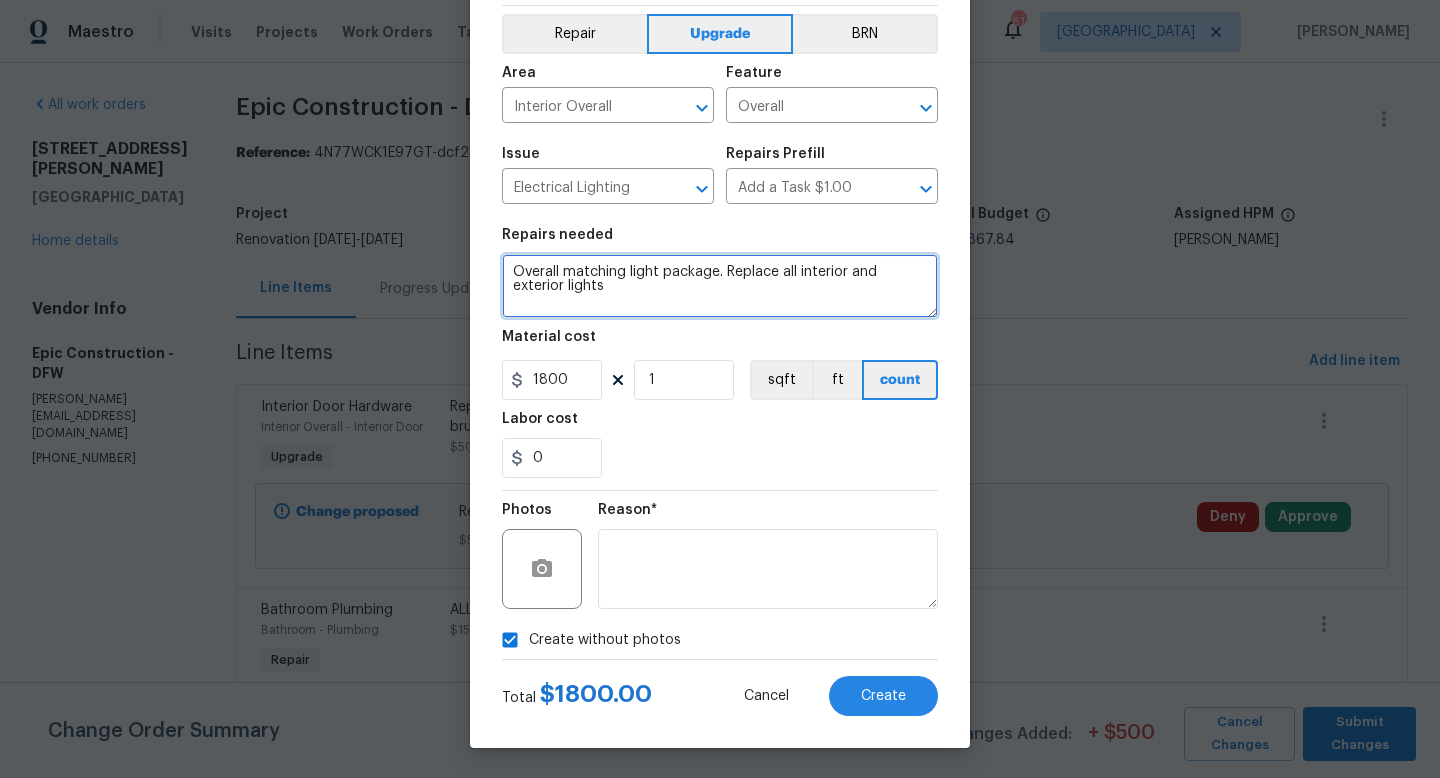 type on "Overall matching light package. Replace all interior and exterior lights" 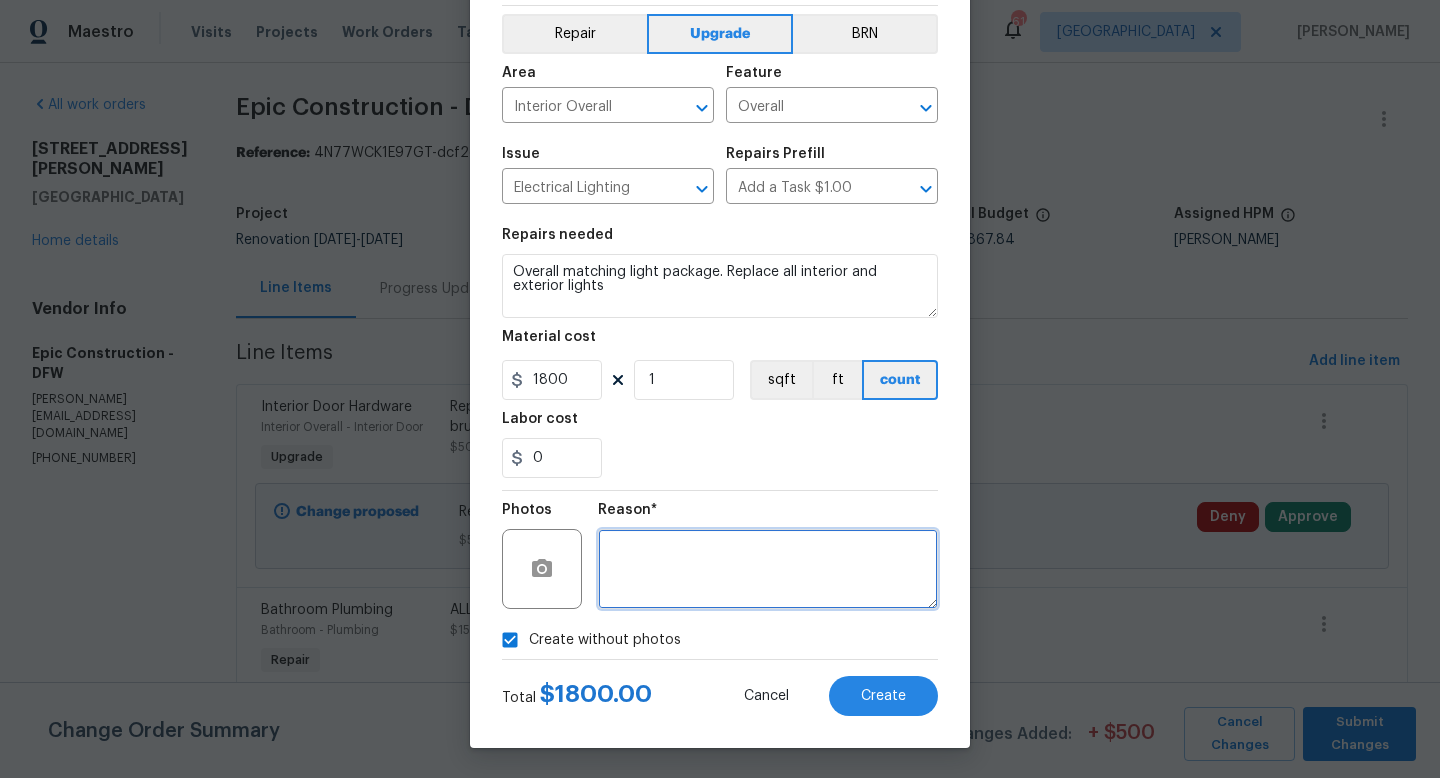 click at bounding box center (768, 569) 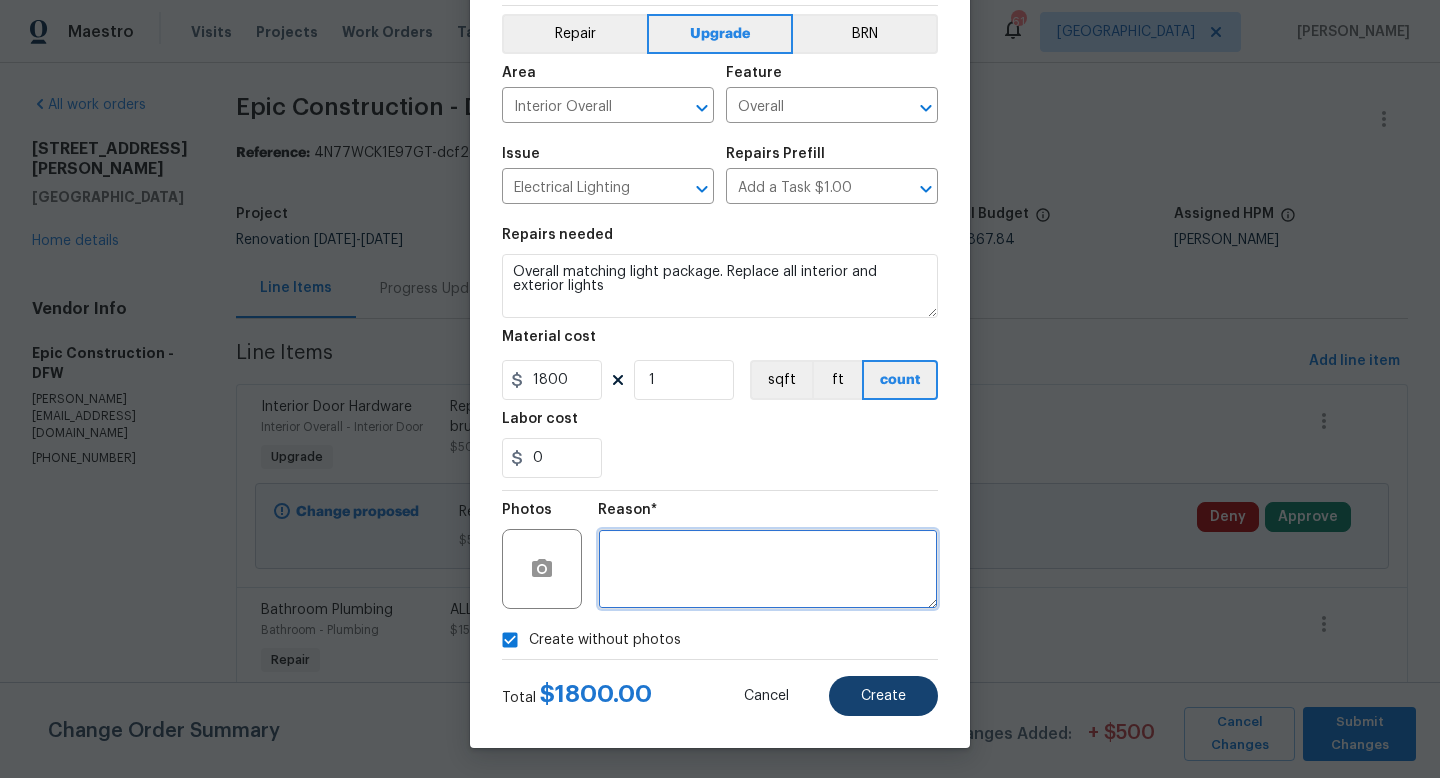 type 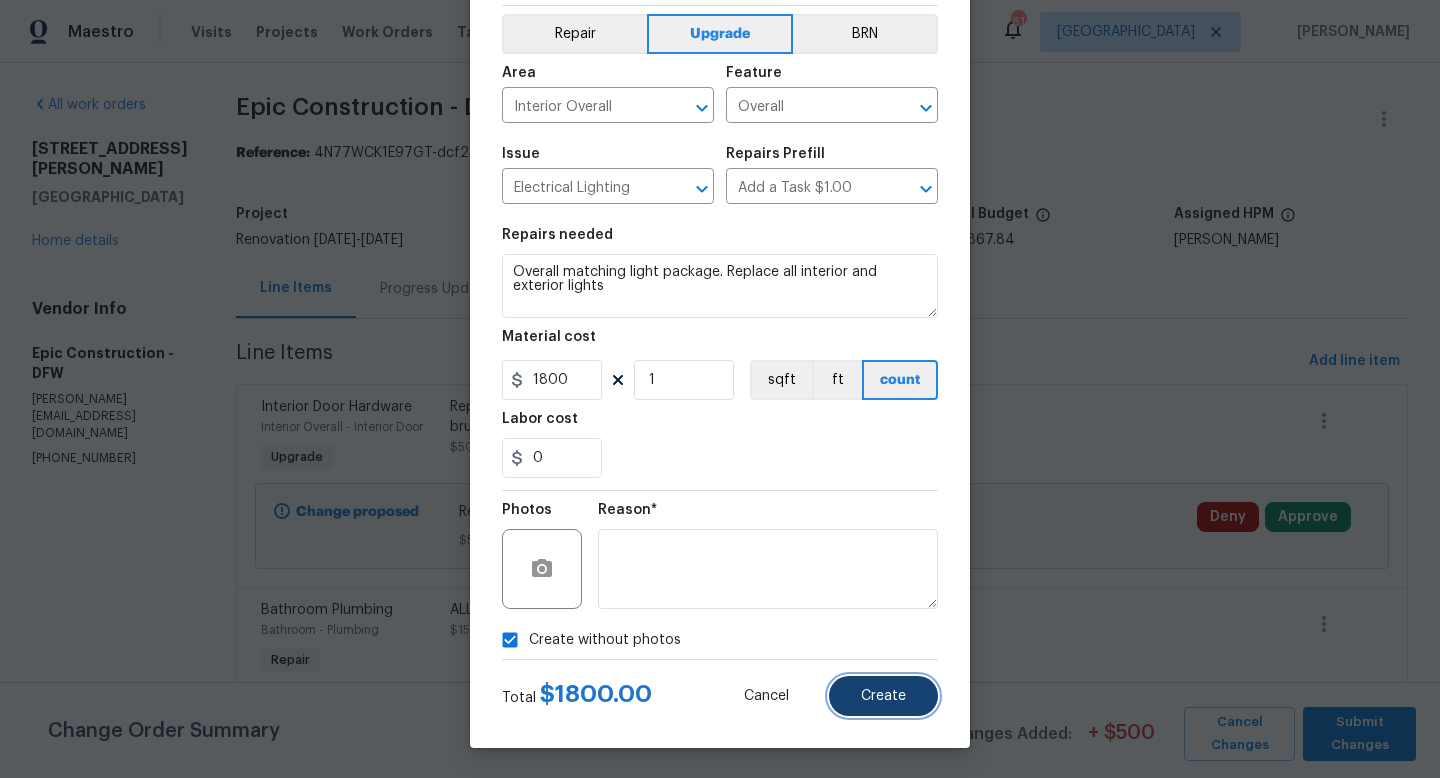 click on "Create" at bounding box center (883, 696) 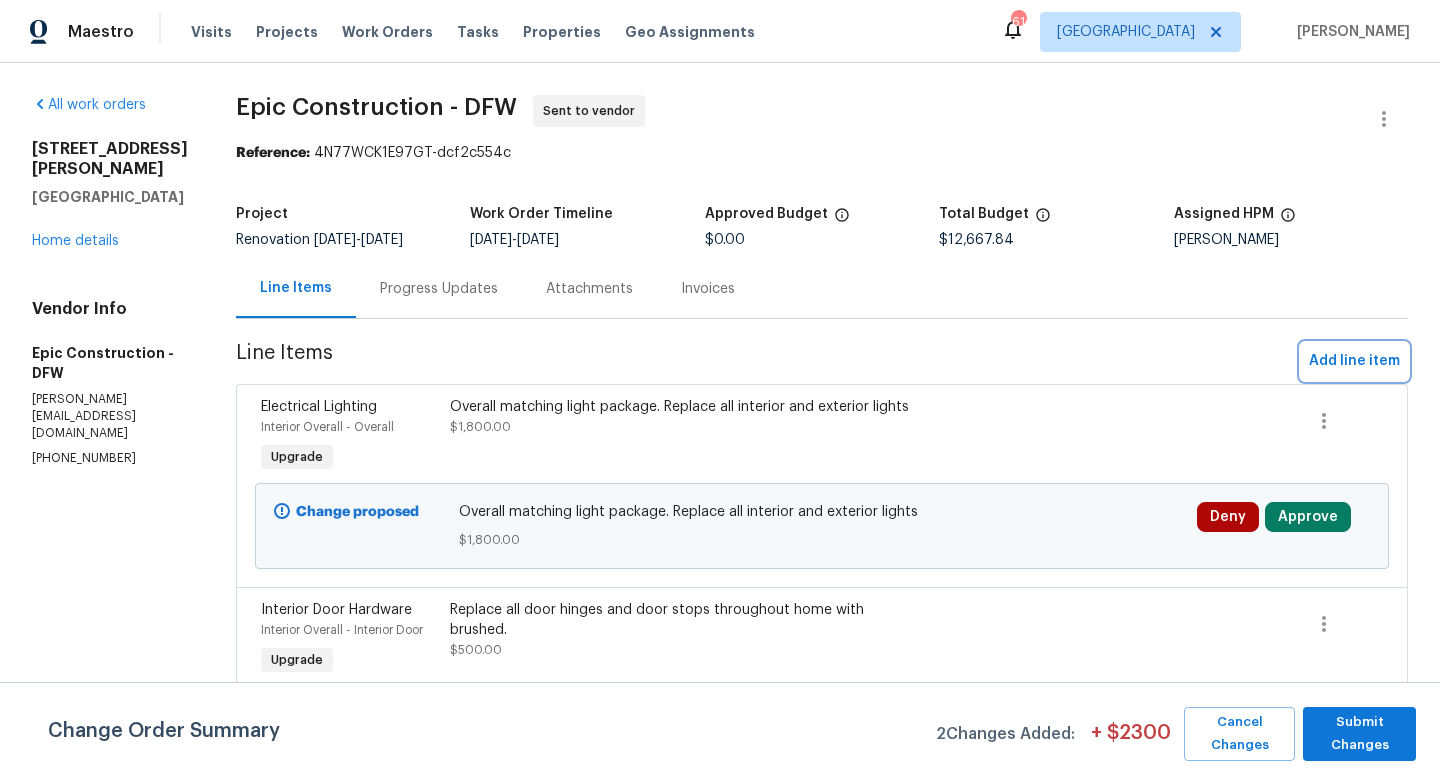click on "Add line item" at bounding box center [1354, 361] 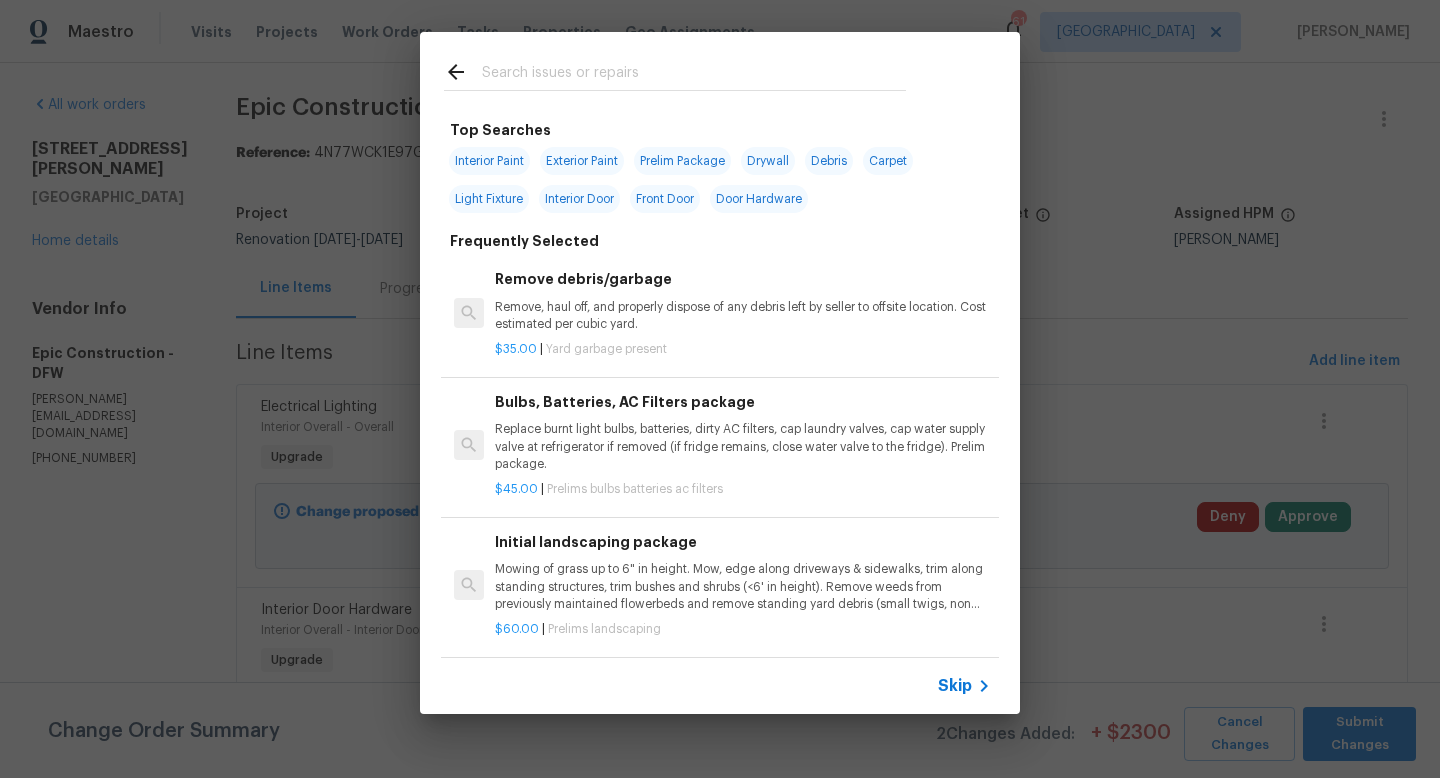 click at bounding box center (694, 75) 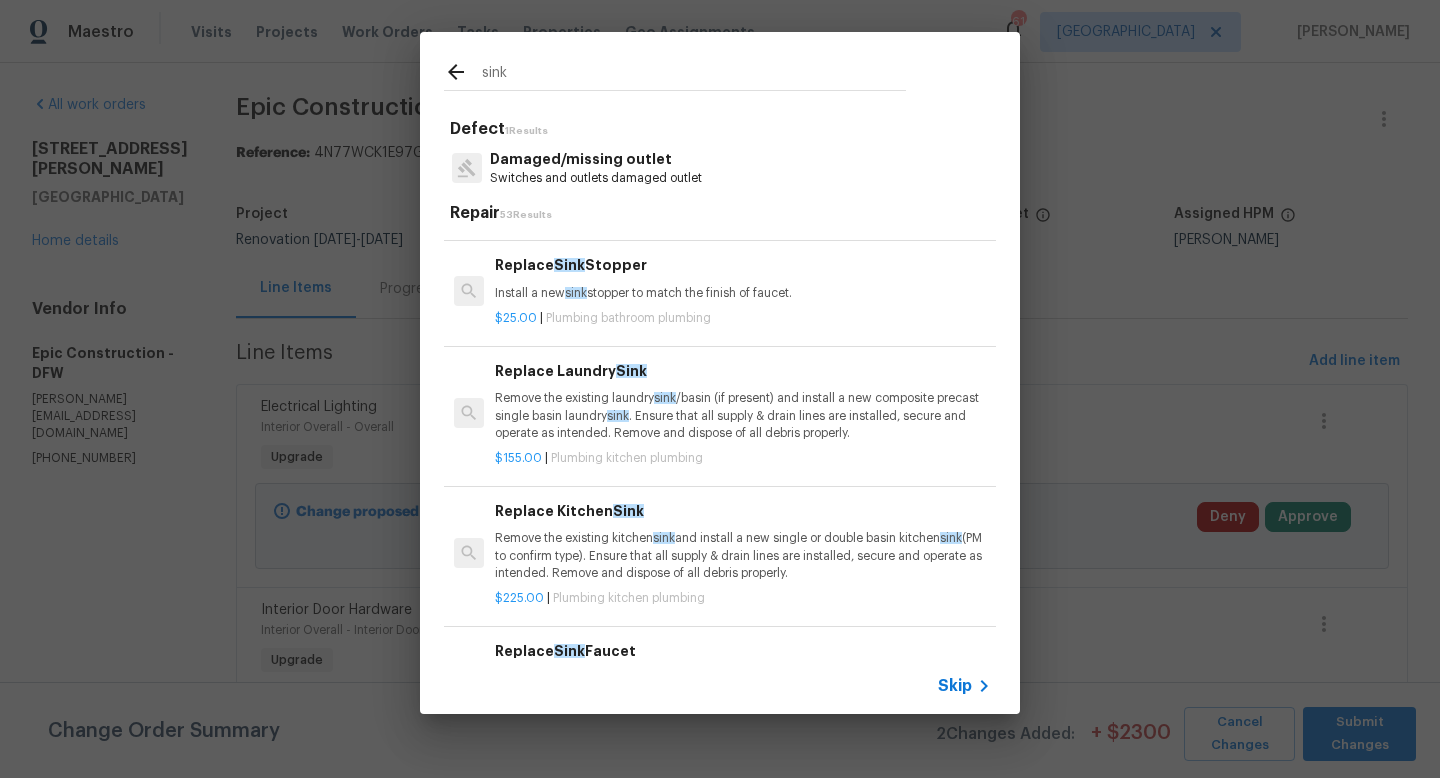 scroll, scrollTop: 171, scrollLeft: 0, axis: vertical 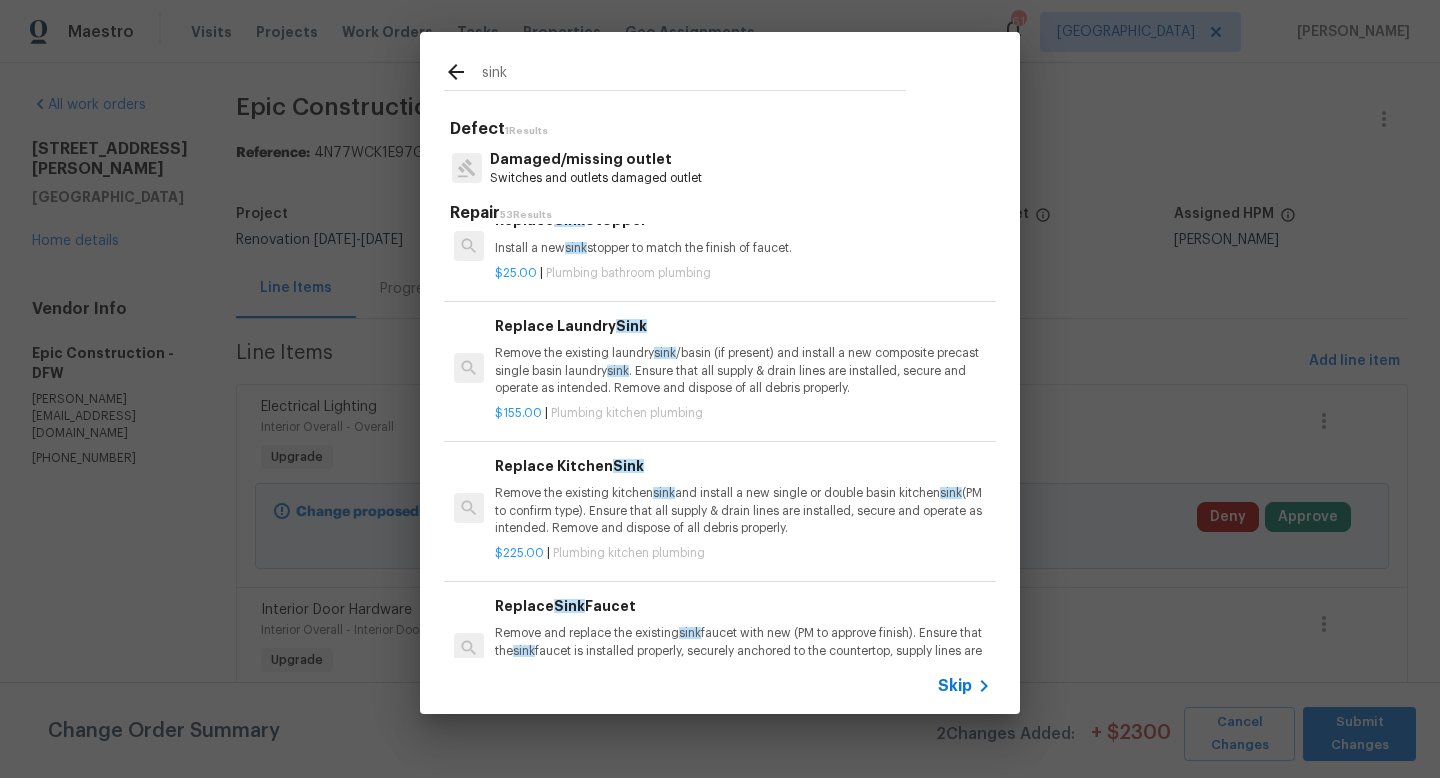 type on "sink" 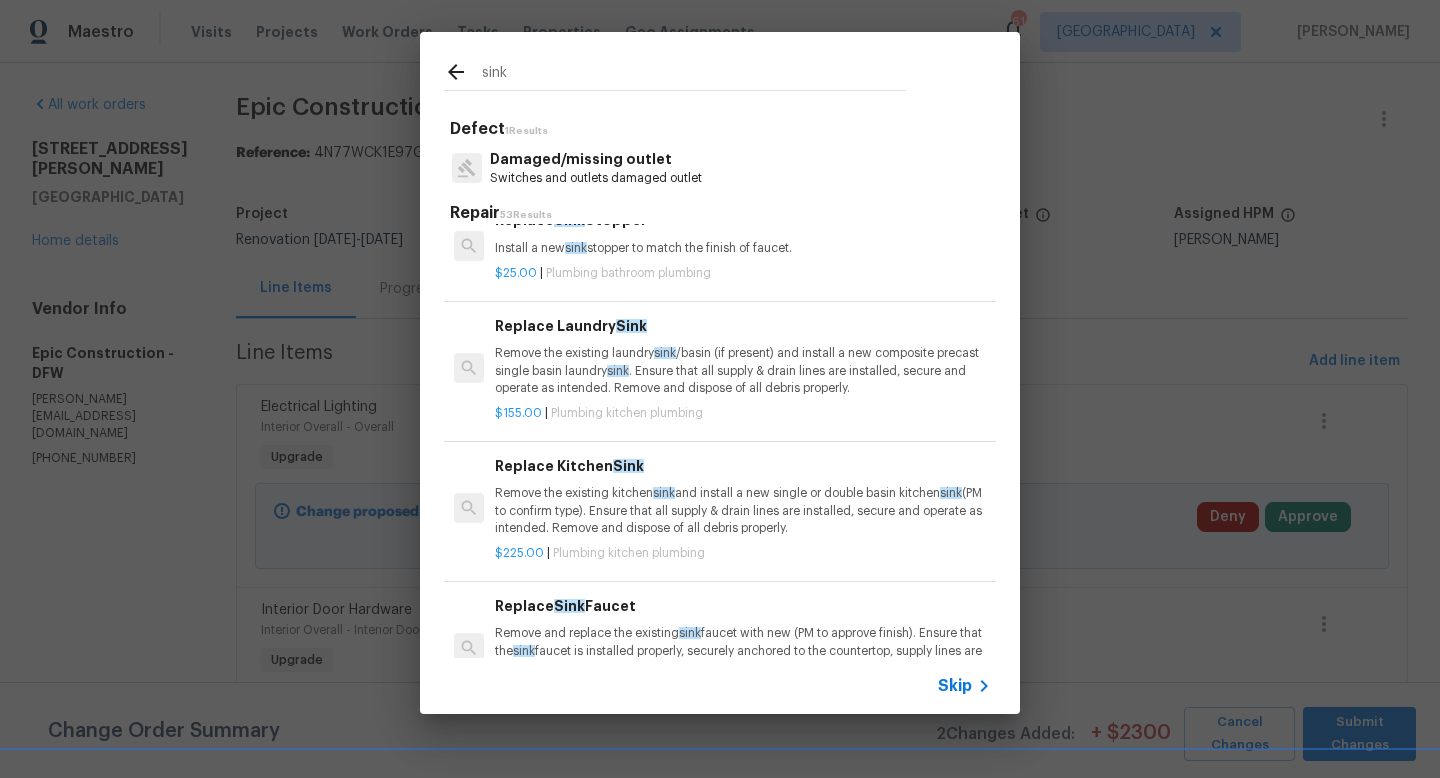 click on "Remove the existing kitchen  sink  and install a new single or double basin kitchen  sink  (PM to confirm type). Ensure that all supply & drain lines are installed, secure and operate as intended. Remove and dispose of all debris properly." at bounding box center [743, 510] 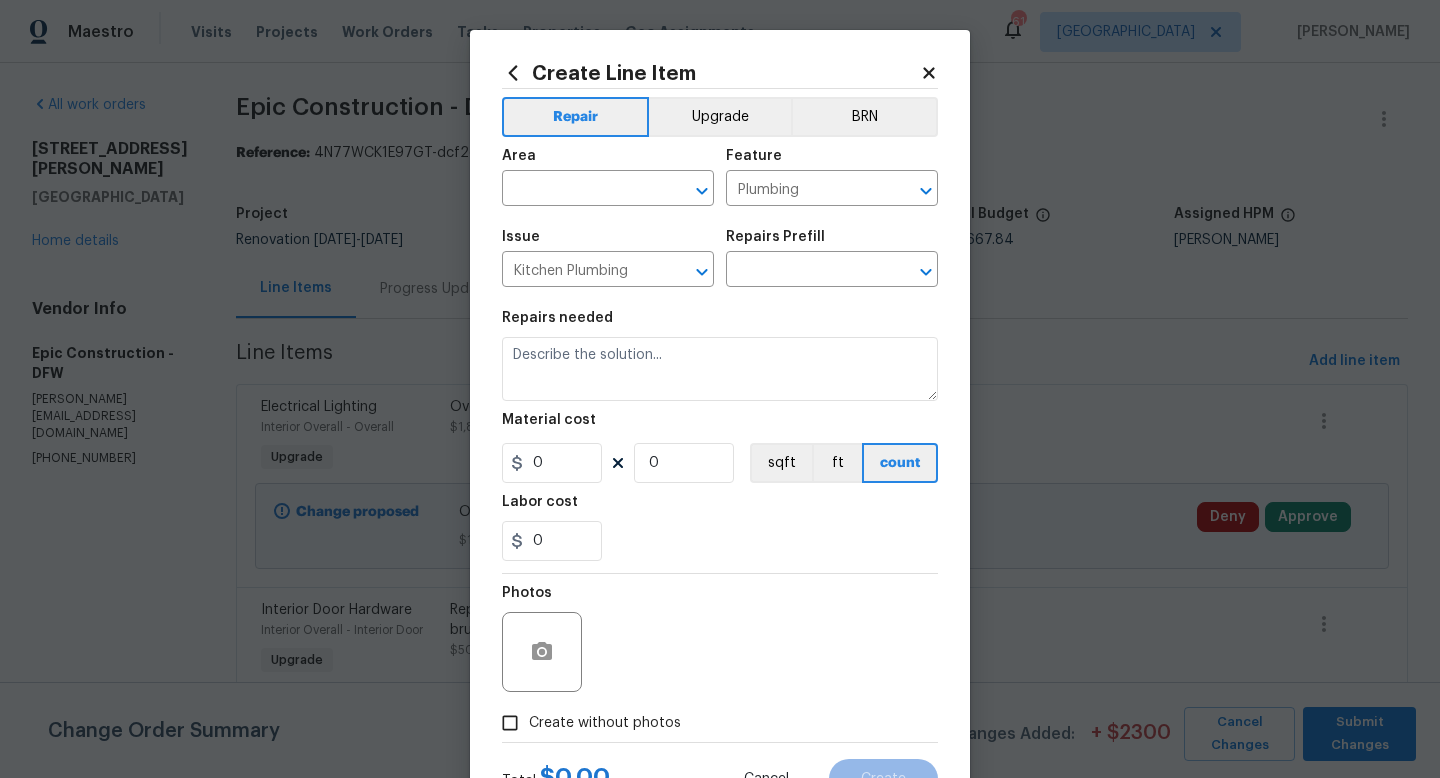 type on "Remove the existing kitchen sink and install a new single or double basin kitchen sink (PM to confirm type). Ensure that all supply & drain lines are installed, secure and operate as intended. Remove and dispose of all debris properly." 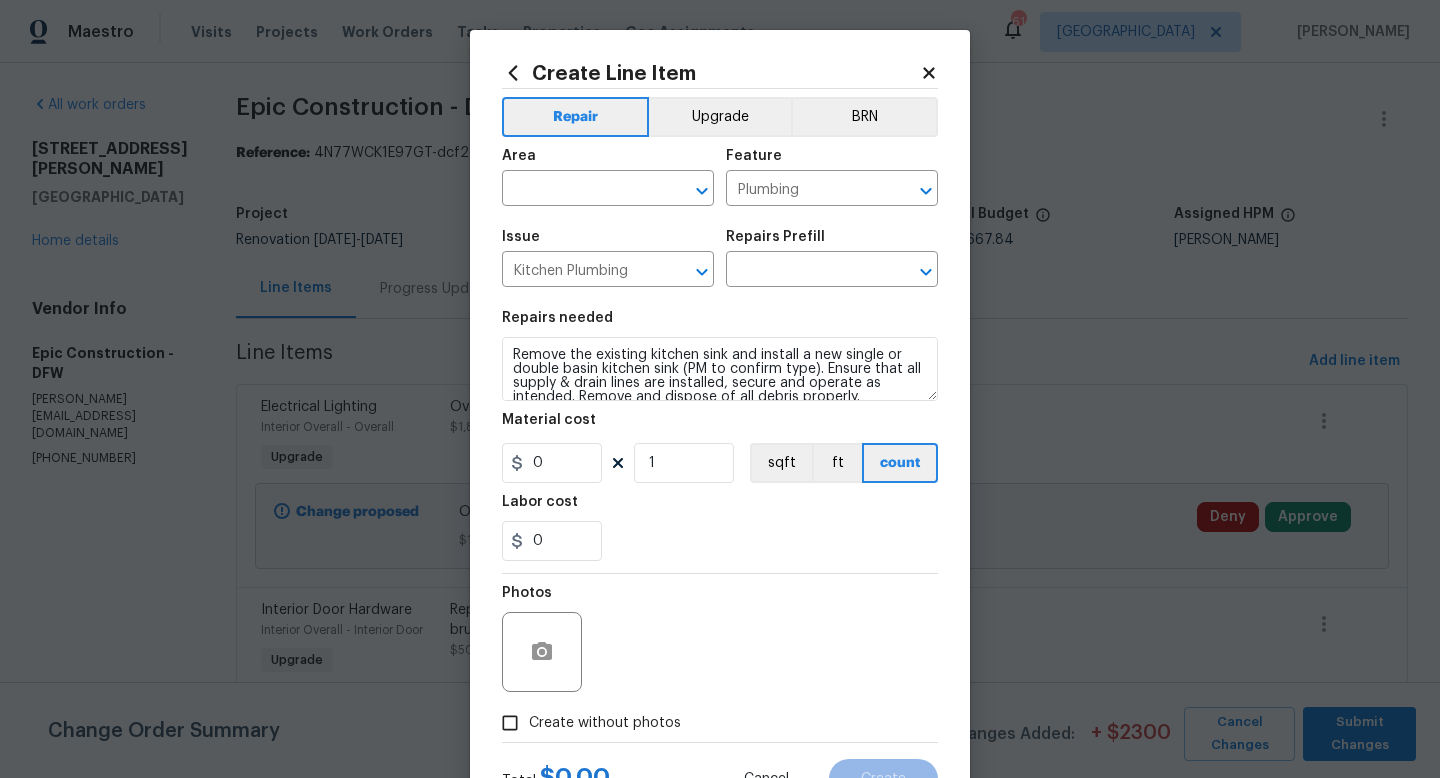 type on "Replace Kitchen Sink $225.00" 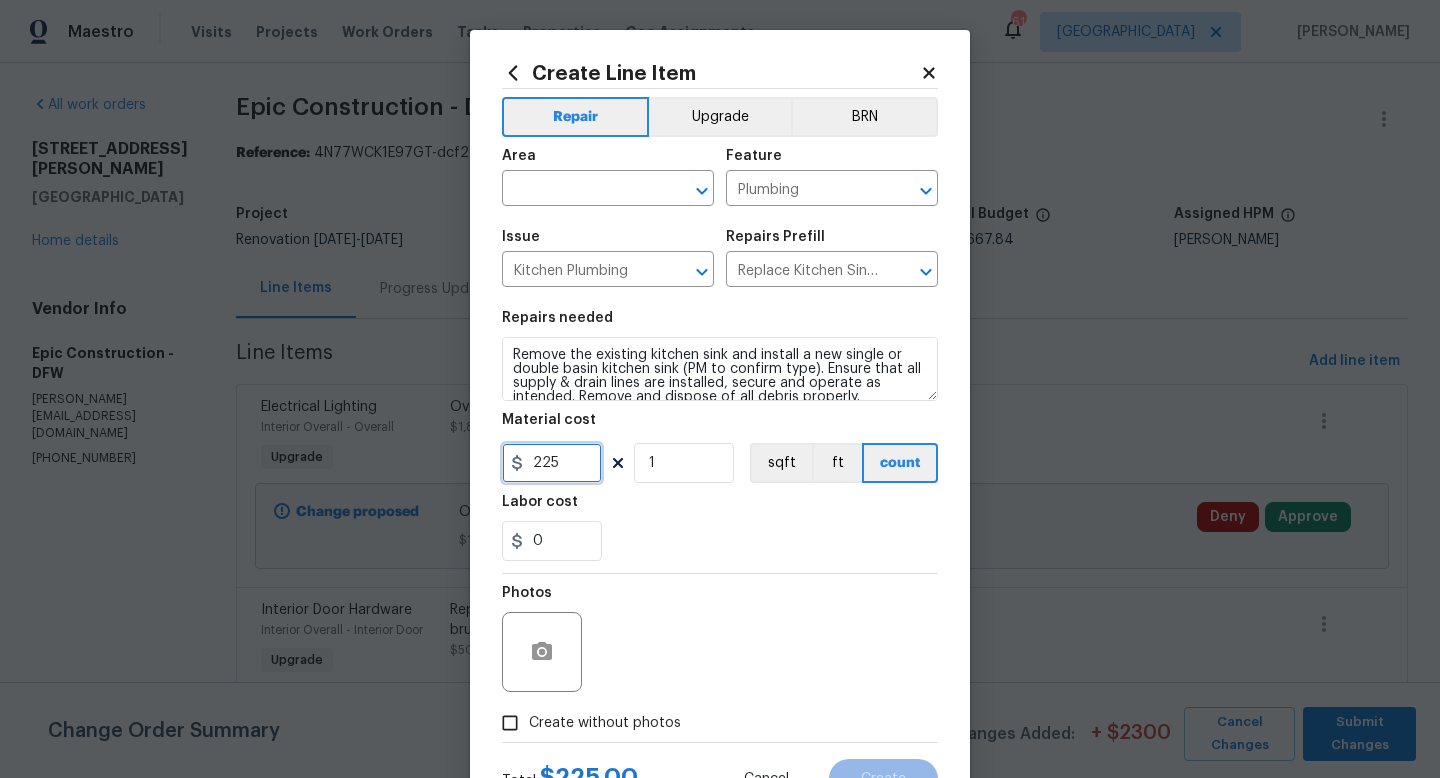 click on "225" at bounding box center (552, 463) 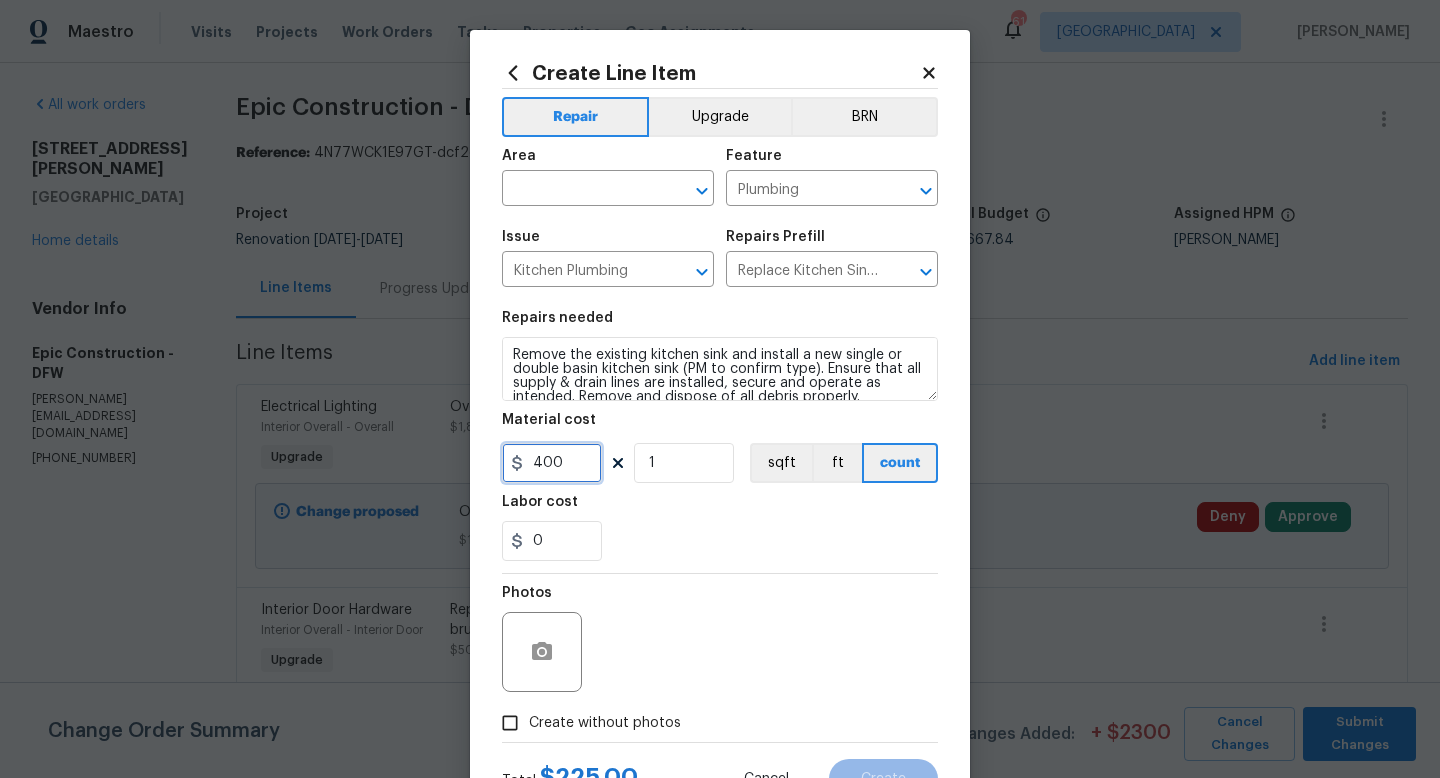 type on "400" 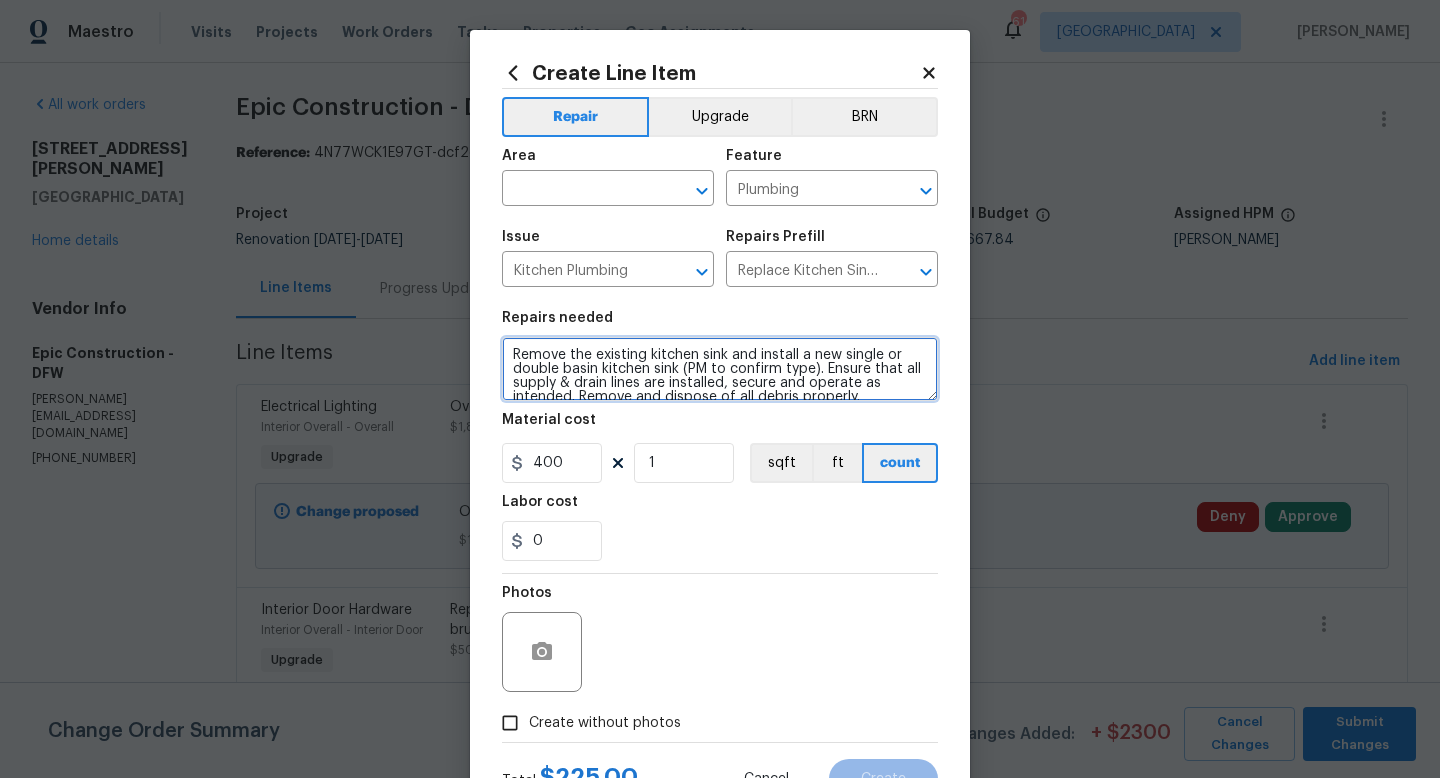 click on "Remove the existing kitchen sink and install a new single or double basin kitchen sink (PM to confirm type). Ensure that all supply & drain lines are installed, secure and operate as intended. Remove and dispose of all debris properly." at bounding box center [720, 369] 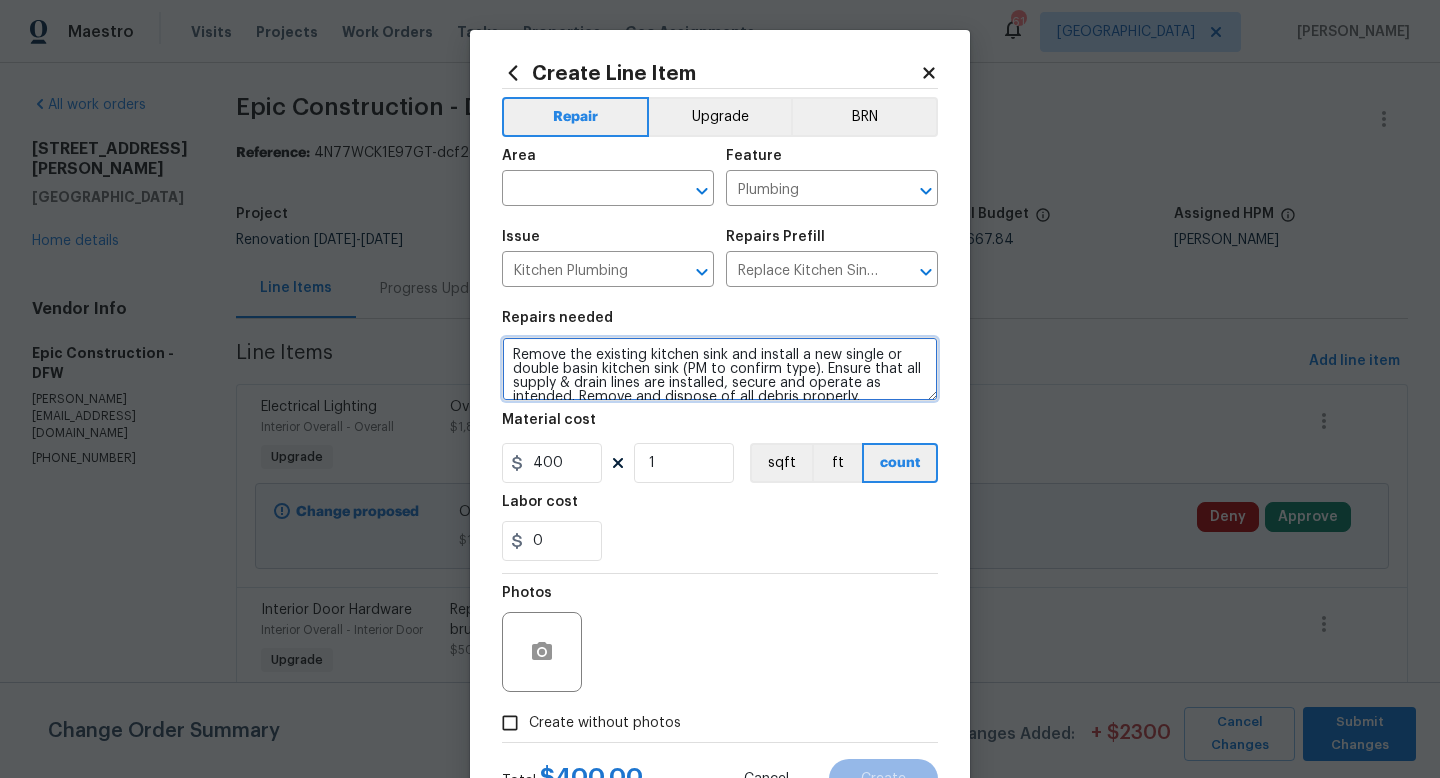 click on "Remove the existing kitchen sink and install a new single or double basin kitchen sink (PM to confirm type). Ensure that all supply & drain lines are installed, secure and operate as intended. Remove and dispose of all debris properly." at bounding box center [720, 369] 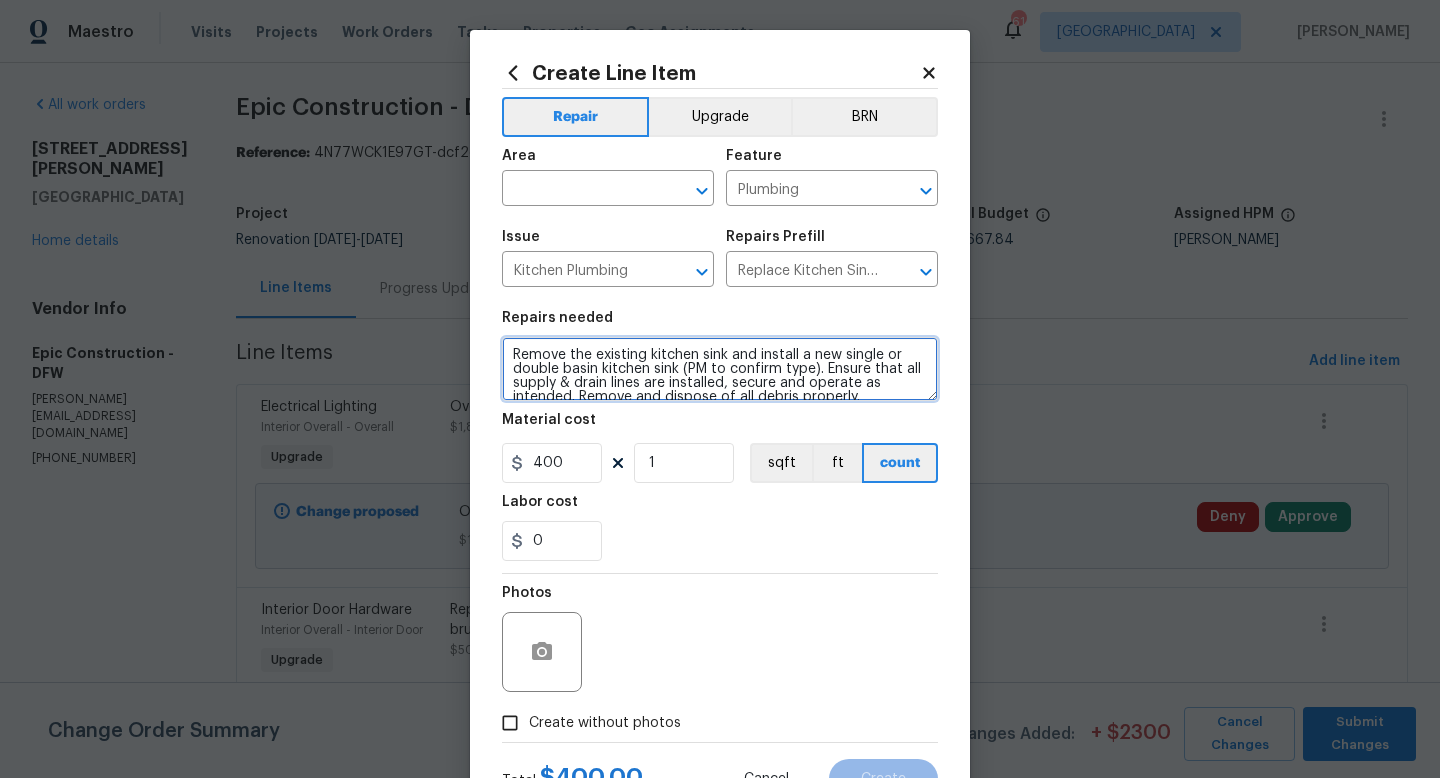 click on "Remove the existing kitchen sink and install a new single or double basin kitchen sink (PM to confirm type). Ensure that all supply & drain lines are installed, secure and operate as intended. Remove and dispose of all debris properly." at bounding box center [720, 369] 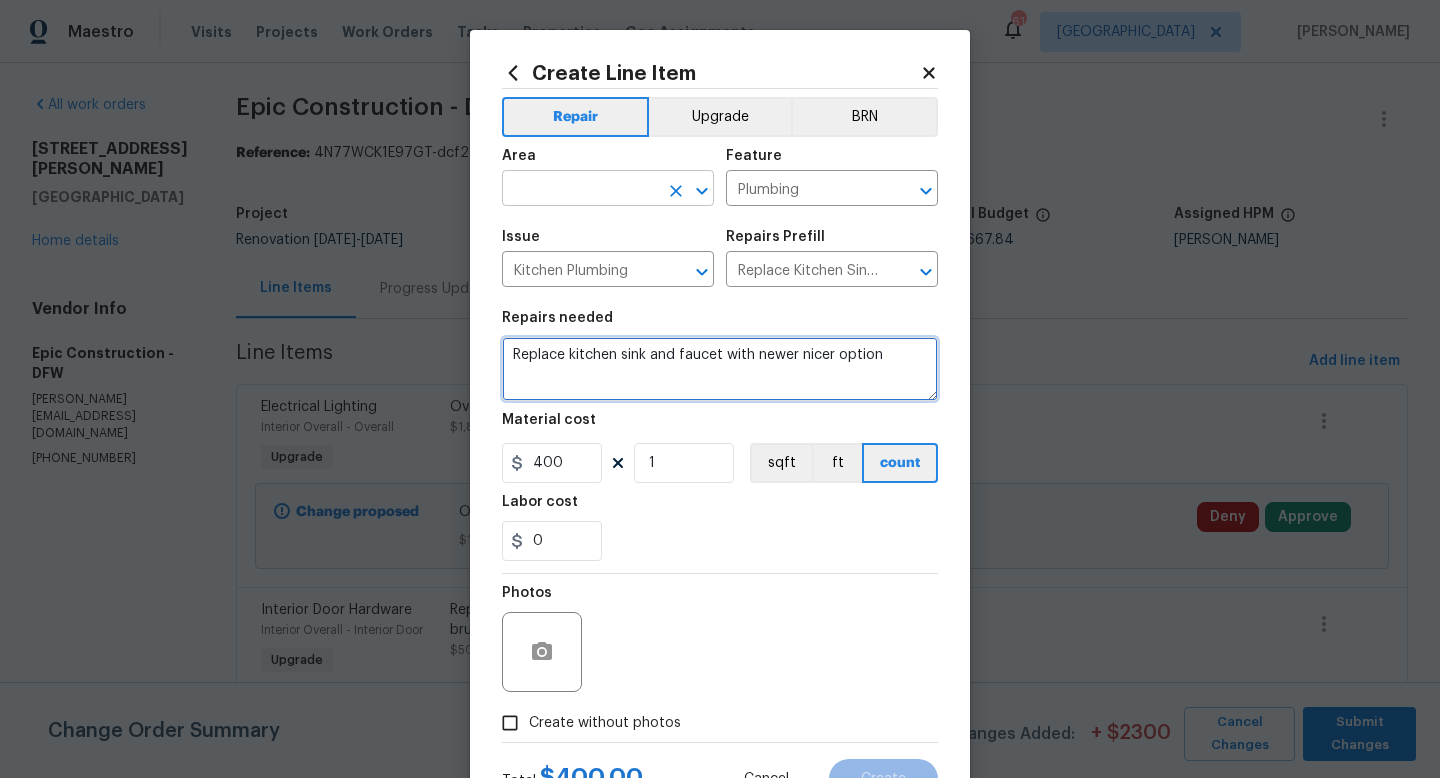 type on "Replace kitchen sink and faucet with newer nicer option" 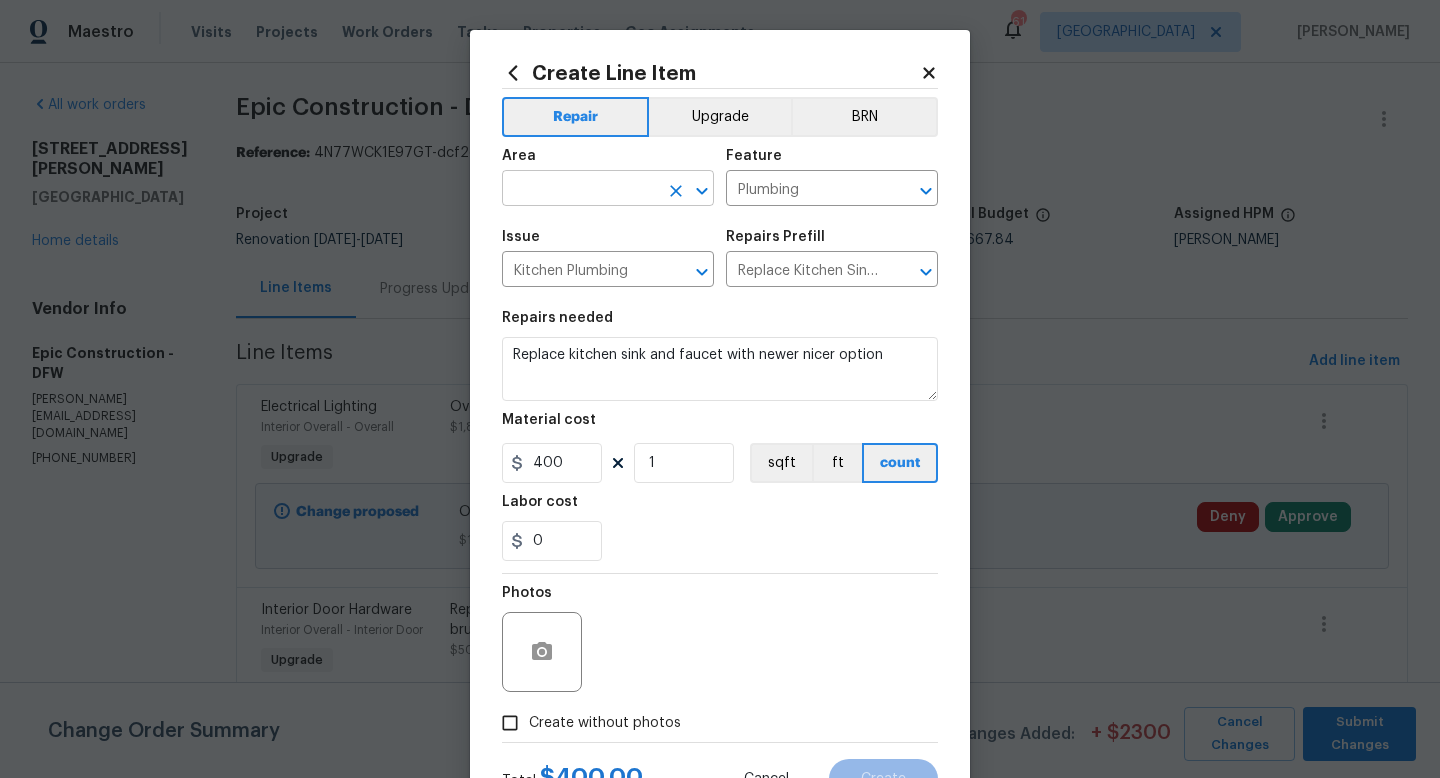 click at bounding box center [580, 190] 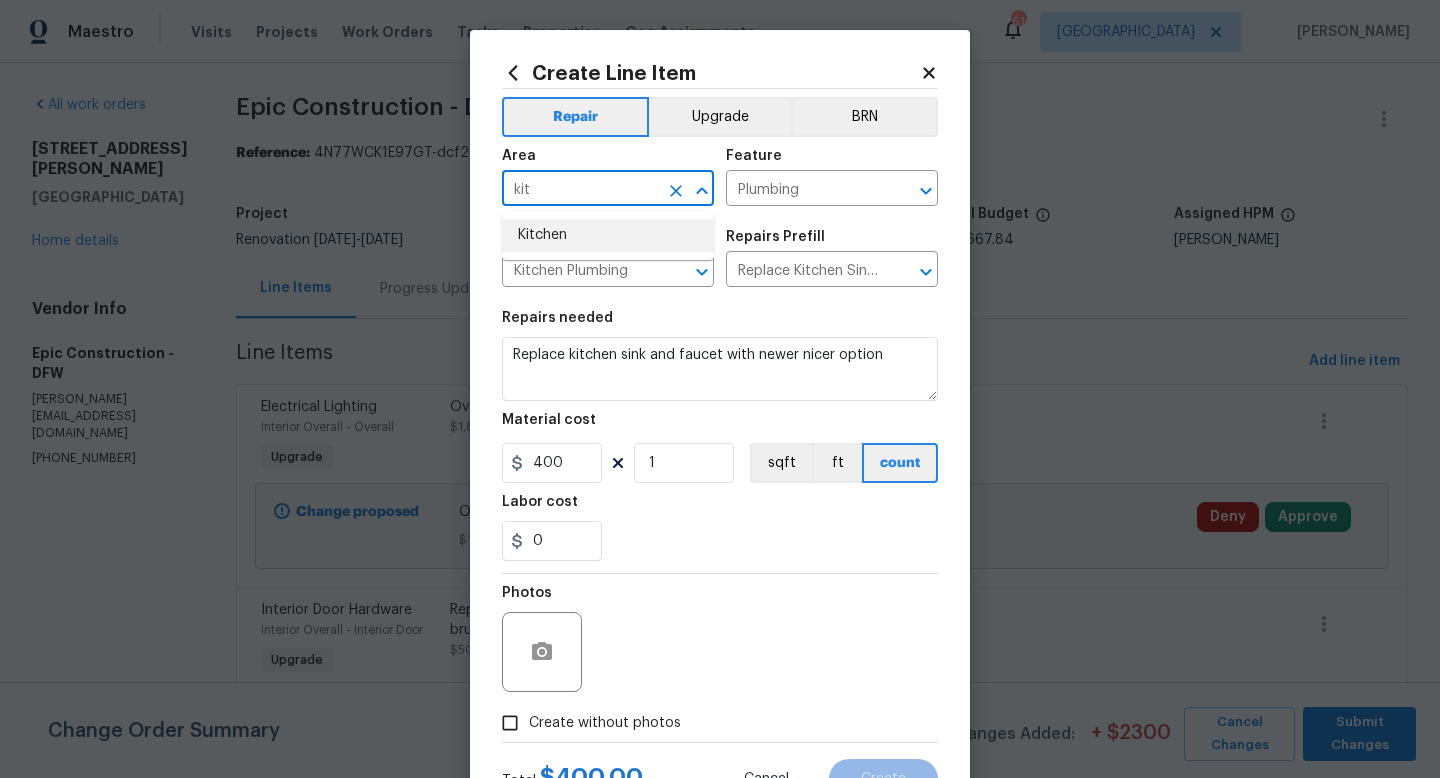 click on "Kitchen" at bounding box center (608, 235) 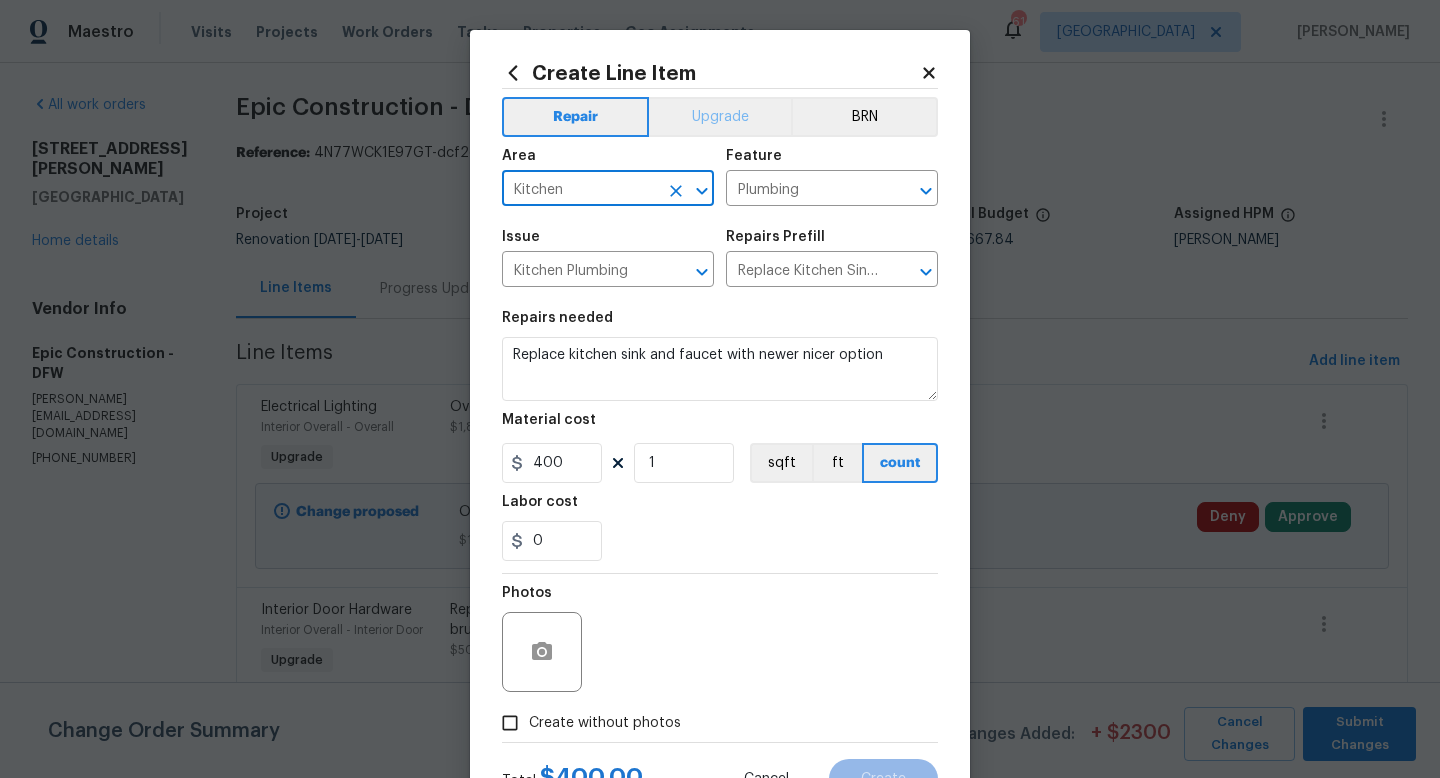 type on "Kitchen" 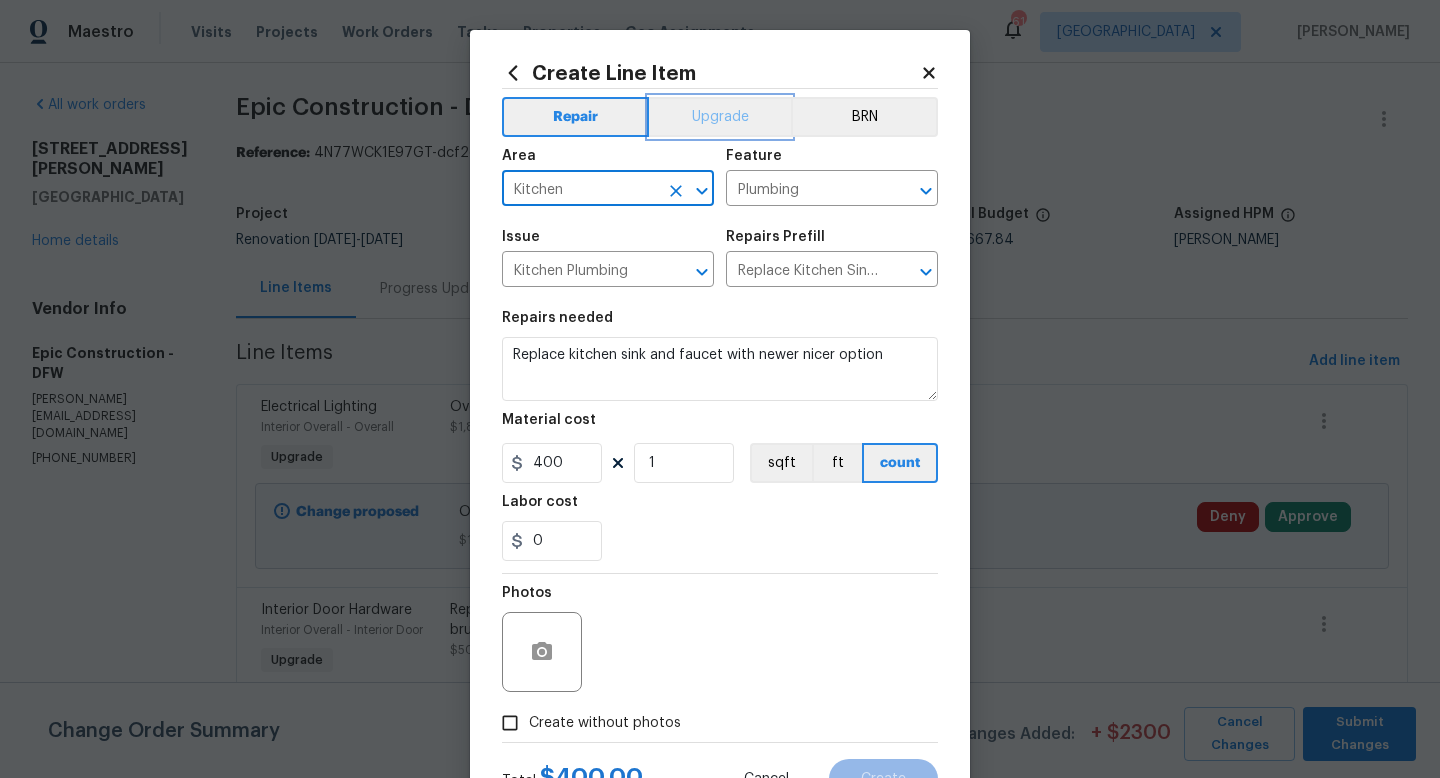 click on "Upgrade" at bounding box center [720, 117] 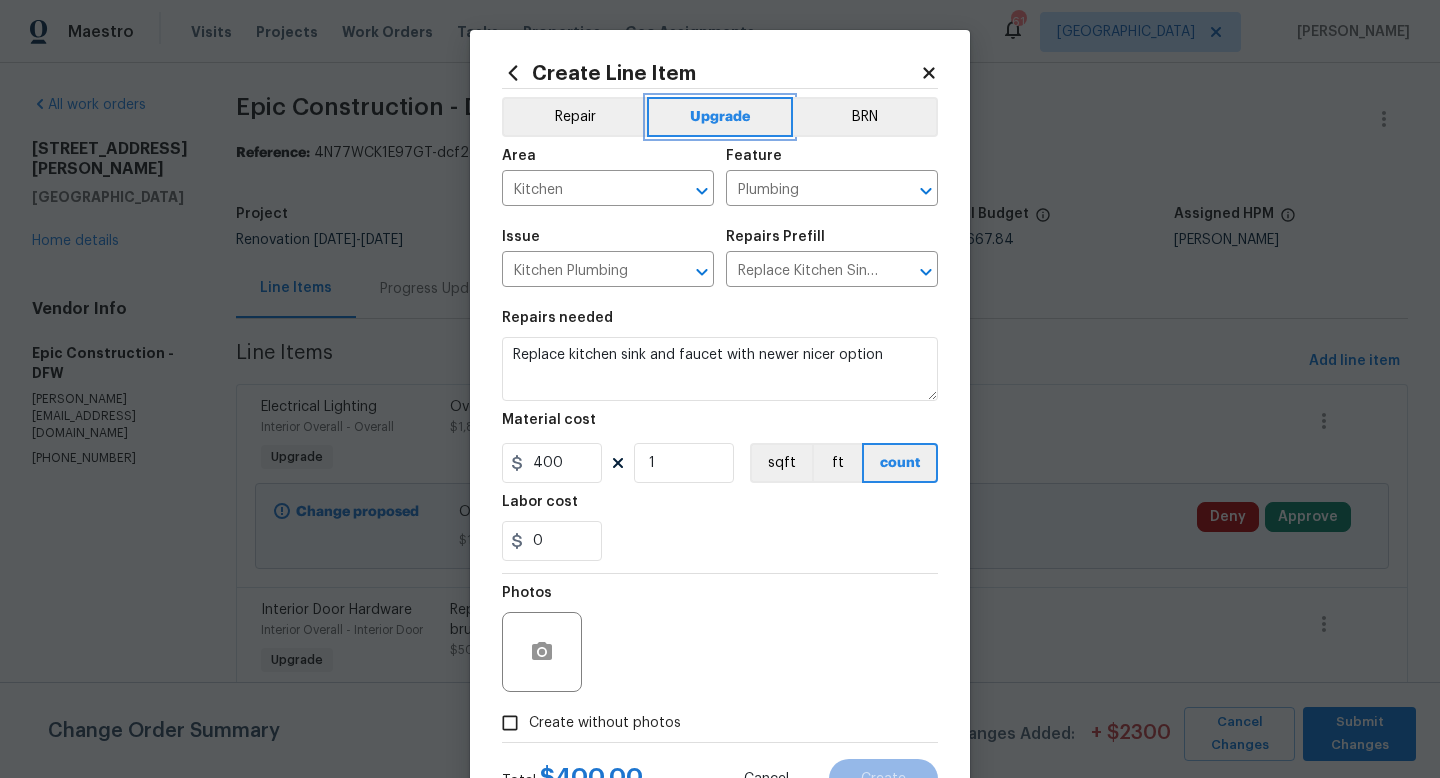 scroll, scrollTop: 84, scrollLeft: 0, axis: vertical 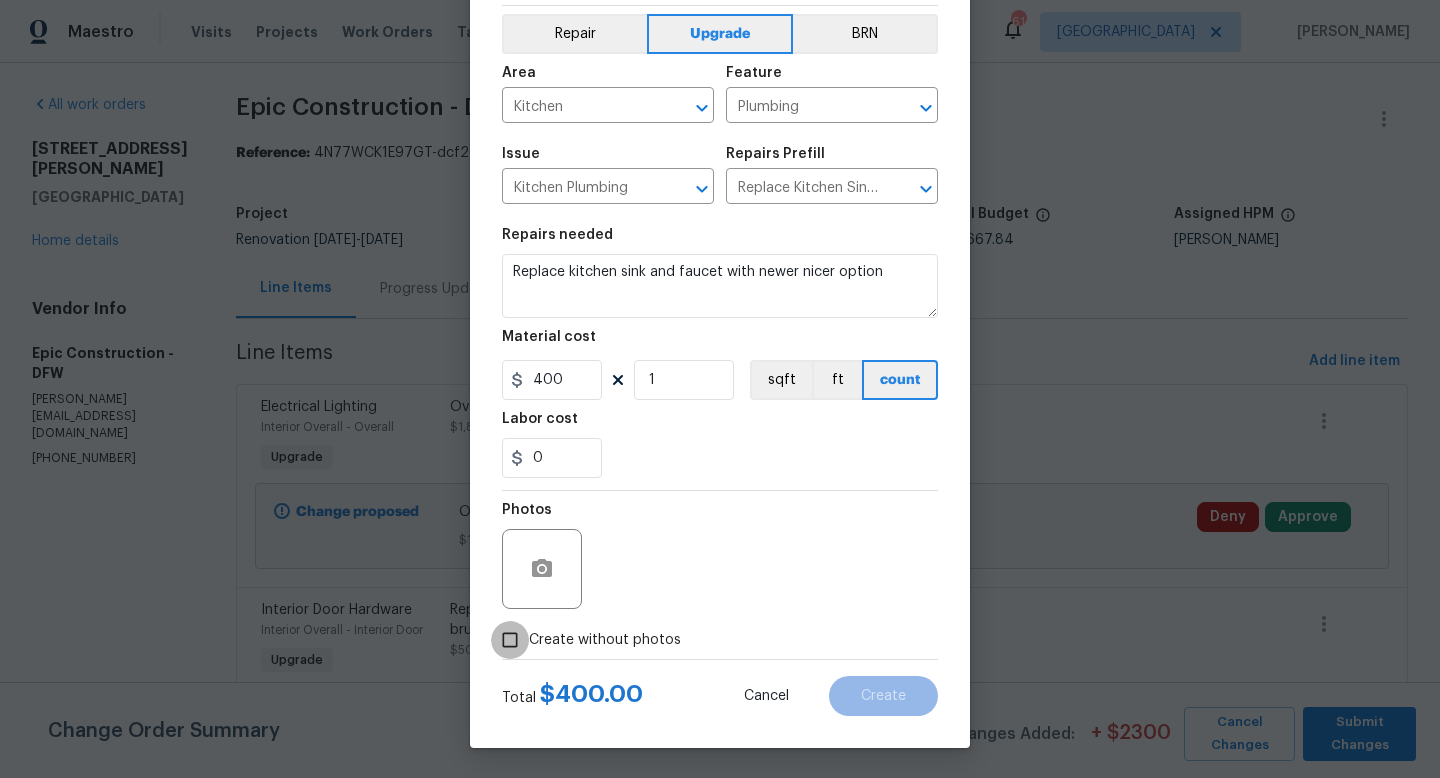 click on "Create without photos" at bounding box center [510, 640] 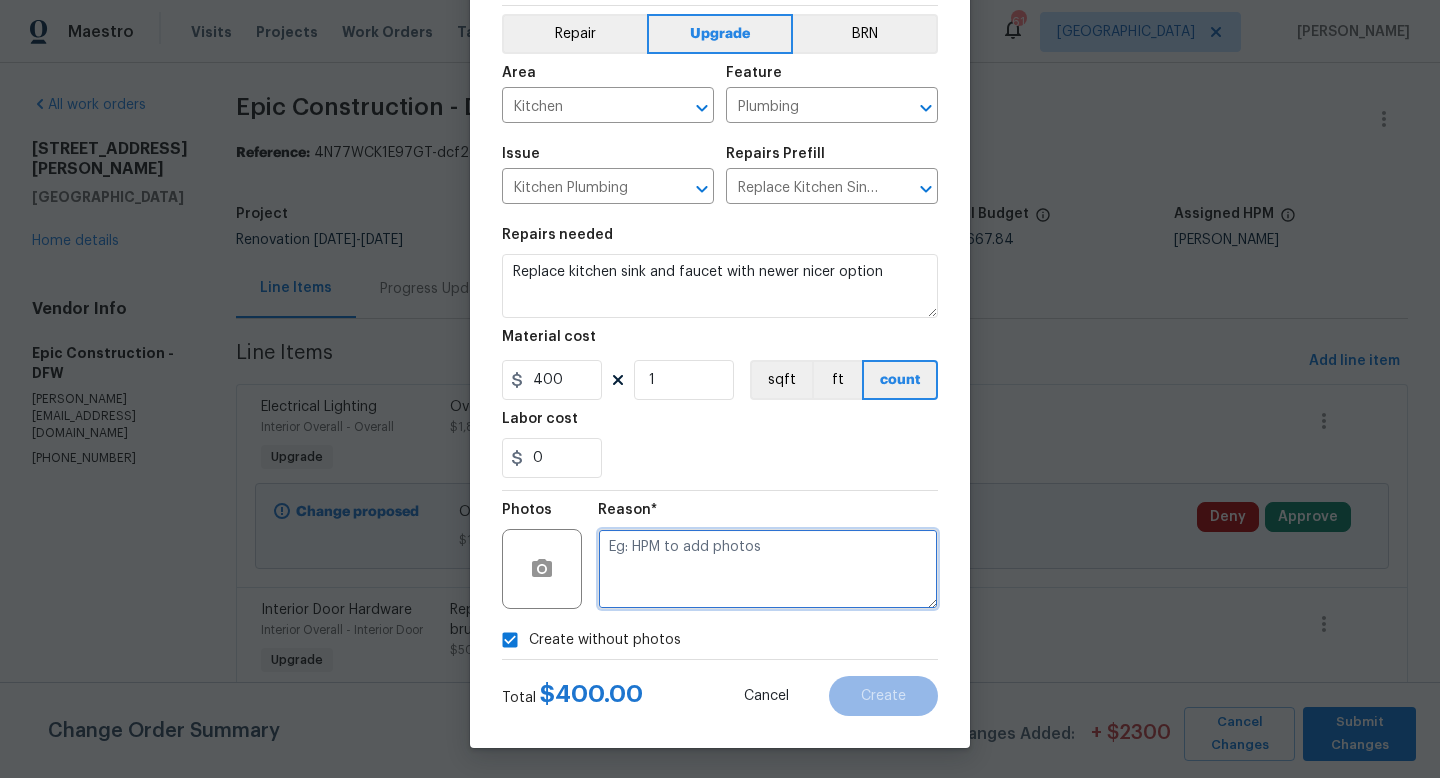 click at bounding box center (768, 569) 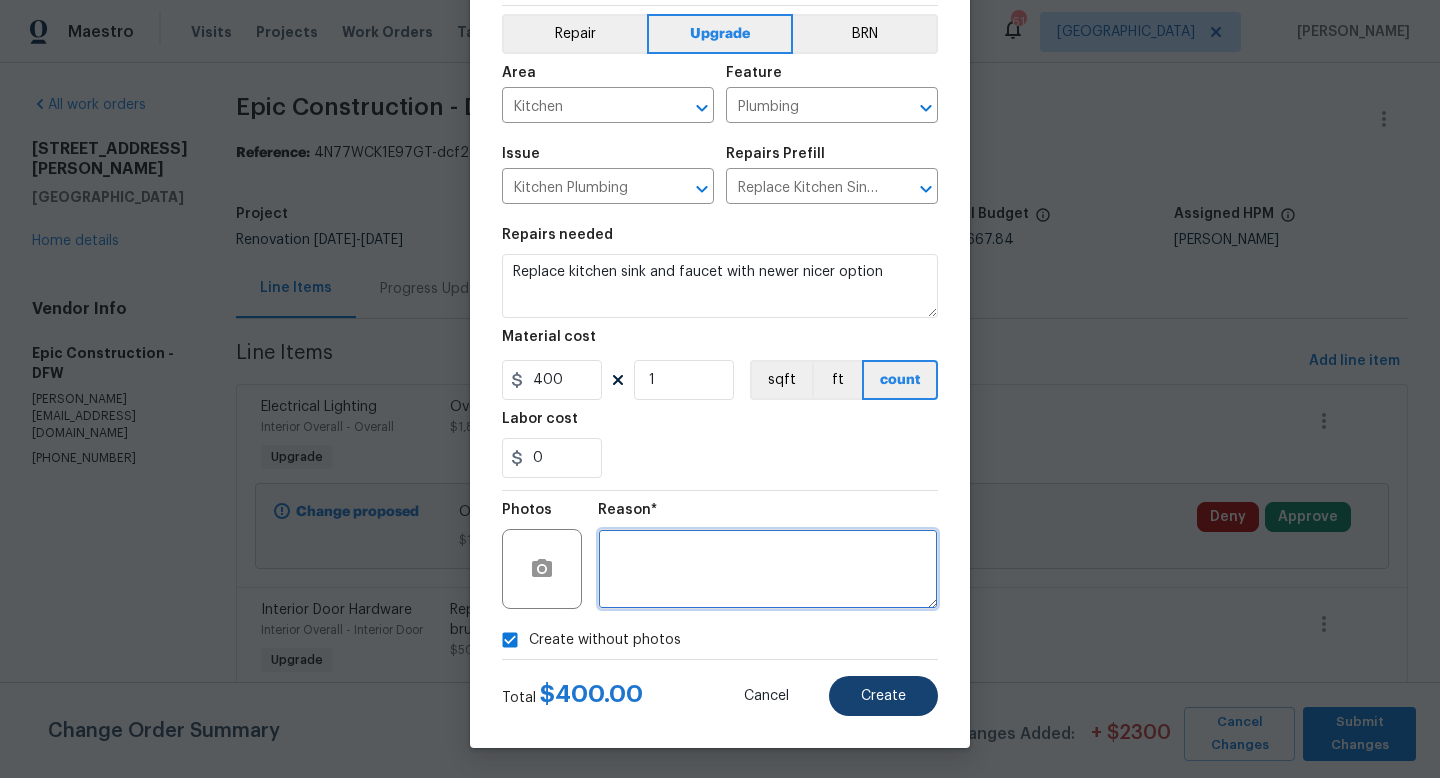 type 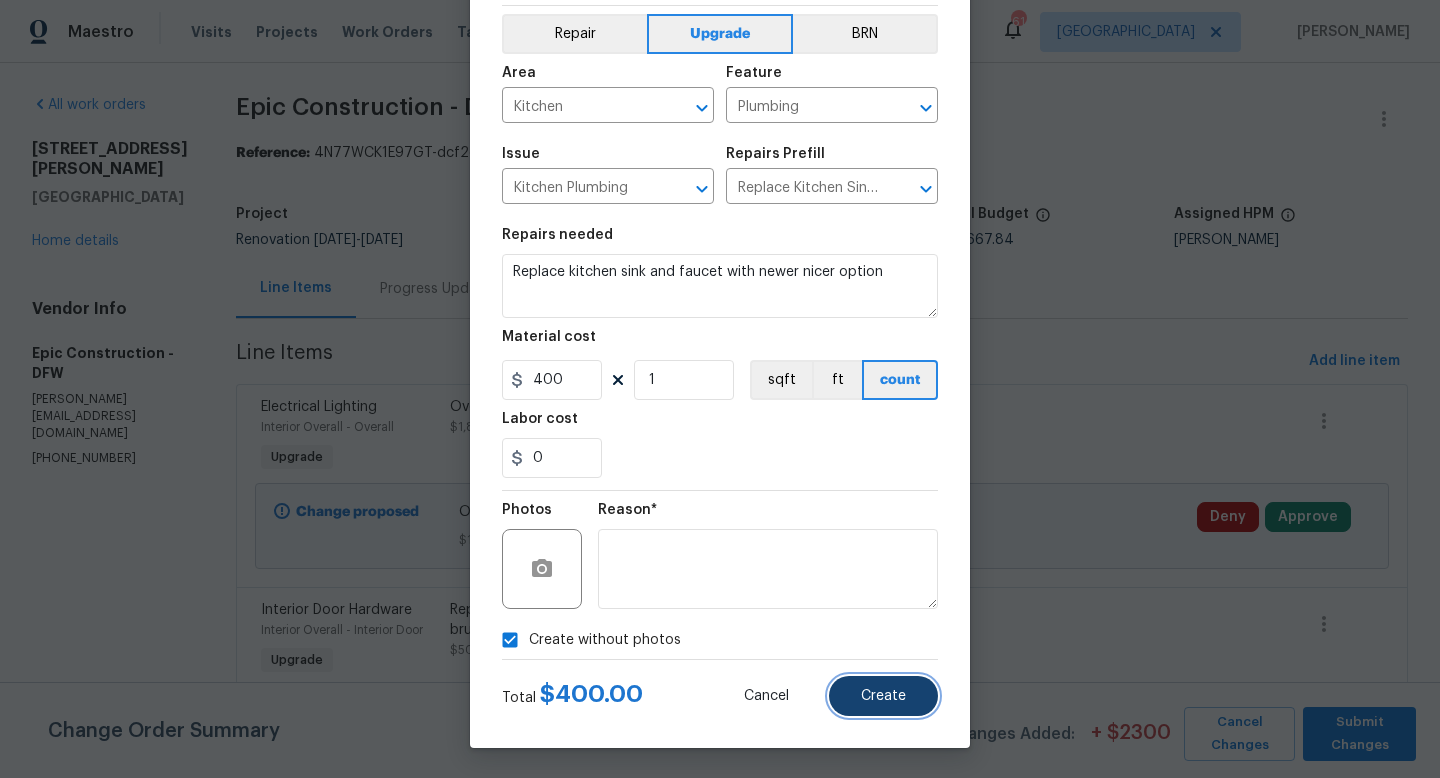 click on "Create" at bounding box center (883, 696) 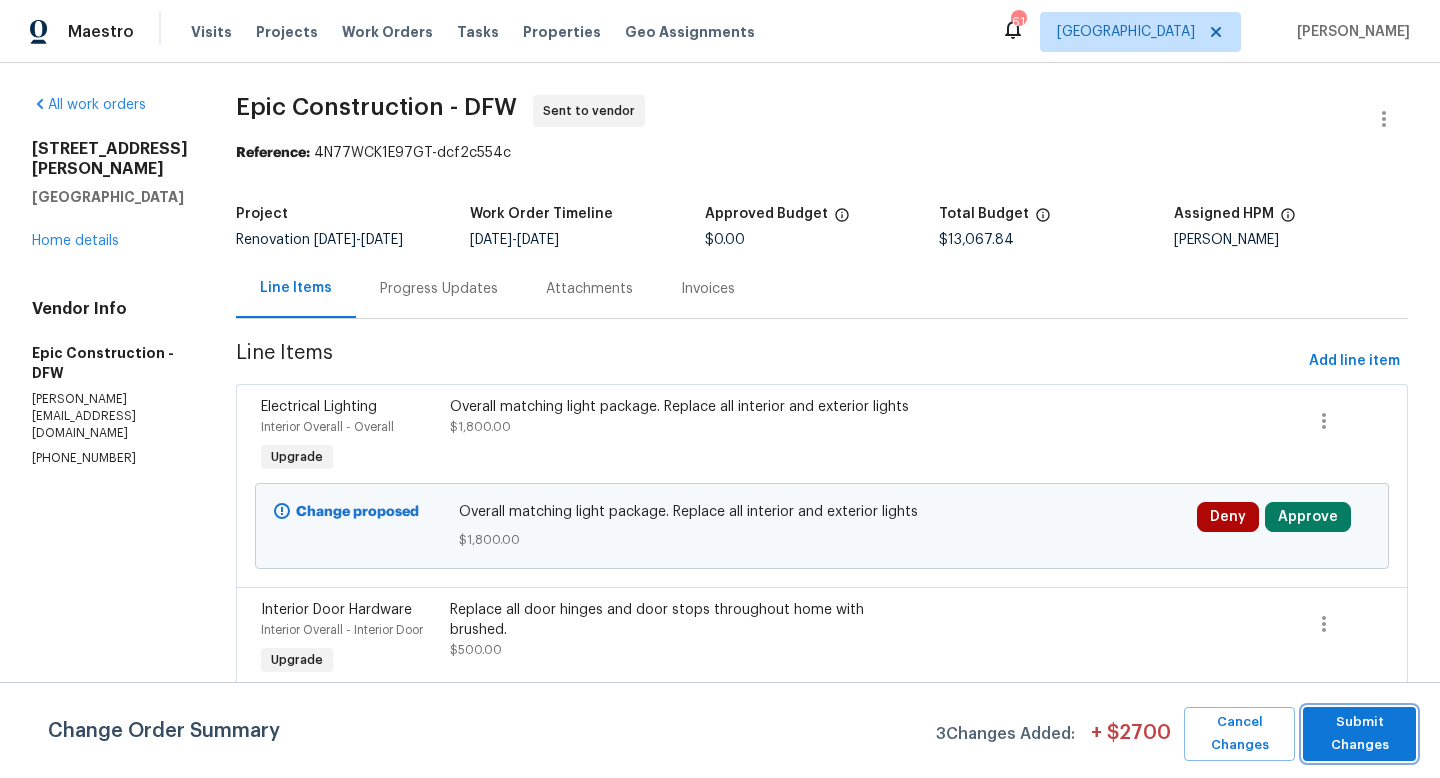 click on "Submit Changes" at bounding box center [1359, 734] 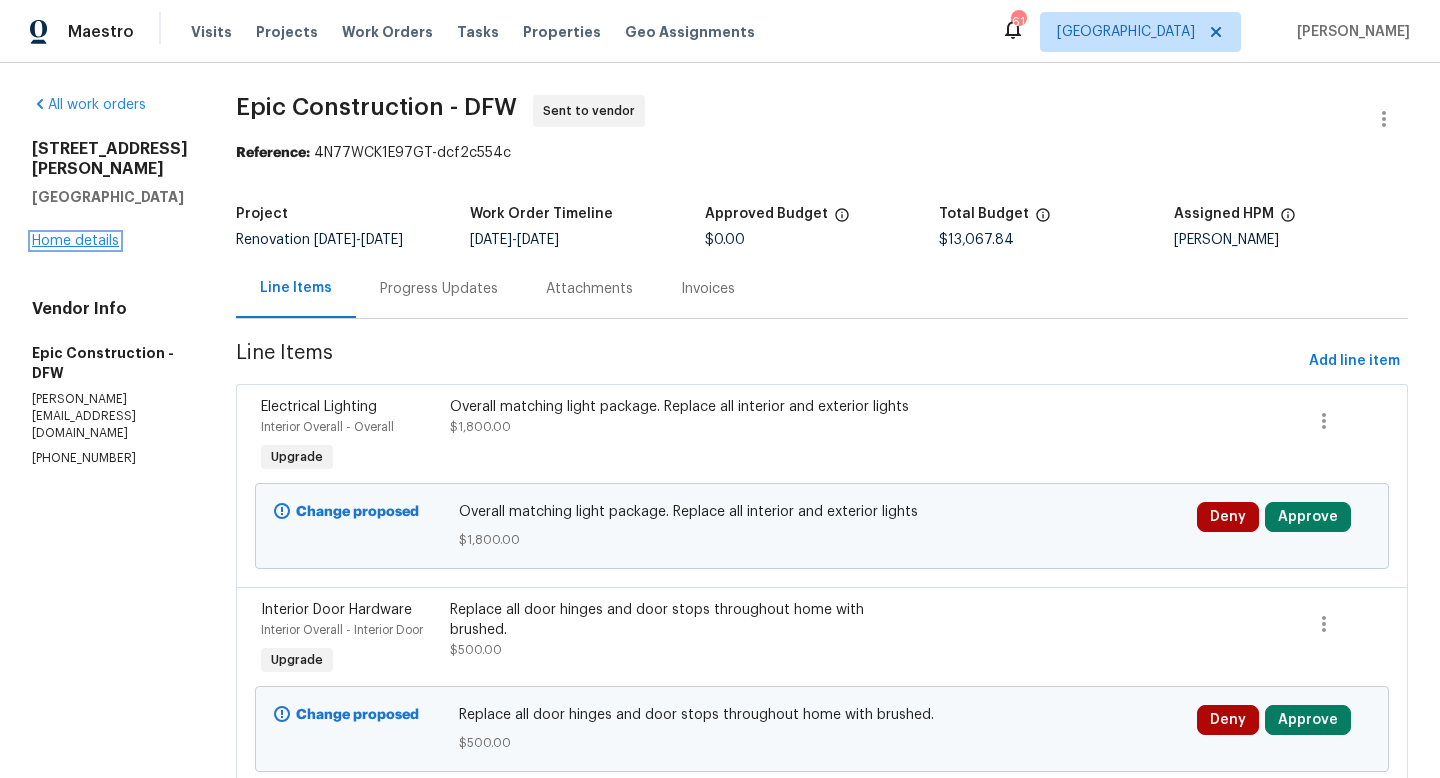 click on "Home details" at bounding box center [75, 241] 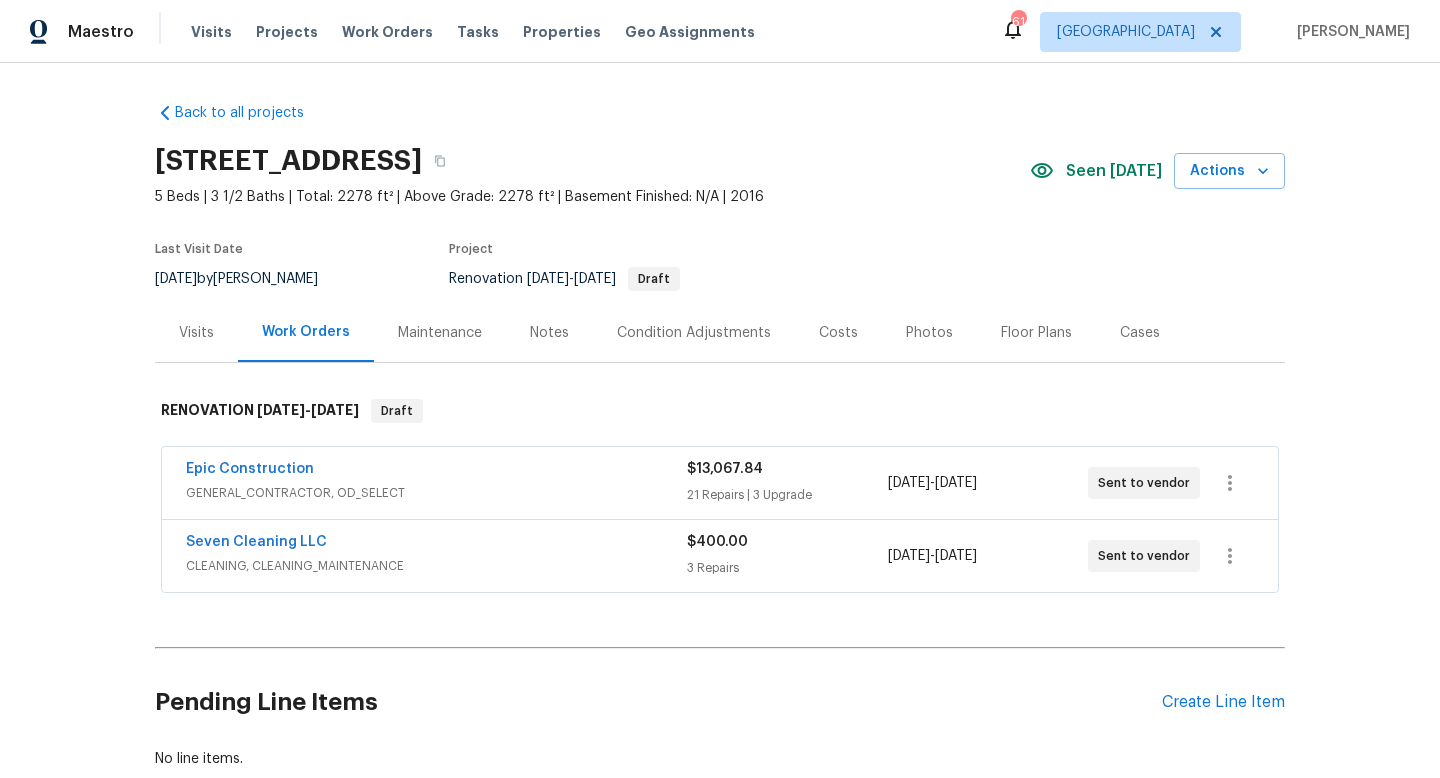 click on "Maintenance" at bounding box center (440, 333) 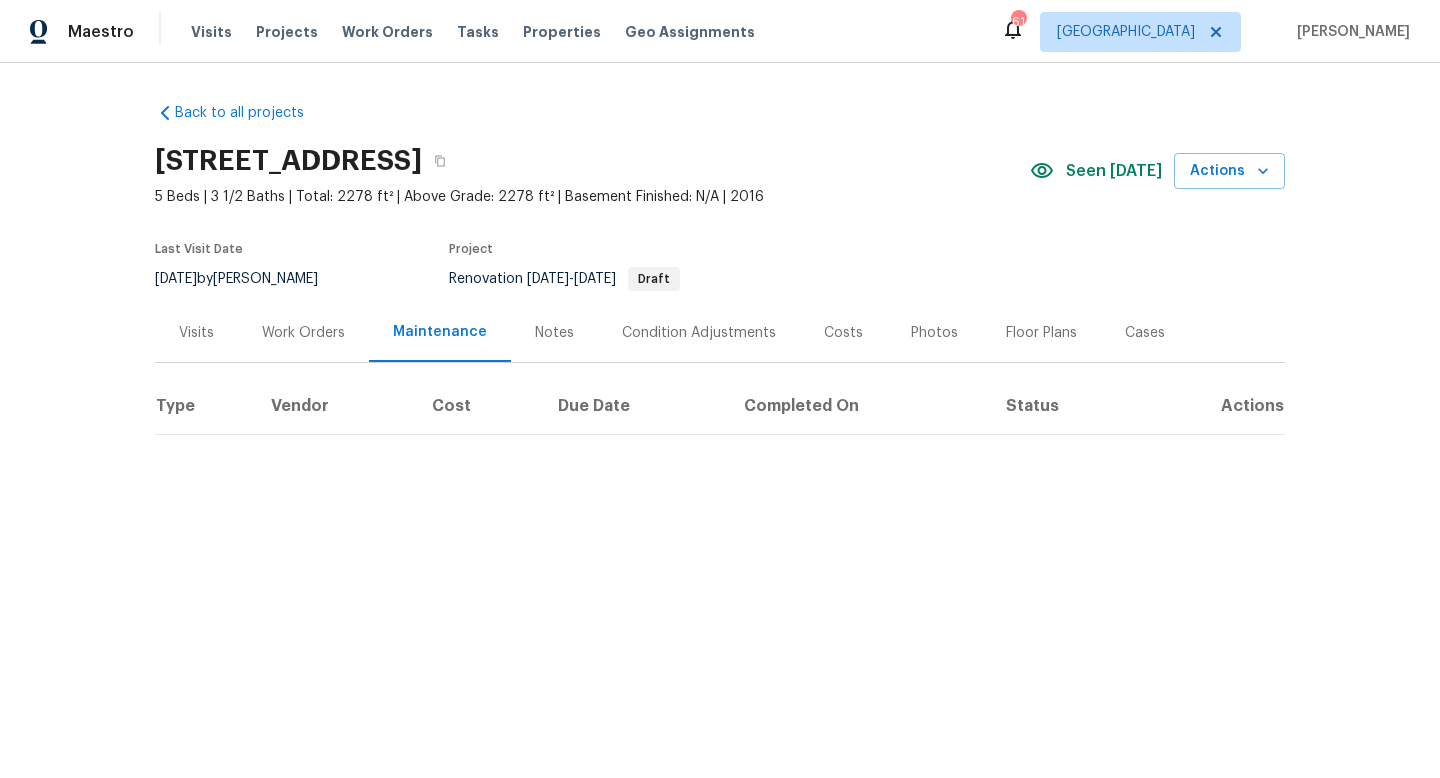 click on "Notes" at bounding box center (554, 333) 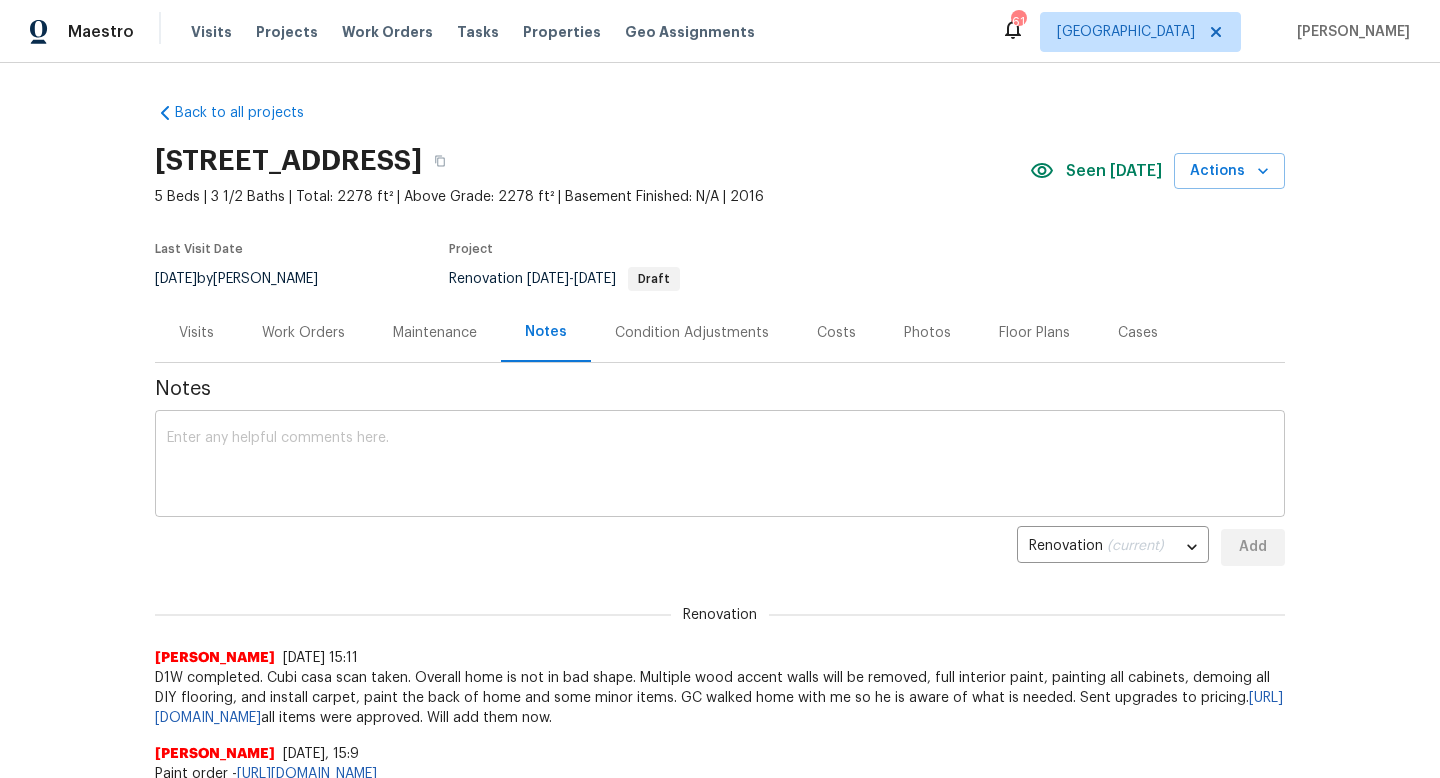 click at bounding box center [720, 466] 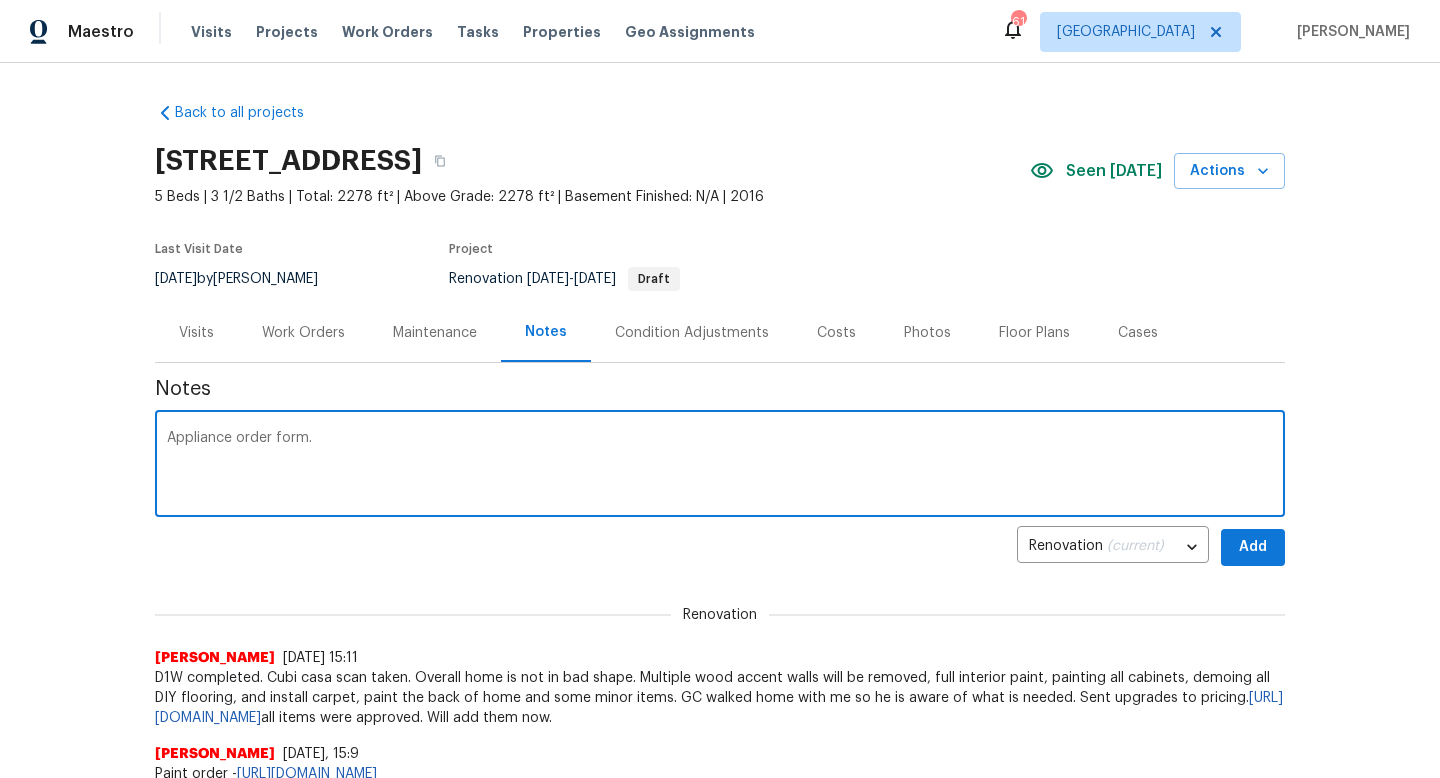 paste on "[URL][DOMAIN_NAME]" 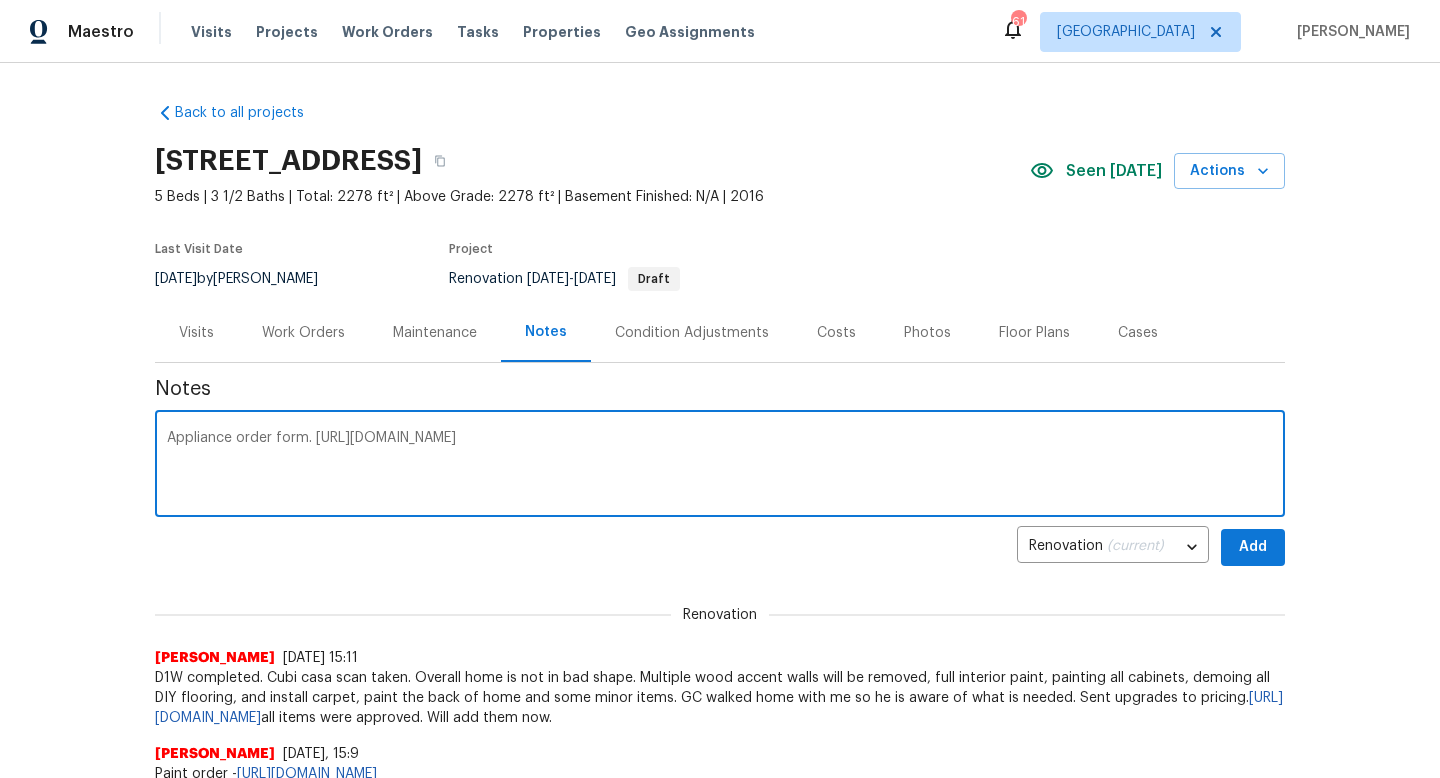 type on "Appliance order form. [URL][DOMAIN_NAME]" 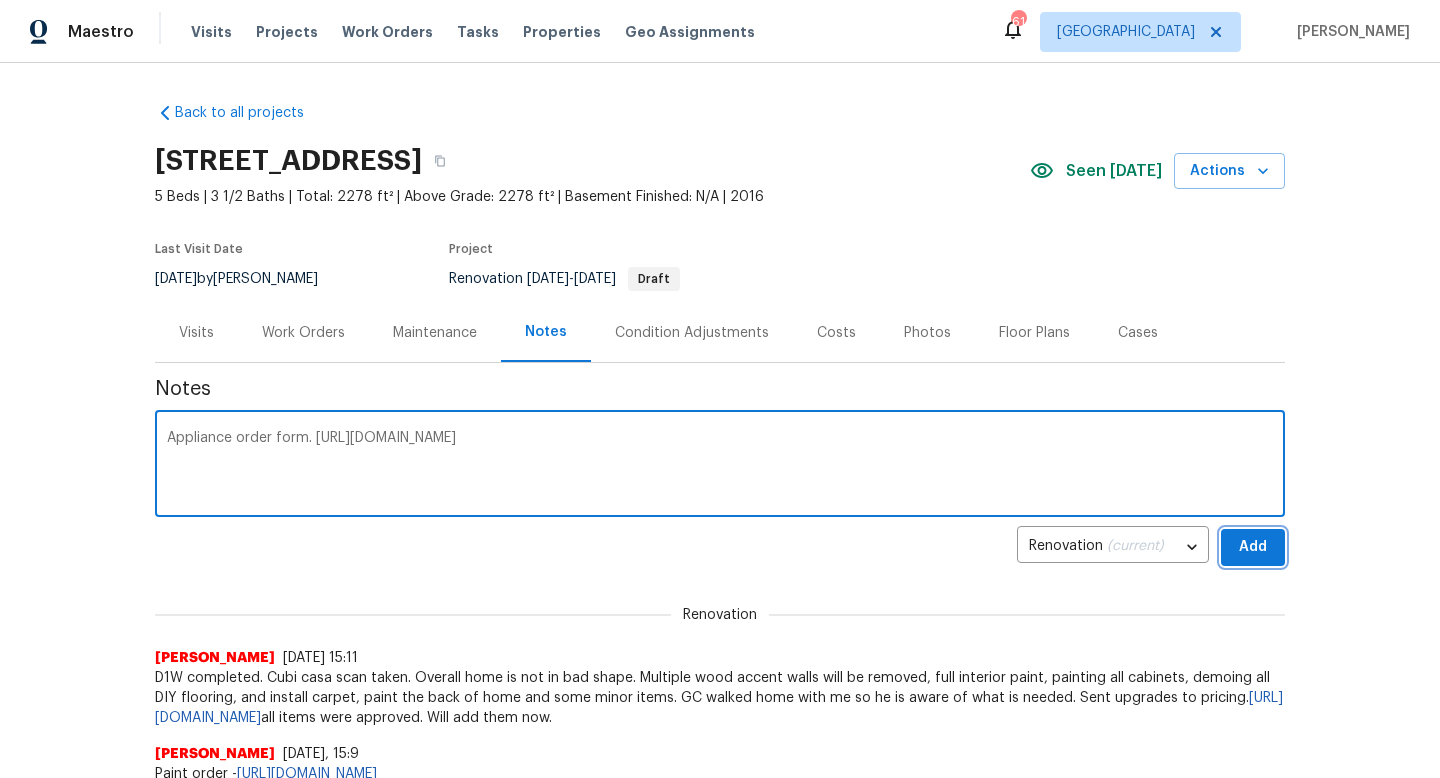 click on "Add" at bounding box center [1253, 547] 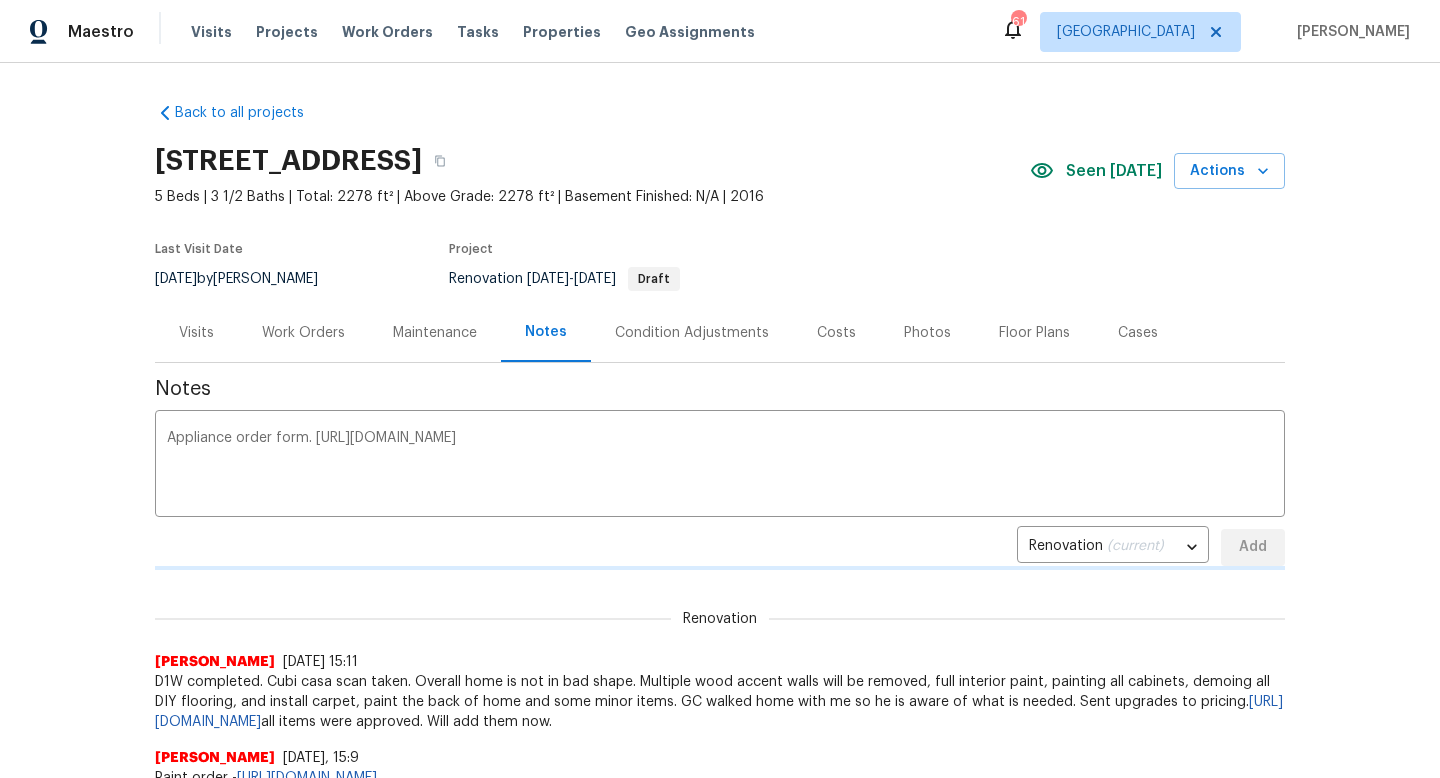 type 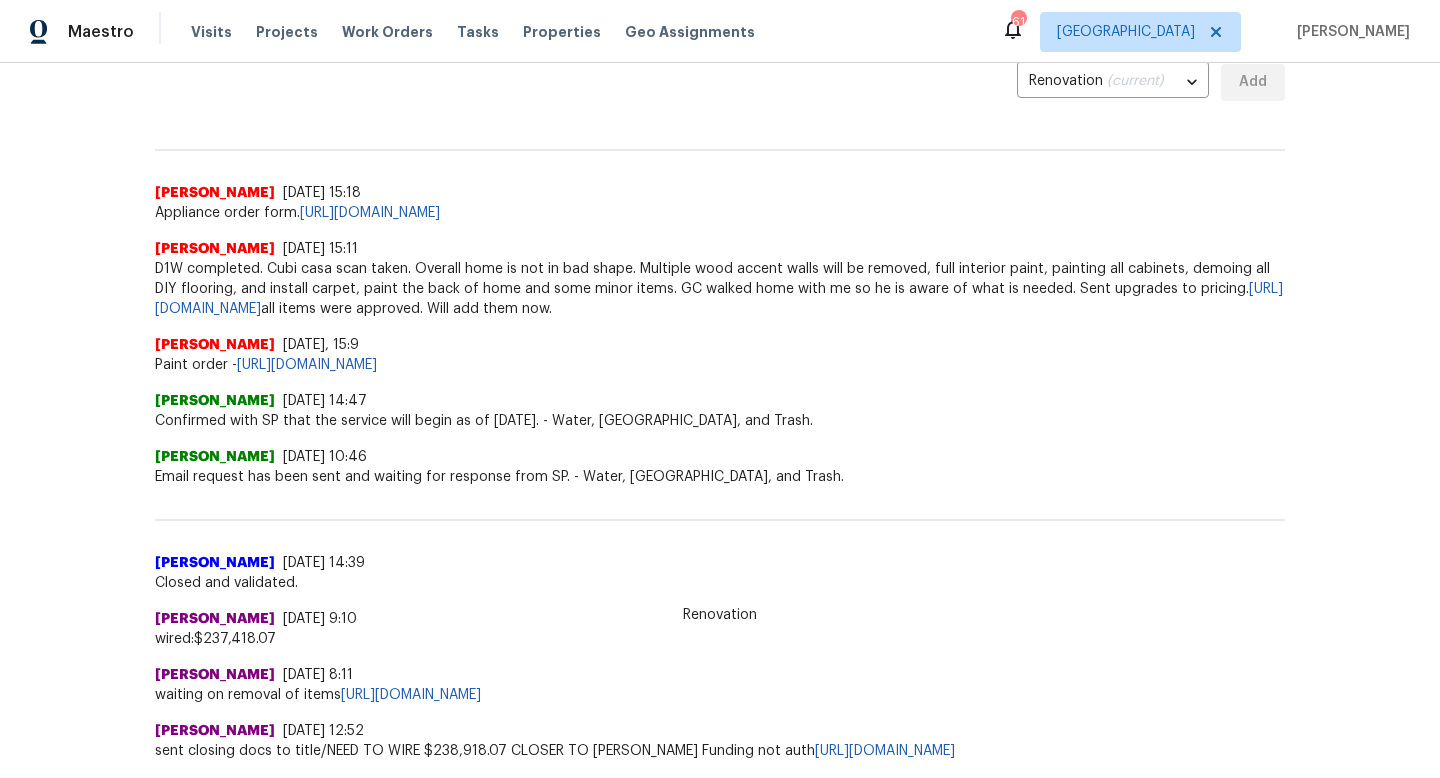 scroll, scrollTop: 470, scrollLeft: 0, axis: vertical 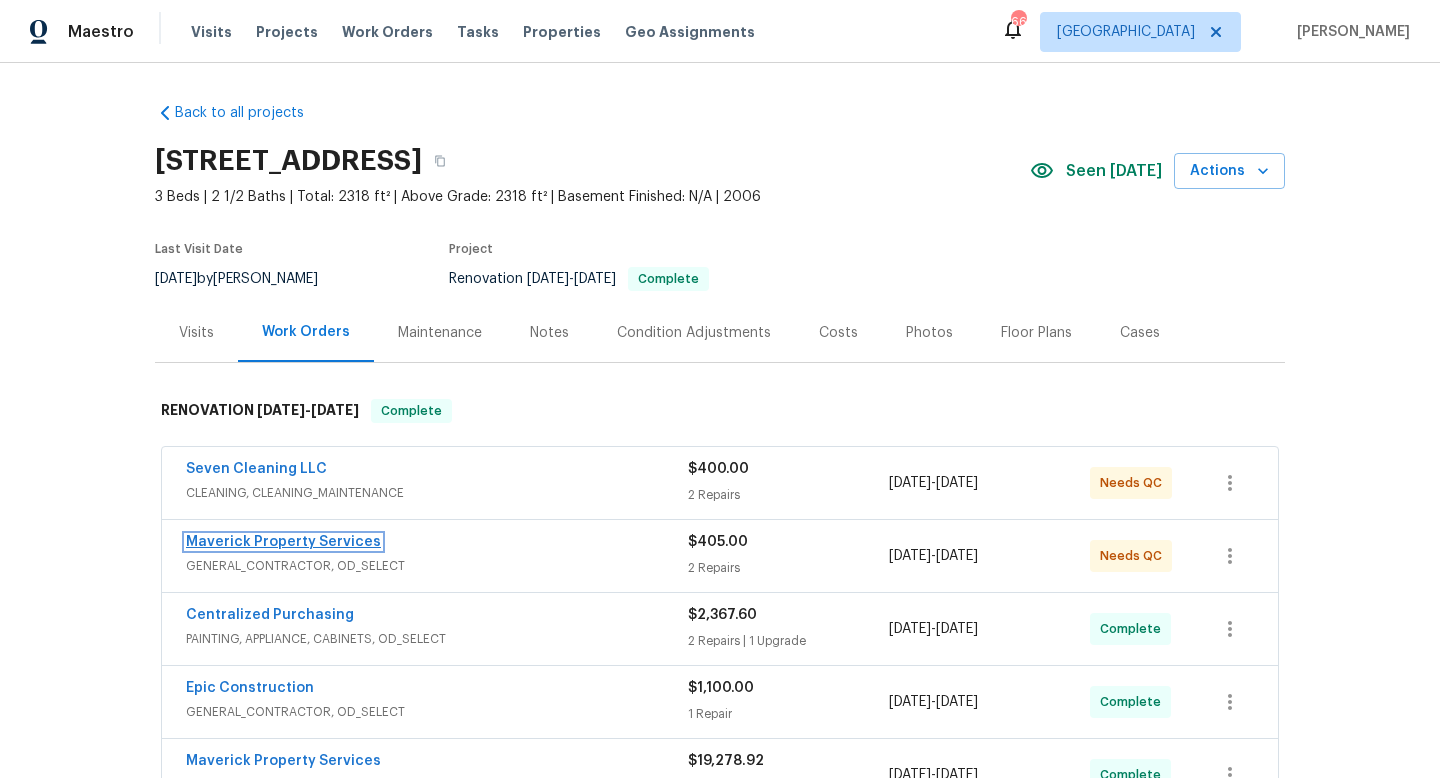 click on "Maverick Property Services" at bounding box center [283, 542] 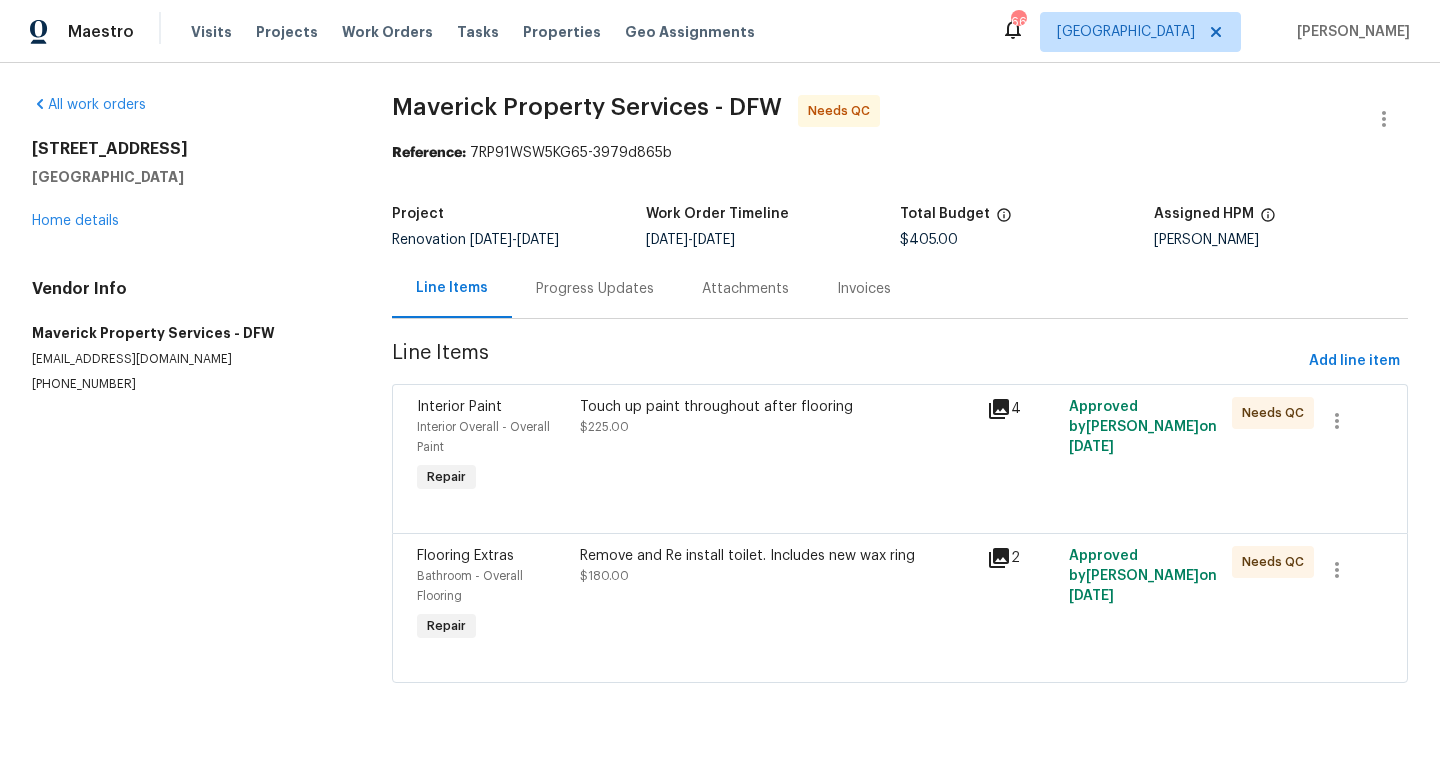 click on "Touch up paint throughout after flooring $225.00" at bounding box center (778, 447) 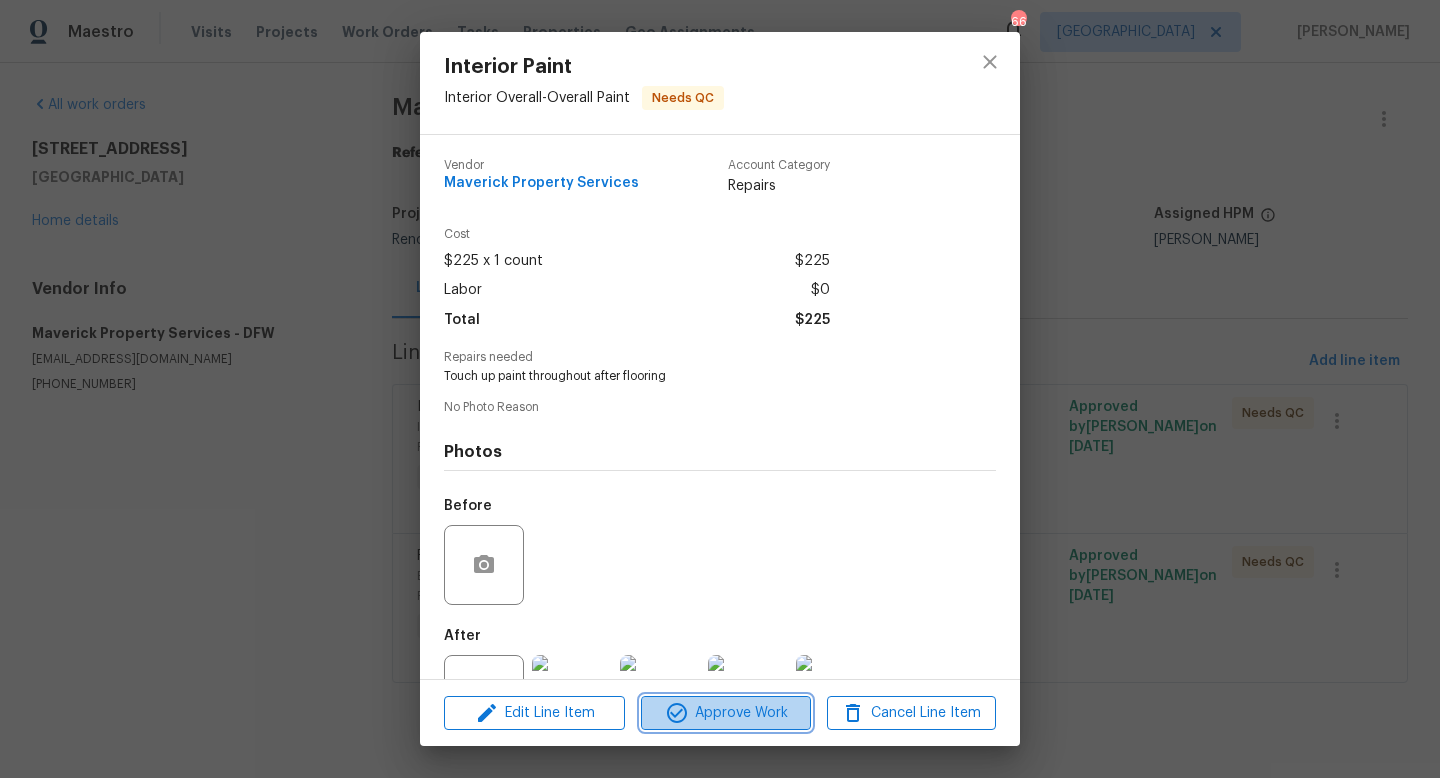 click on "Approve Work" at bounding box center (725, 713) 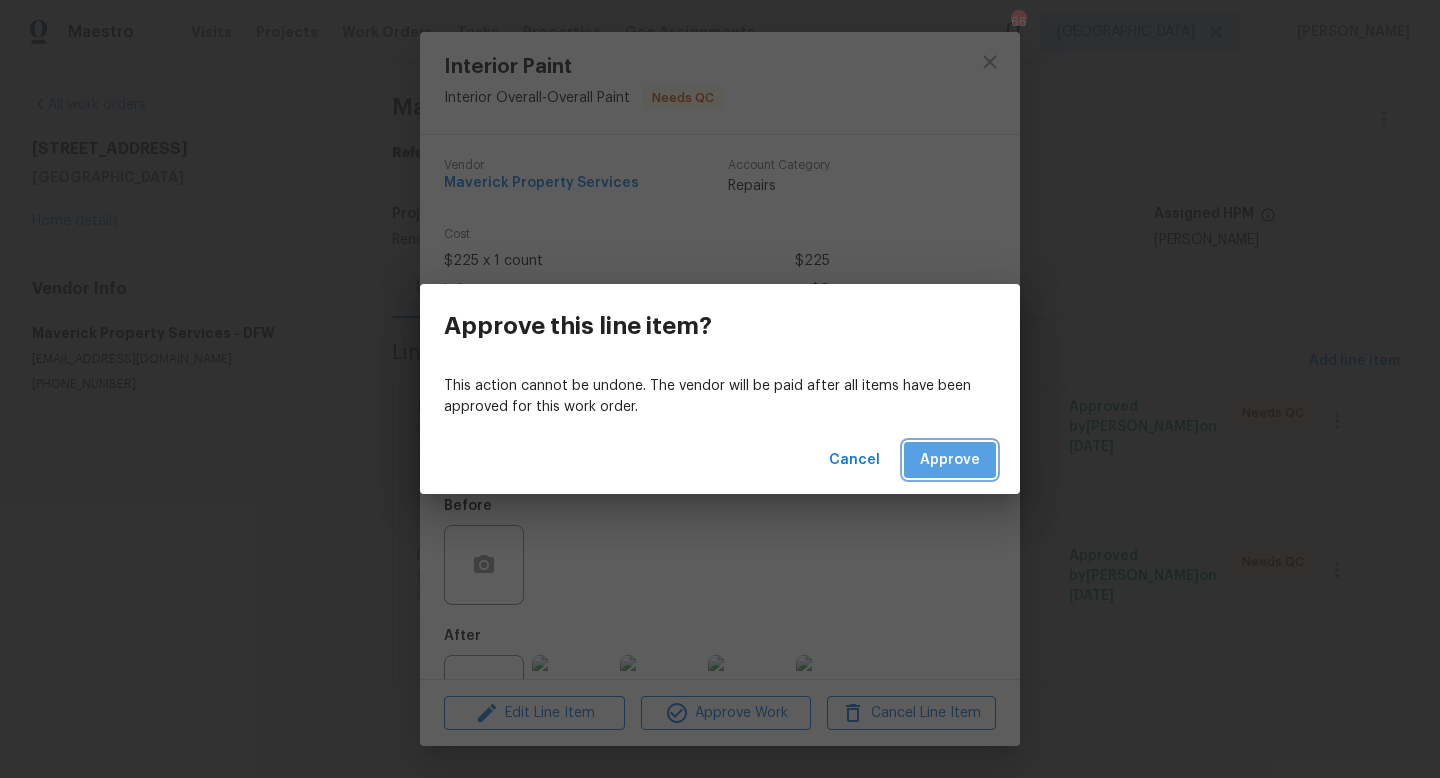 click on "Approve" at bounding box center [950, 460] 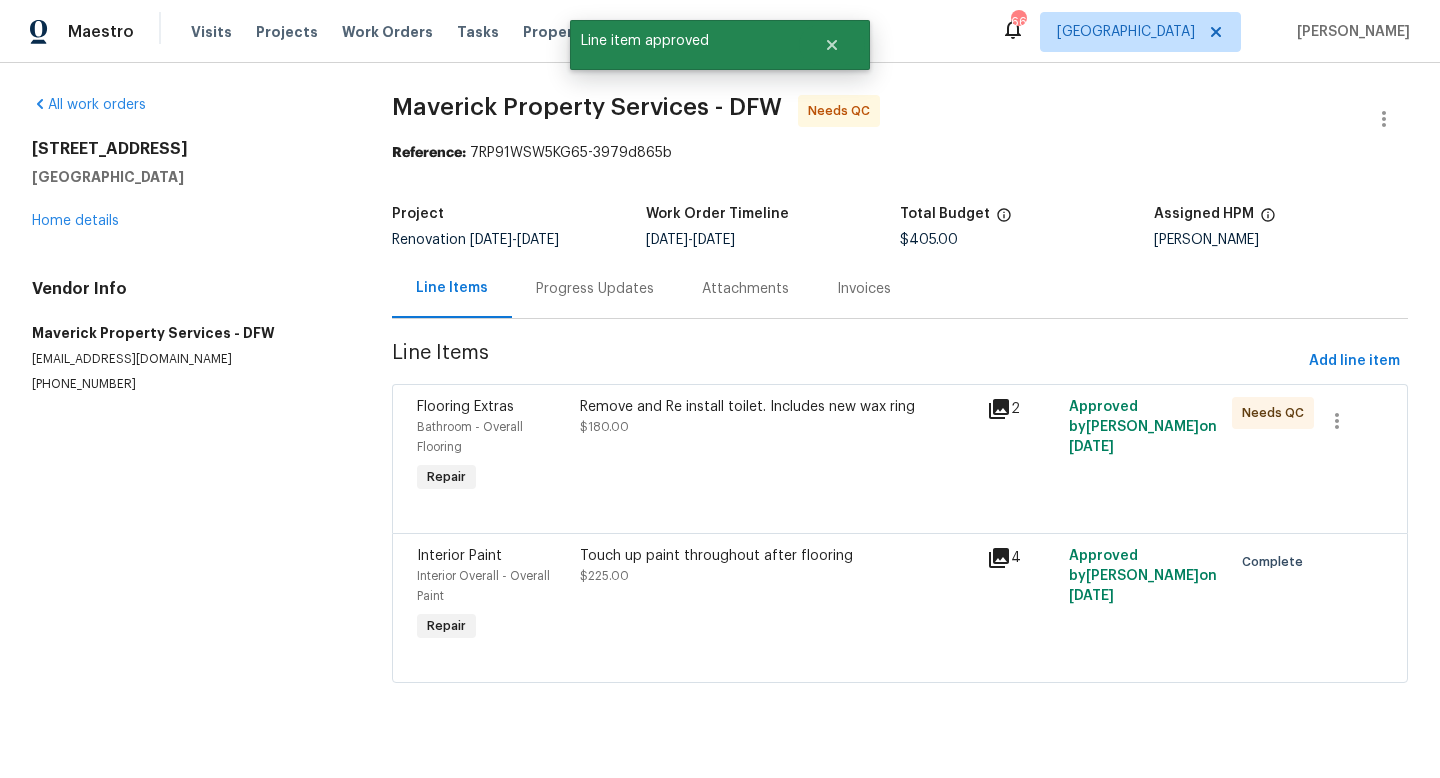click on "Remove and Re install toilet. Includes new wax ring $180.00" at bounding box center [778, 447] 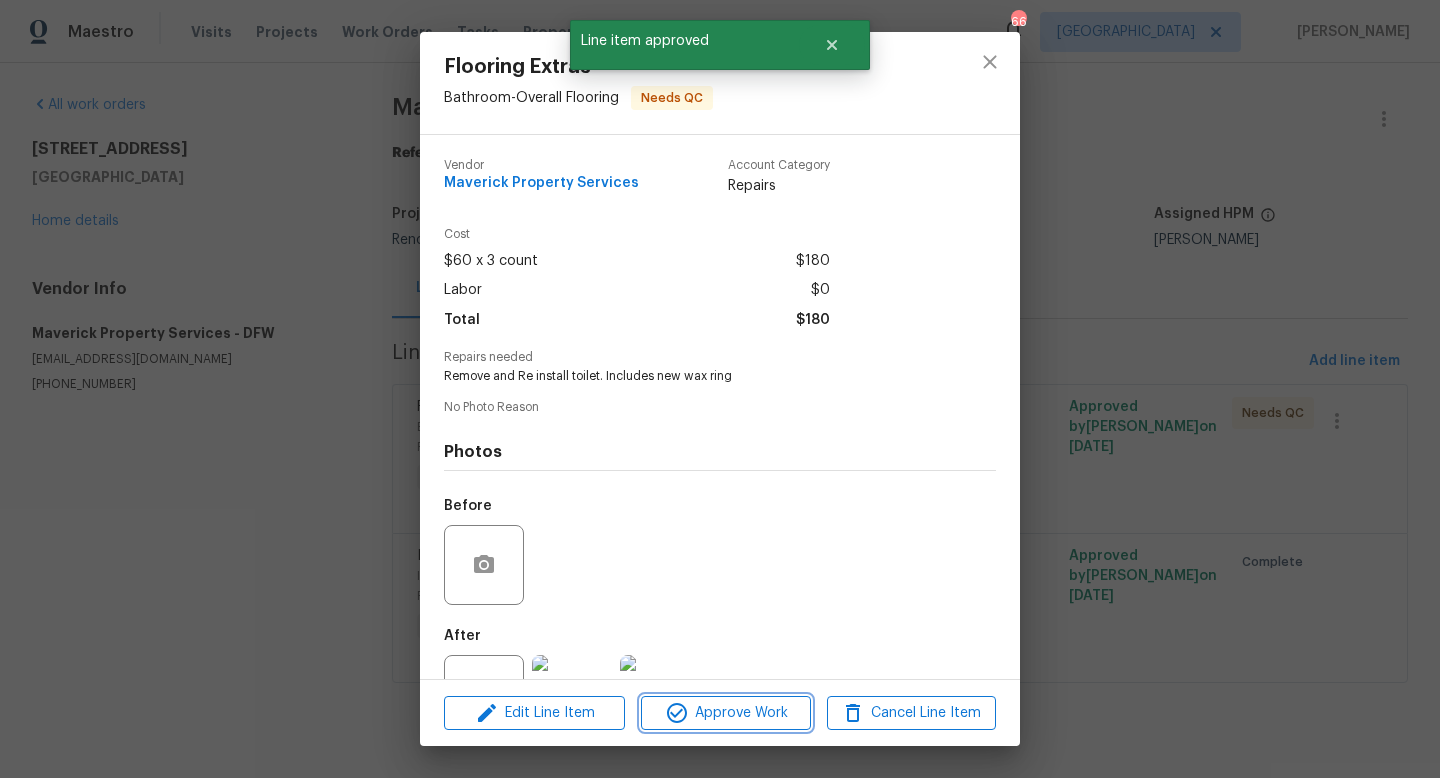 click on "Approve Work" at bounding box center [725, 713] 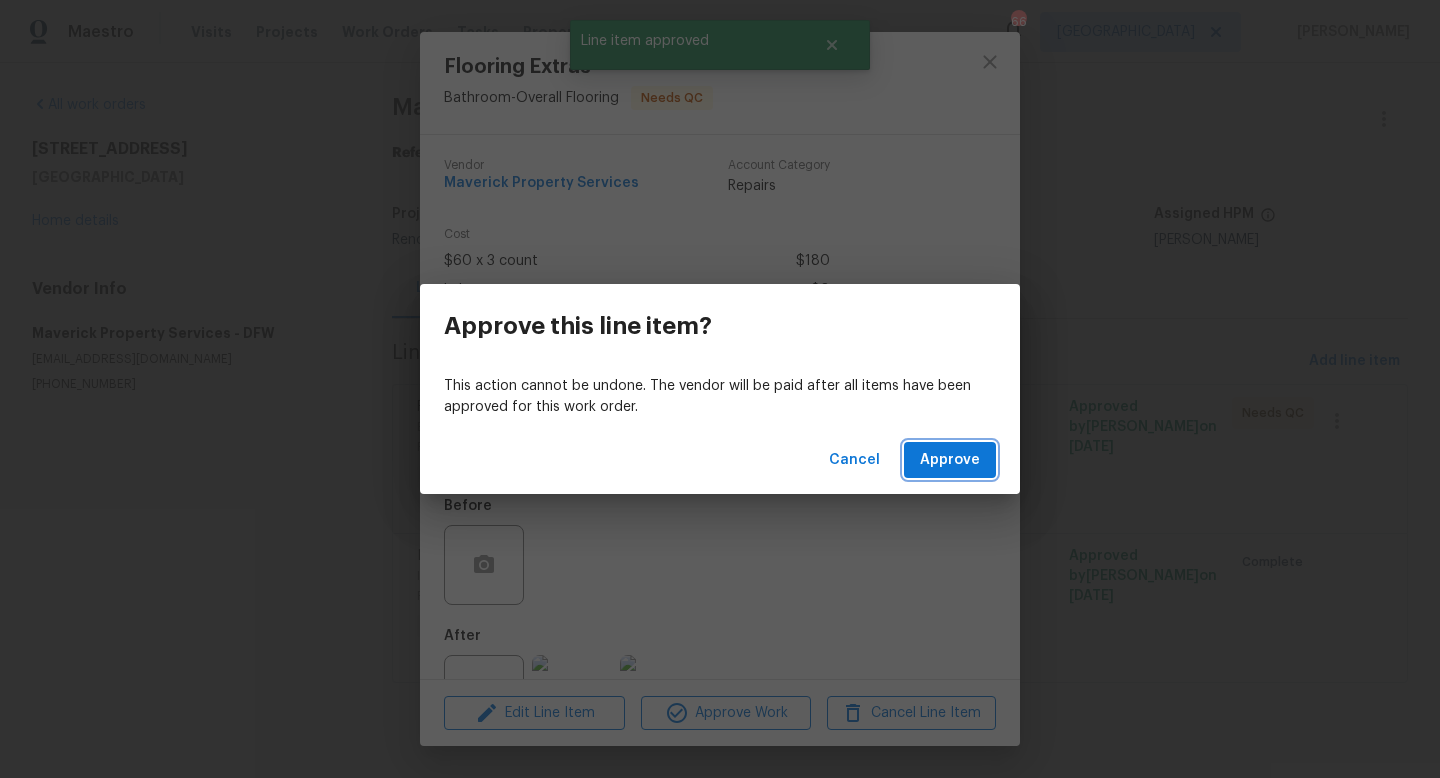 click on "Approve" at bounding box center [950, 460] 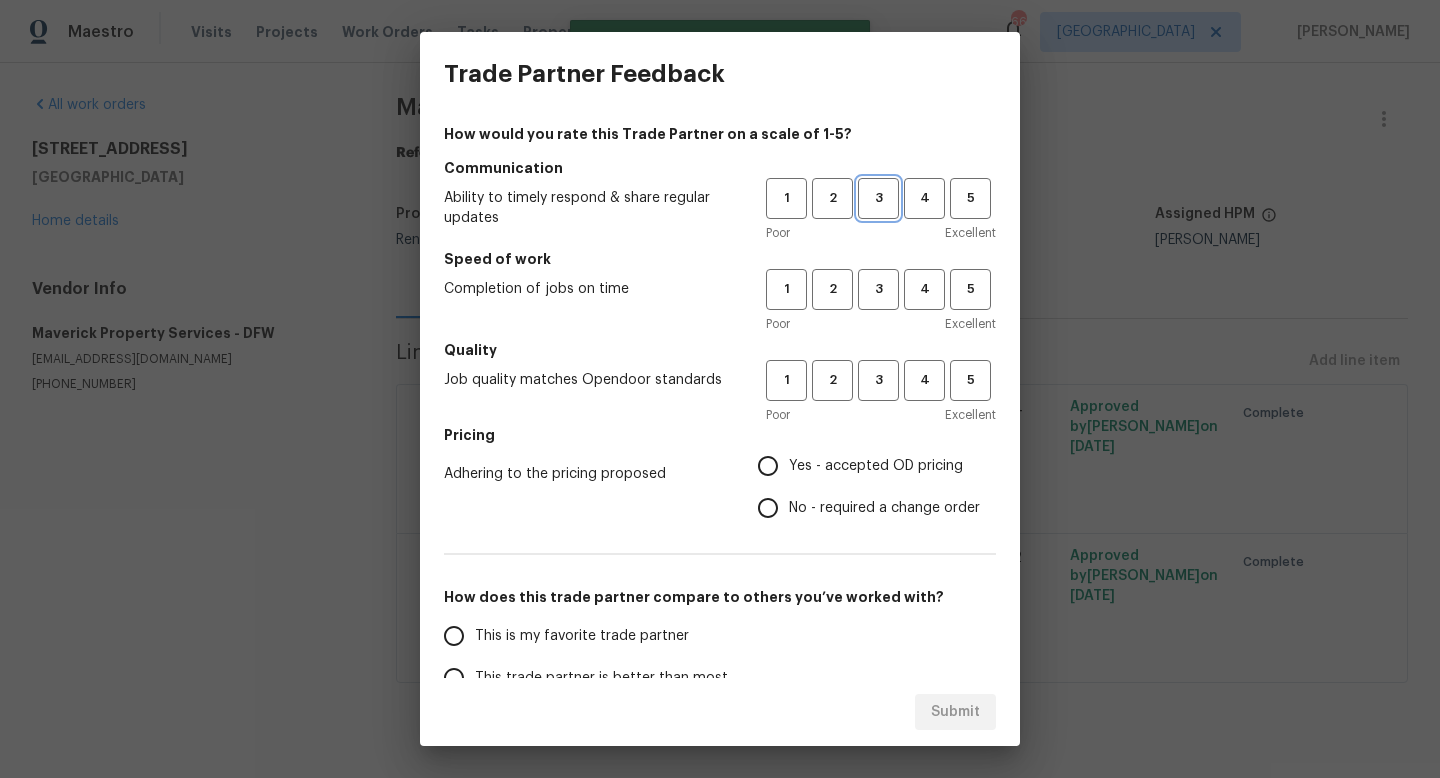 click on "3" at bounding box center [878, 198] 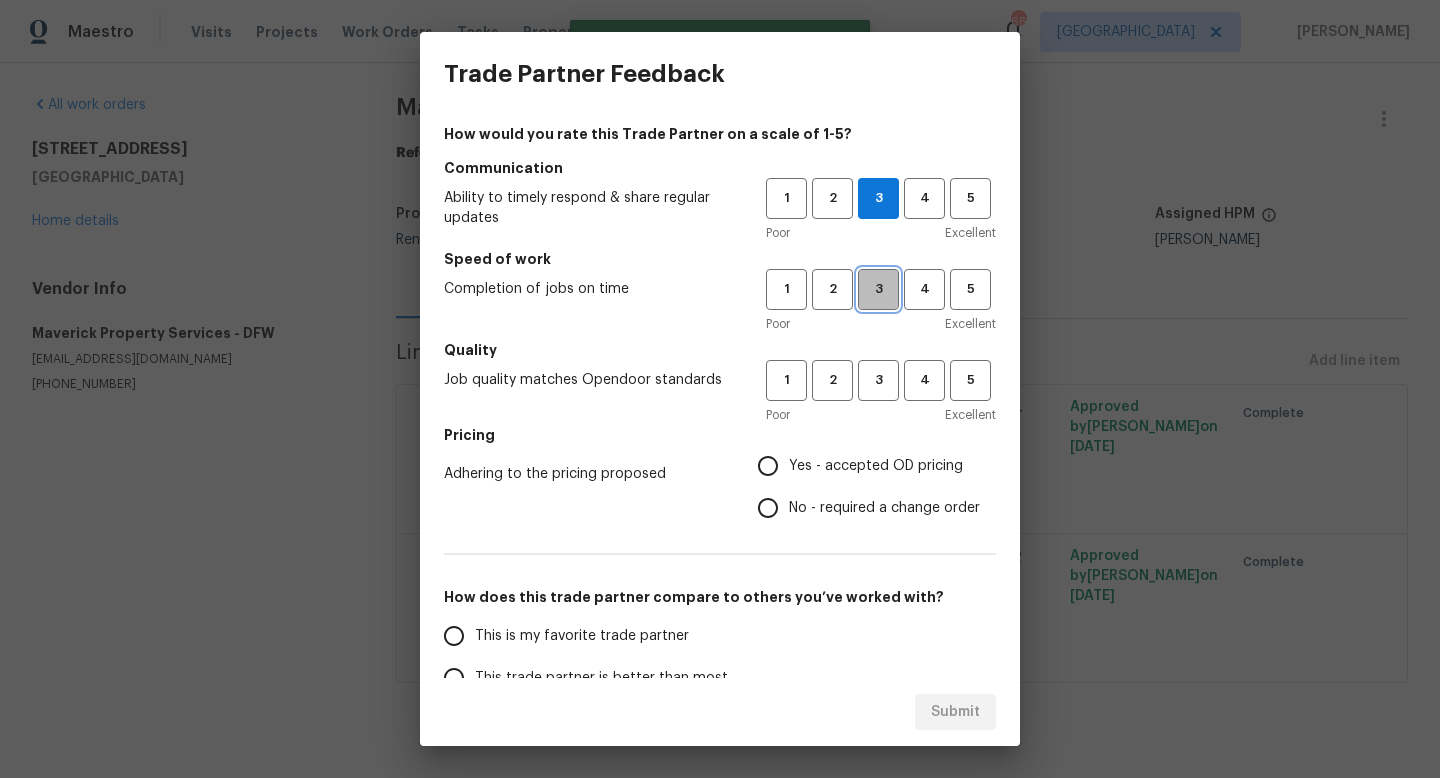 click on "3" at bounding box center (878, 289) 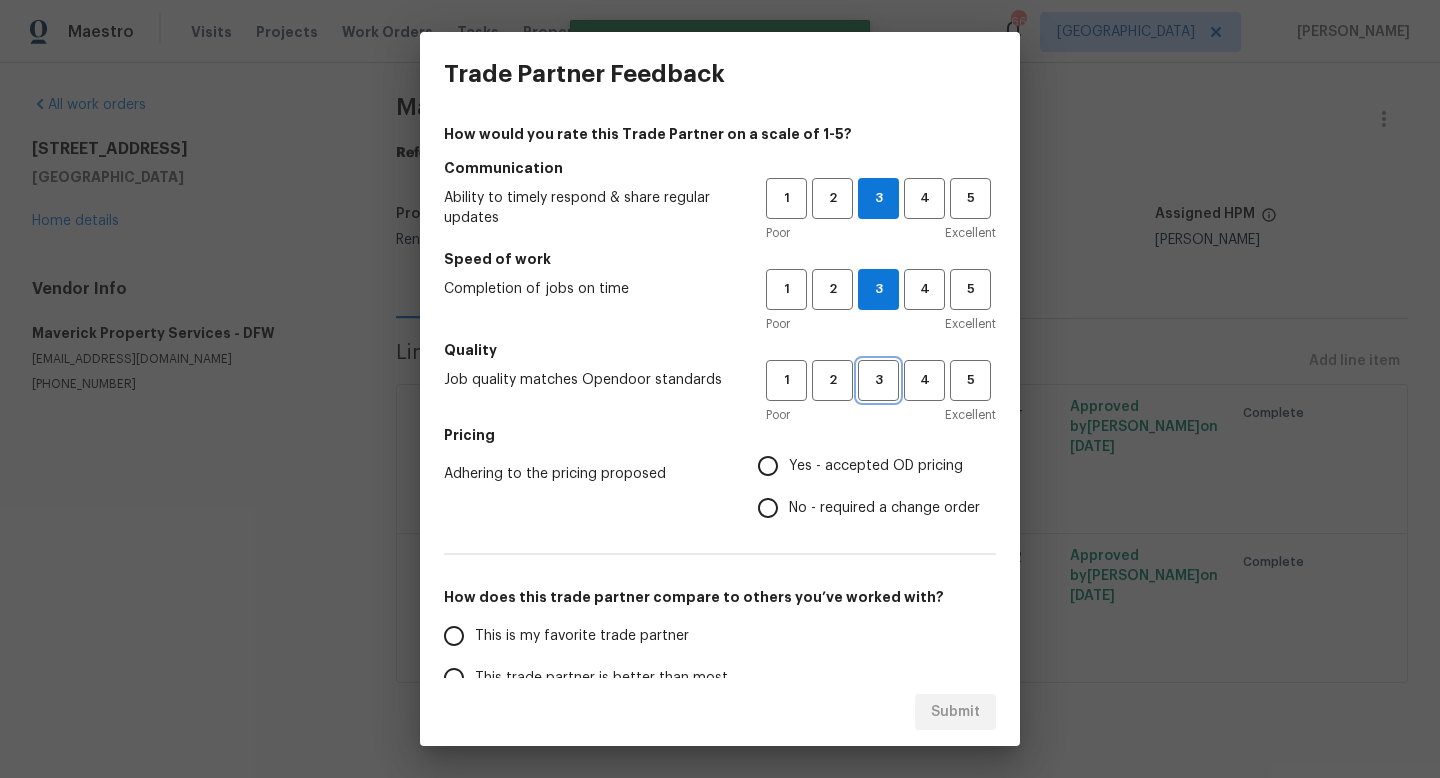 click on "3" at bounding box center (878, 380) 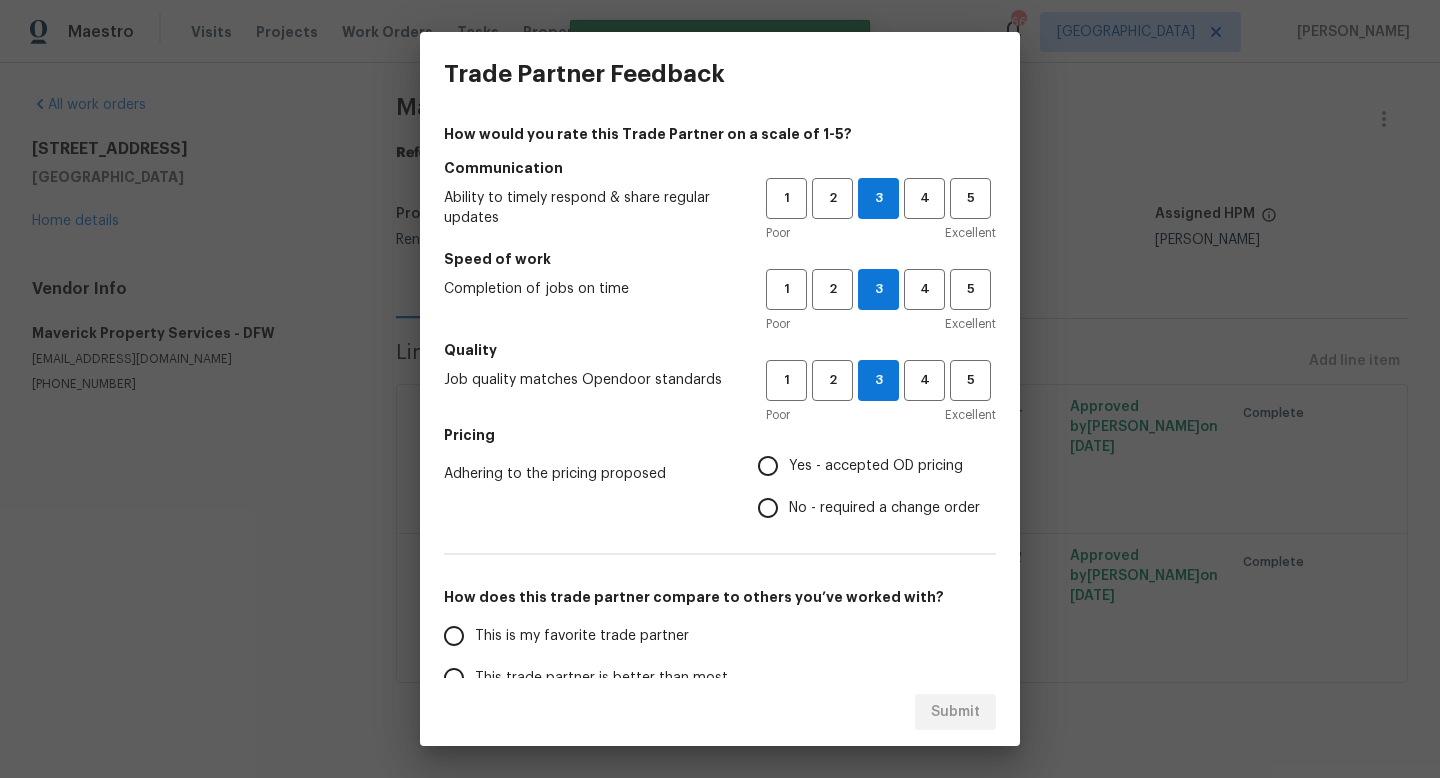 click on "Yes - accepted OD pricing" at bounding box center [768, 466] 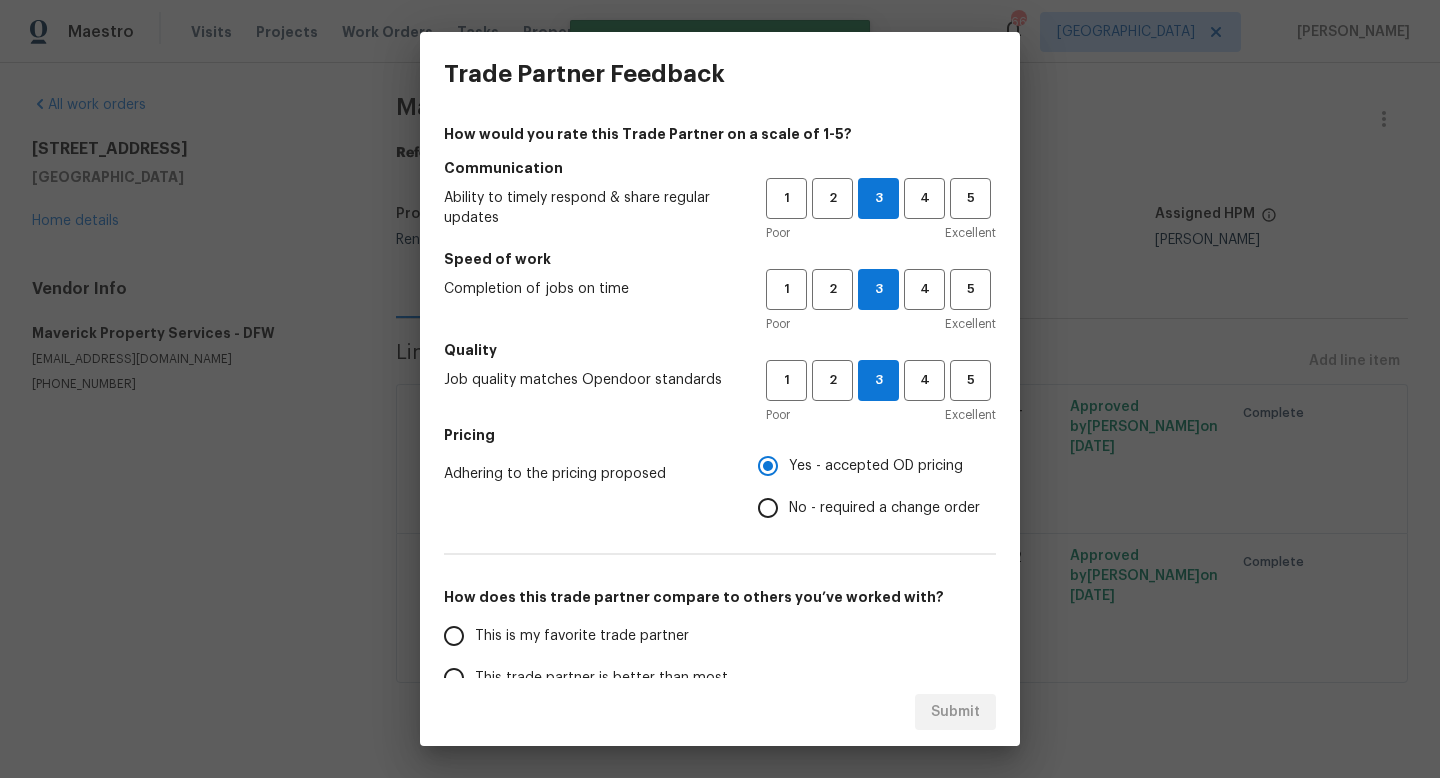 click on "This is my favorite trade partner" at bounding box center (591, 636) 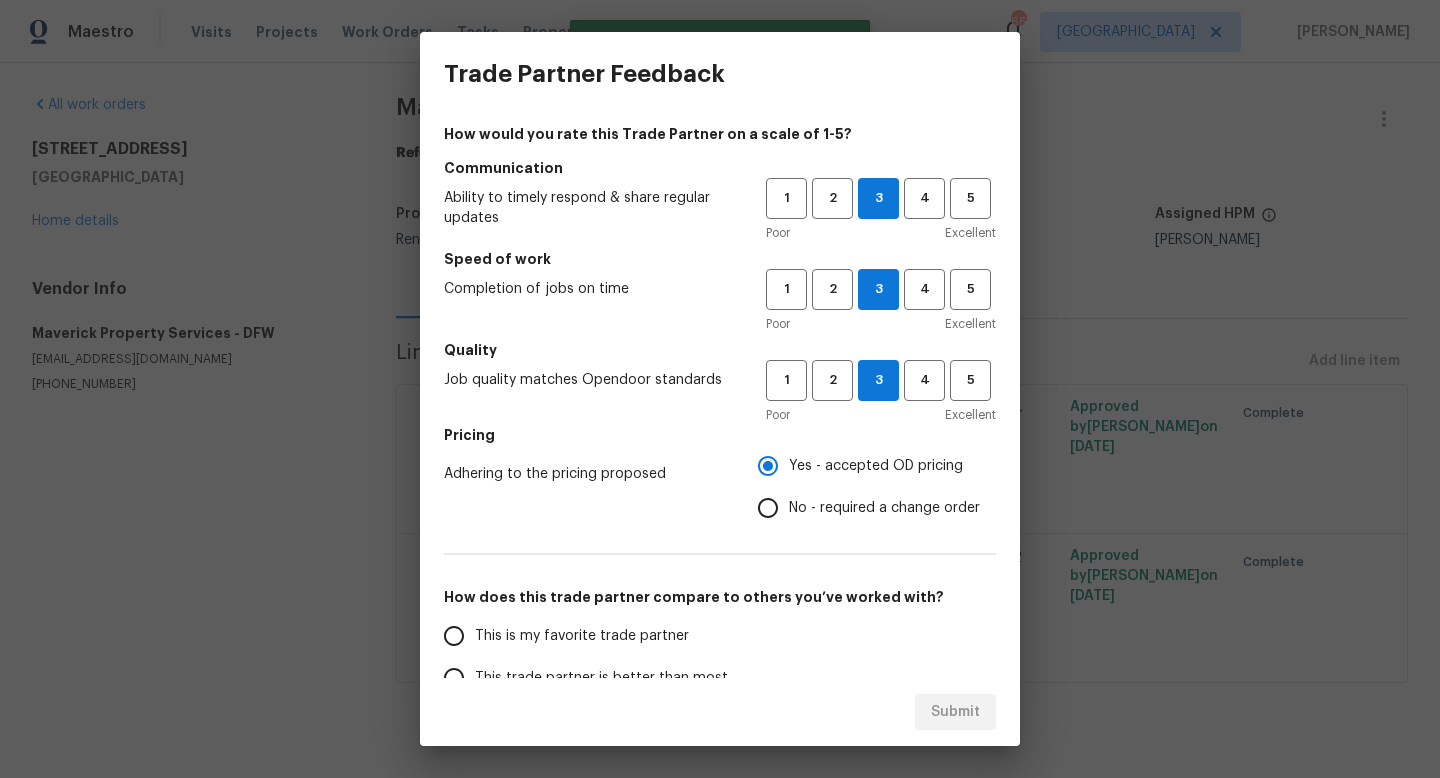 click on "This is my favorite trade partner" at bounding box center (454, 636) 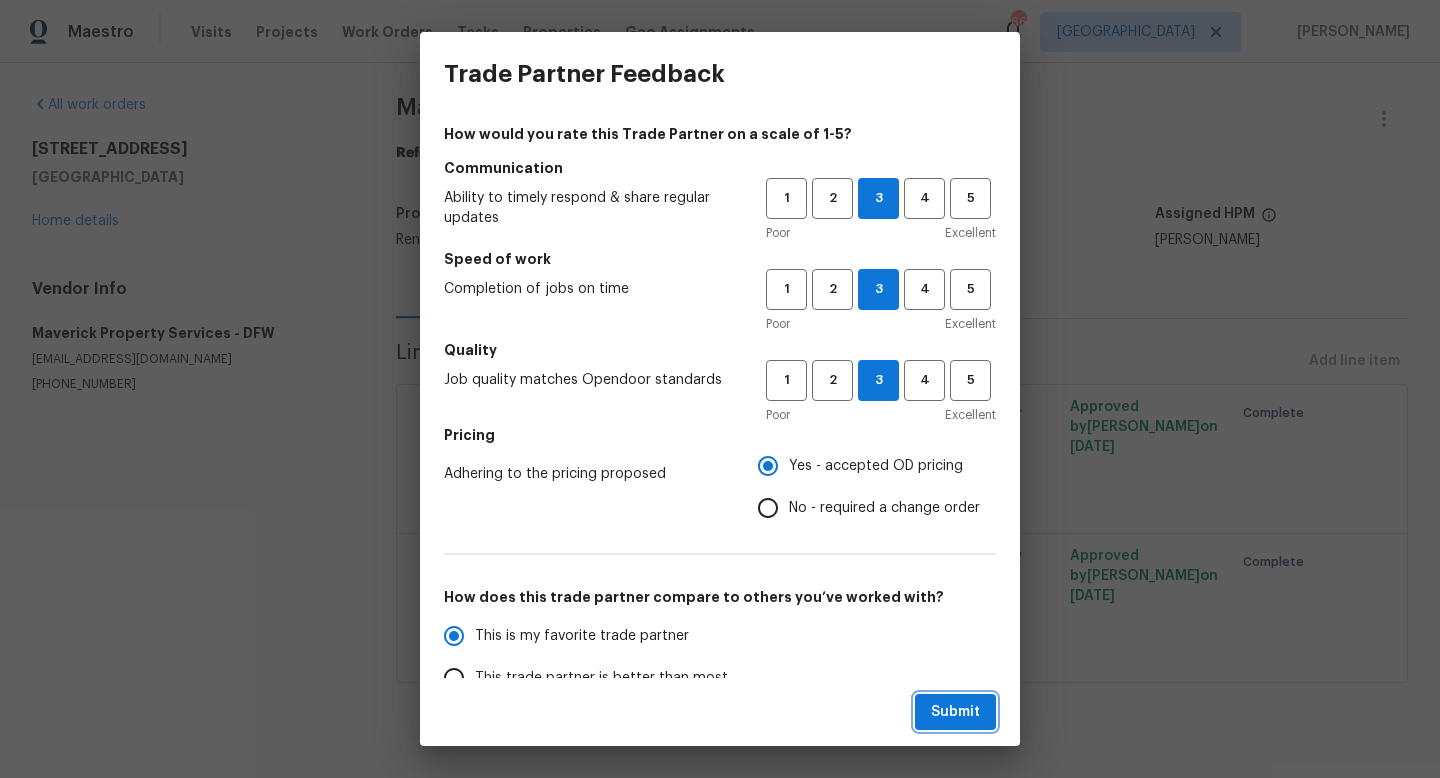 click on "Submit" at bounding box center [955, 712] 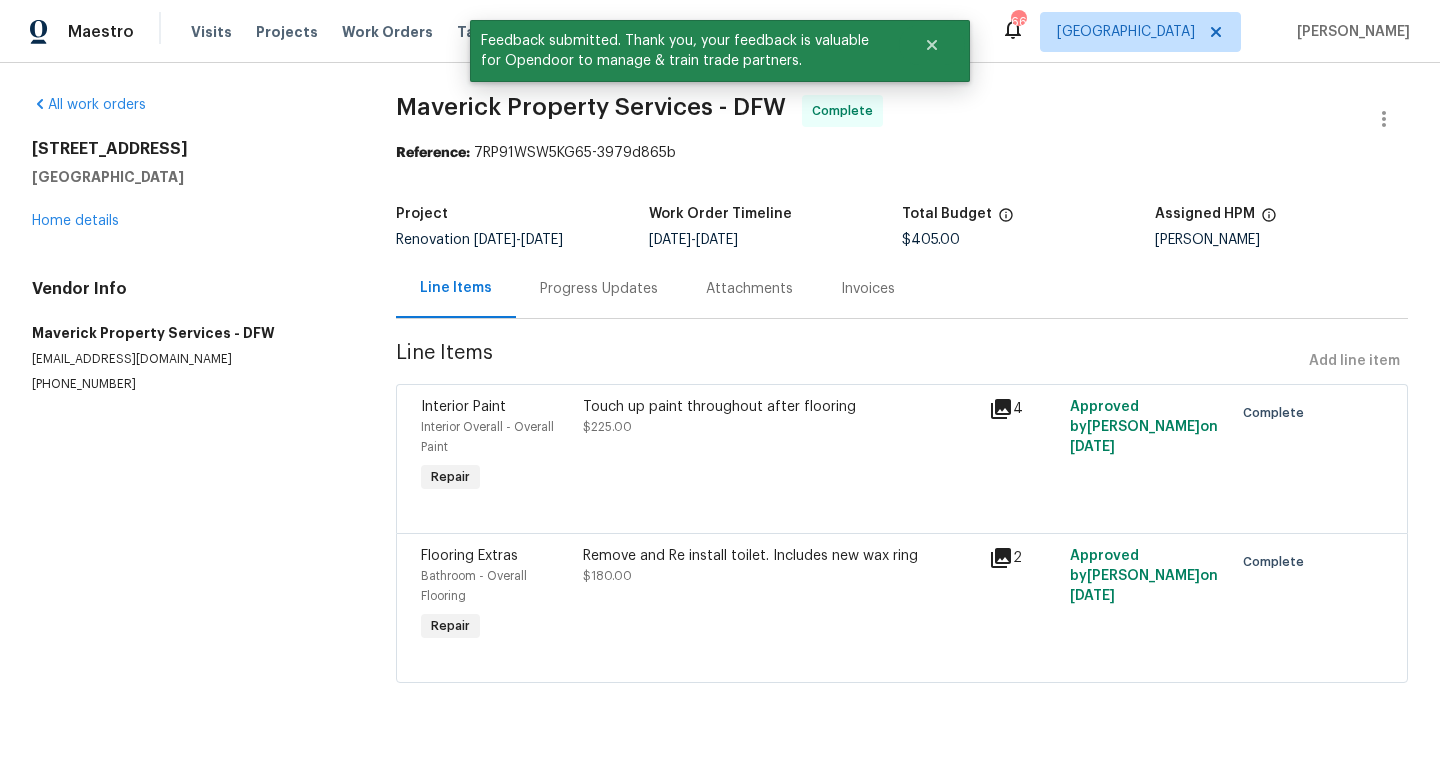 click on "2825 Desert Dr Denton, TX 76210 Home details" at bounding box center [190, 185] 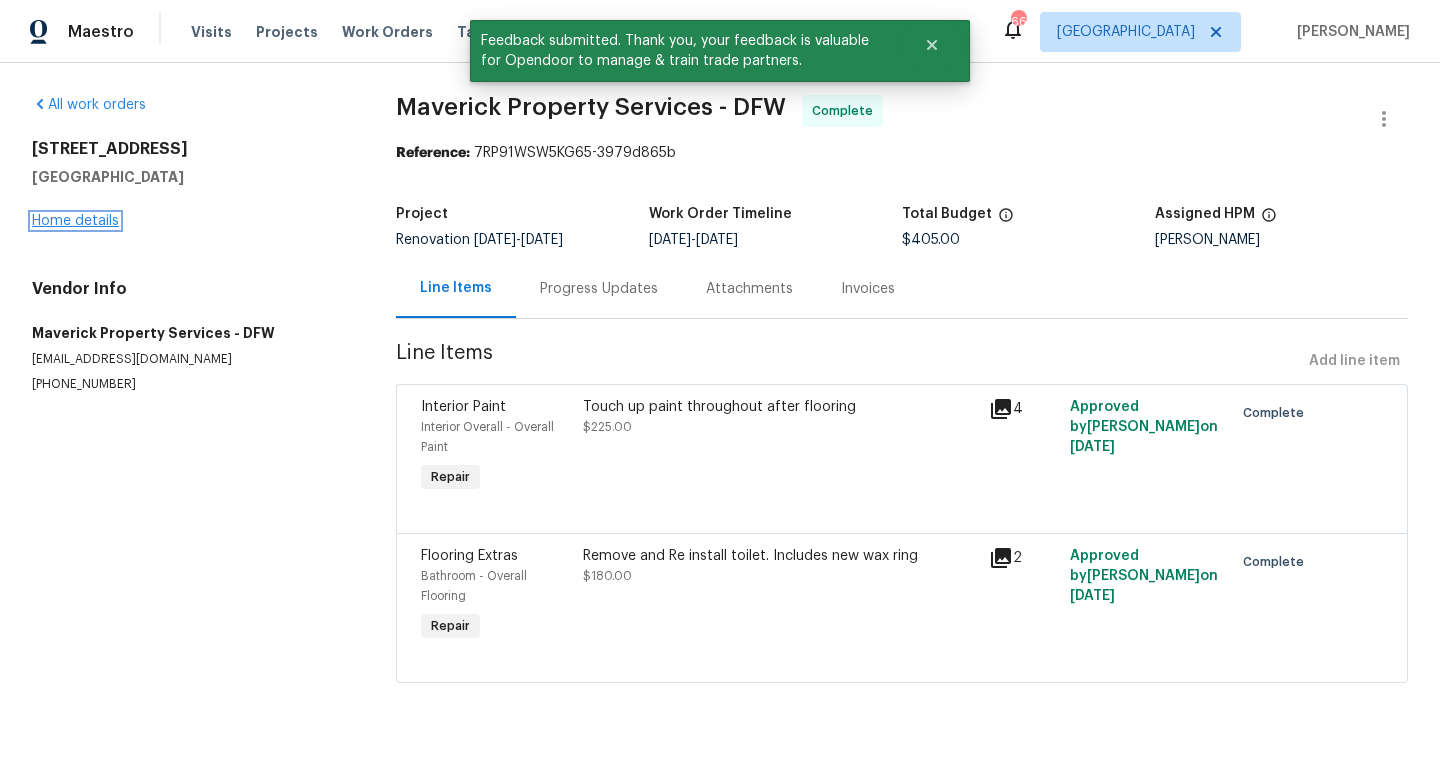 click on "Home details" at bounding box center [75, 221] 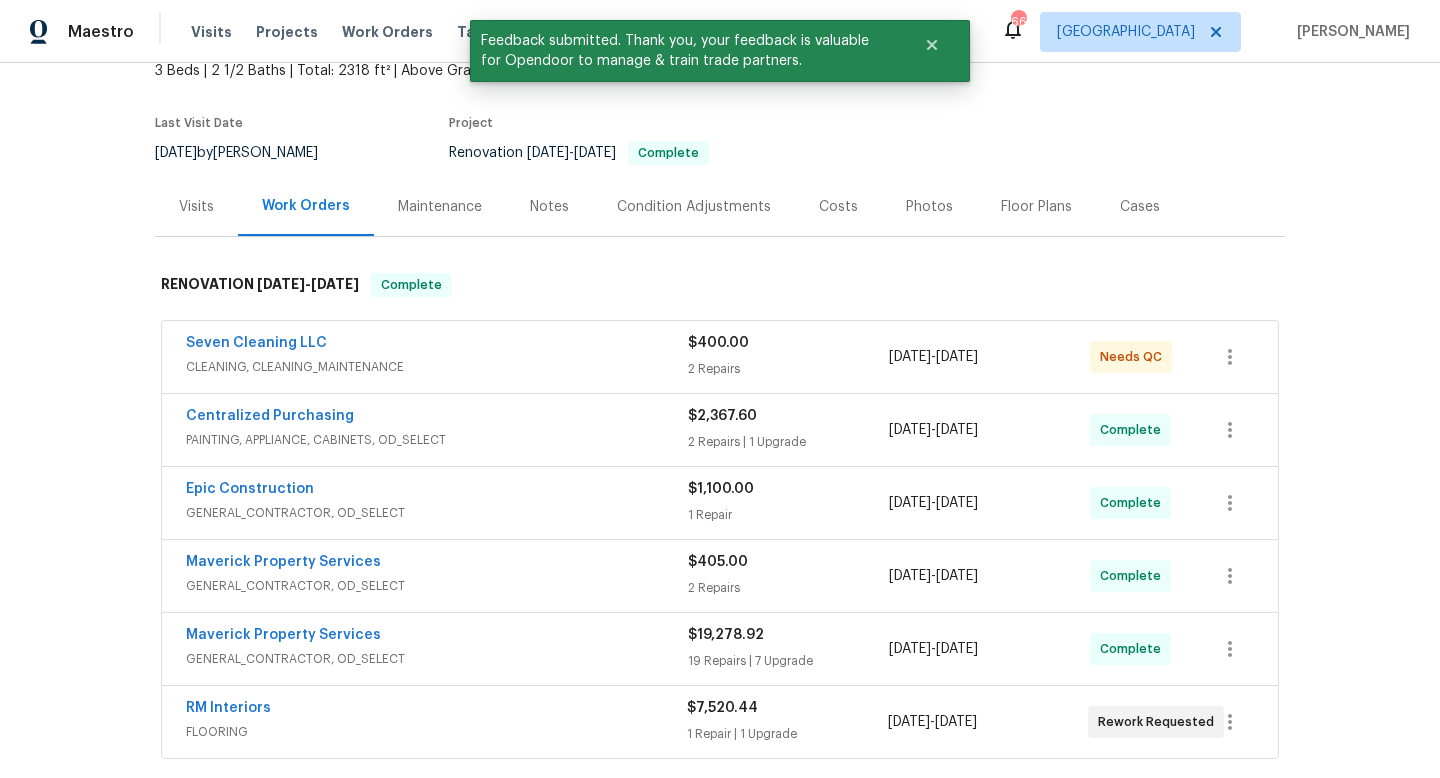scroll, scrollTop: 0, scrollLeft: 0, axis: both 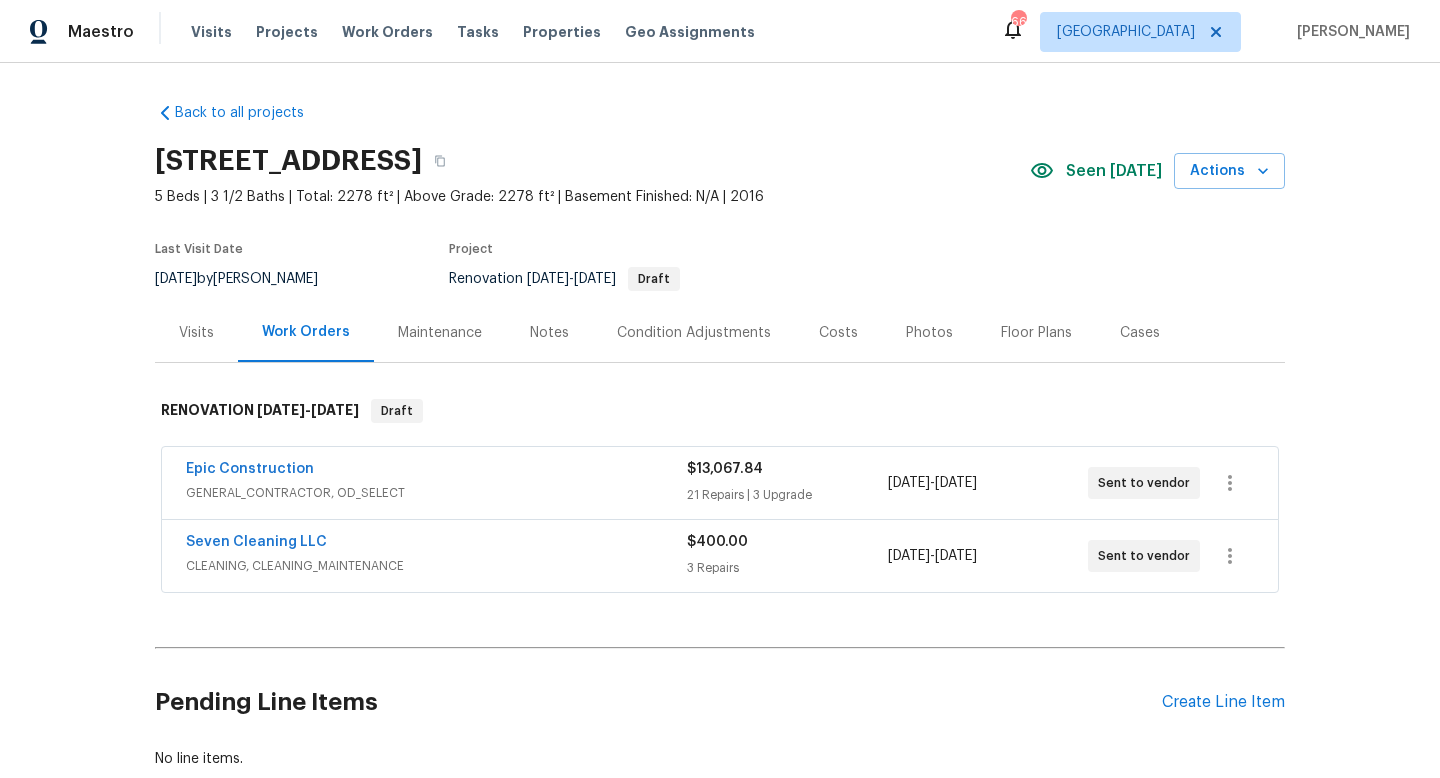click on "Notes" at bounding box center (549, 333) 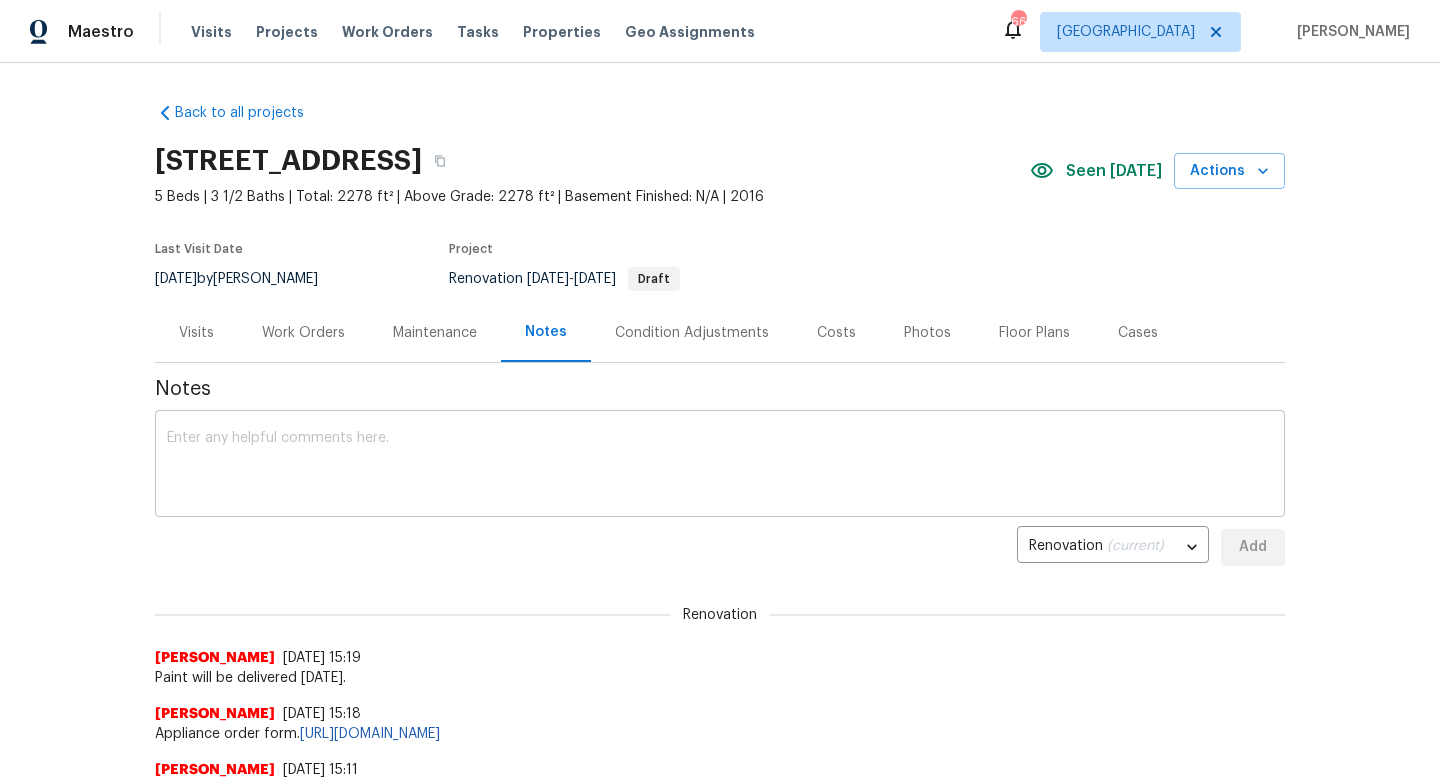 click at bounding box center [720, 466] 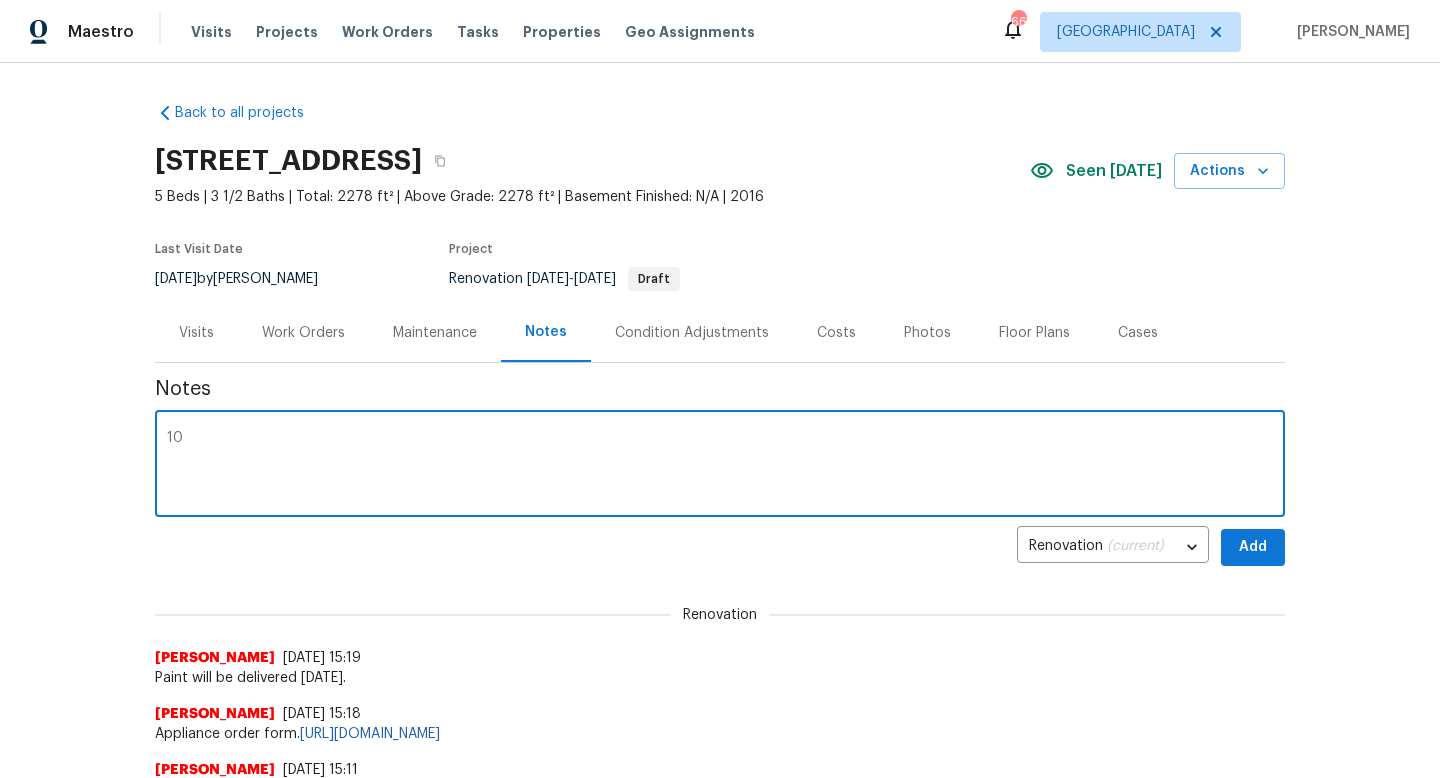 type on "1" 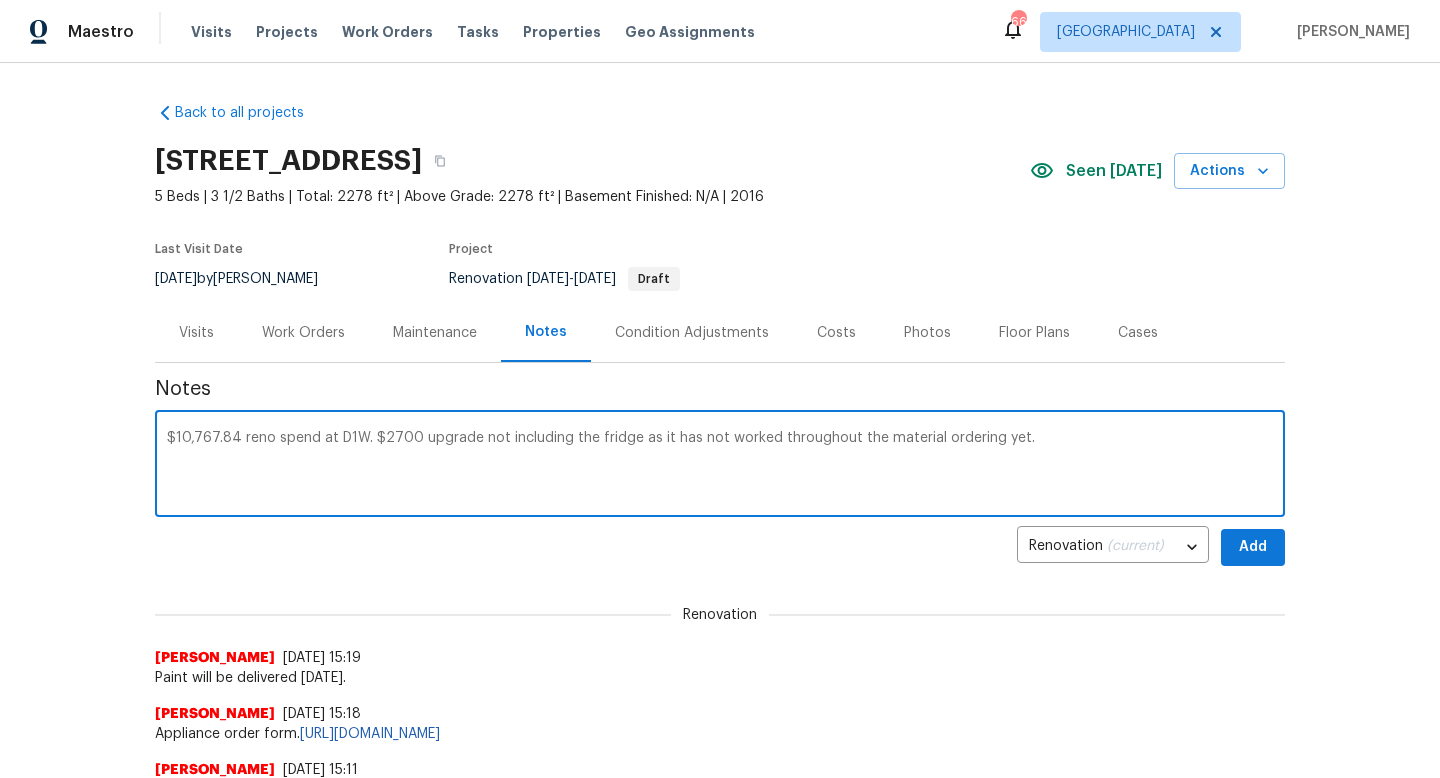type on "$10,767.84 reno spend at D1W. $2700 upgrade not including the fridge as it has not worked throughout the material ordering yet." 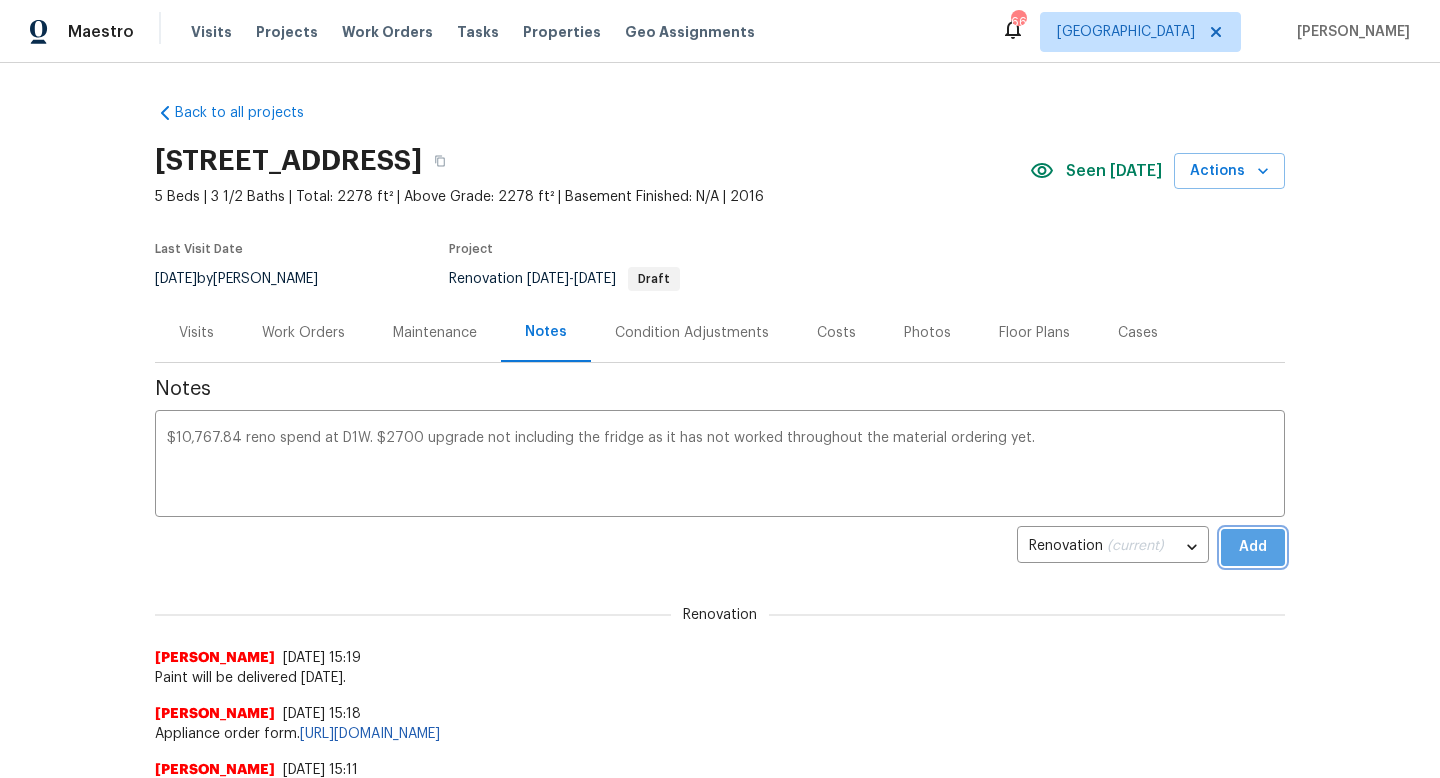 click on "Add" at bounding box center (1253, 547) 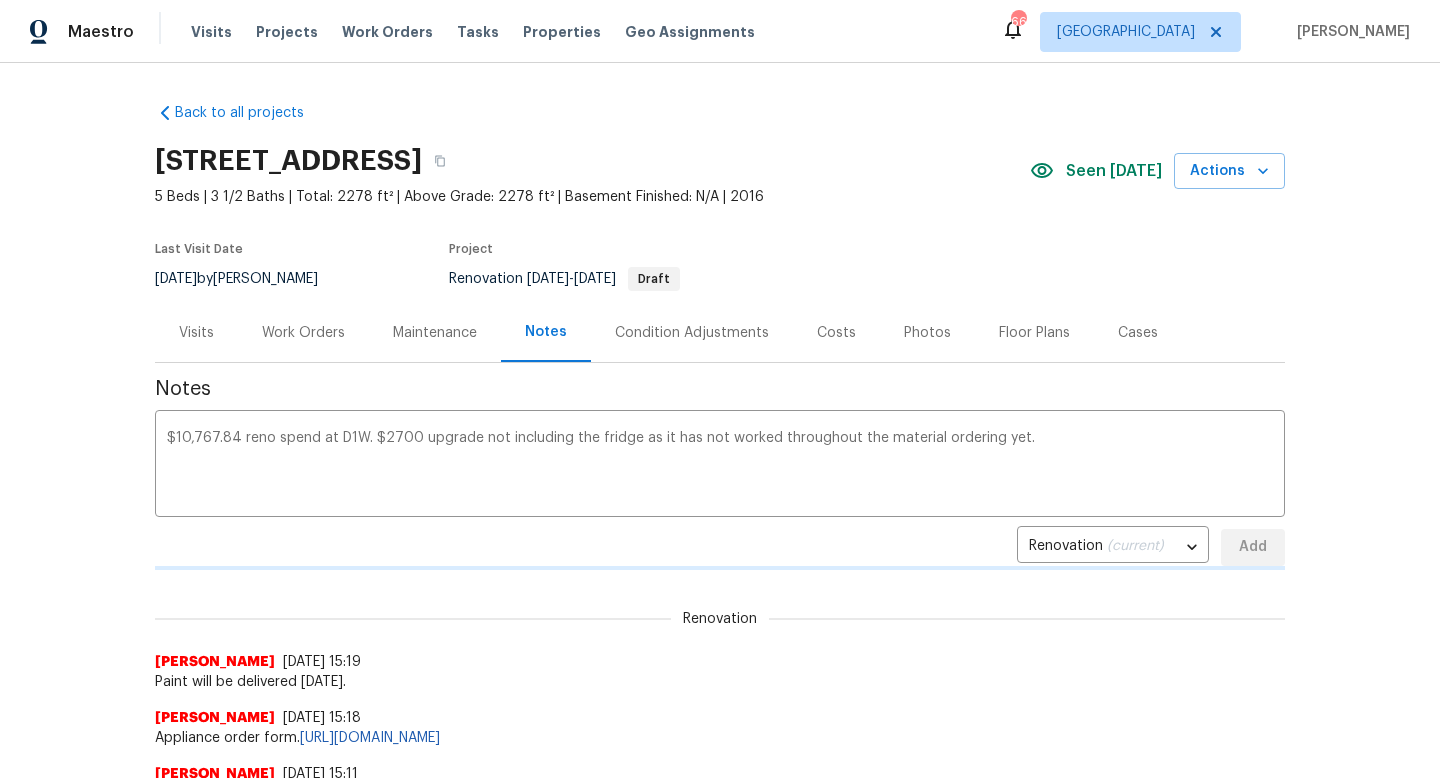 type 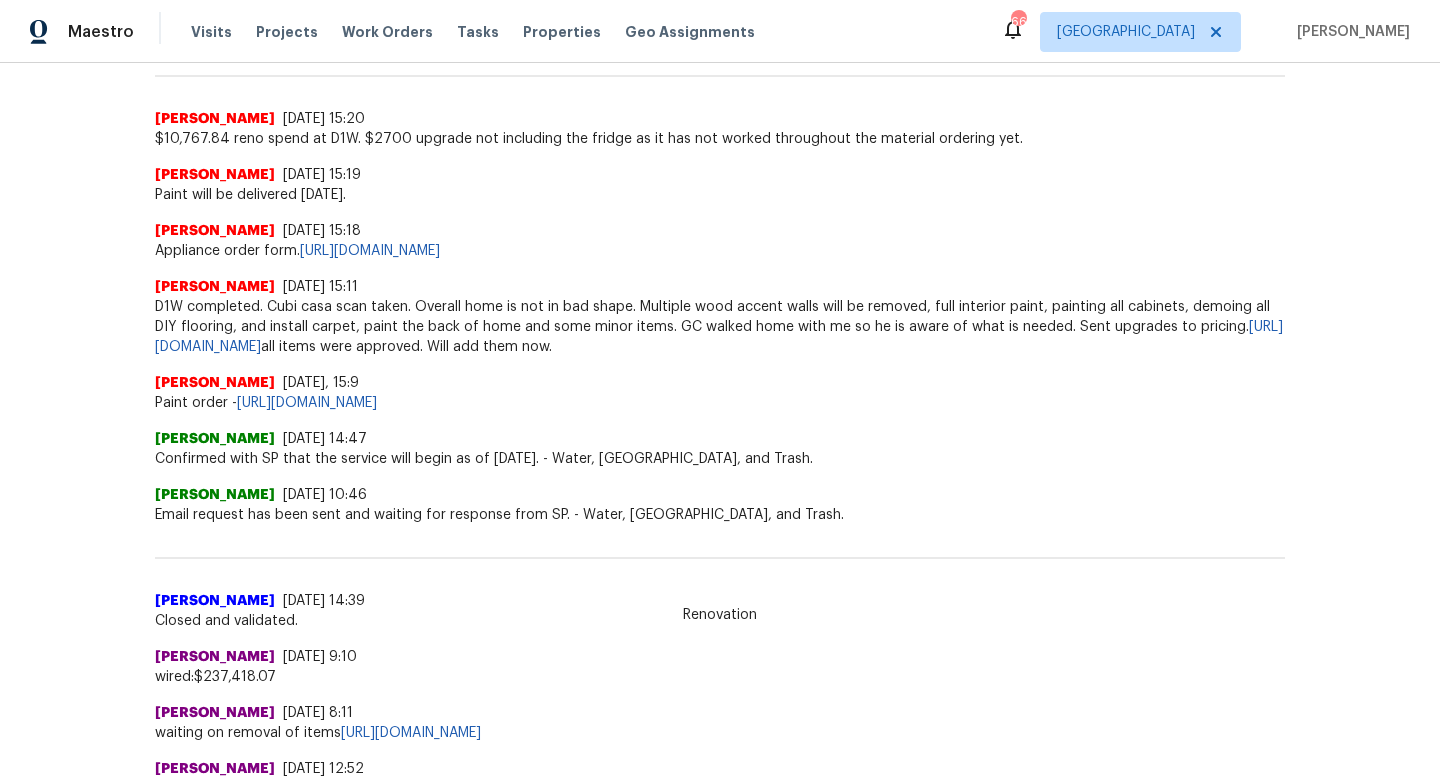 scroll, scrollTop: 1023, scrollLeft: 0, axis: vertical 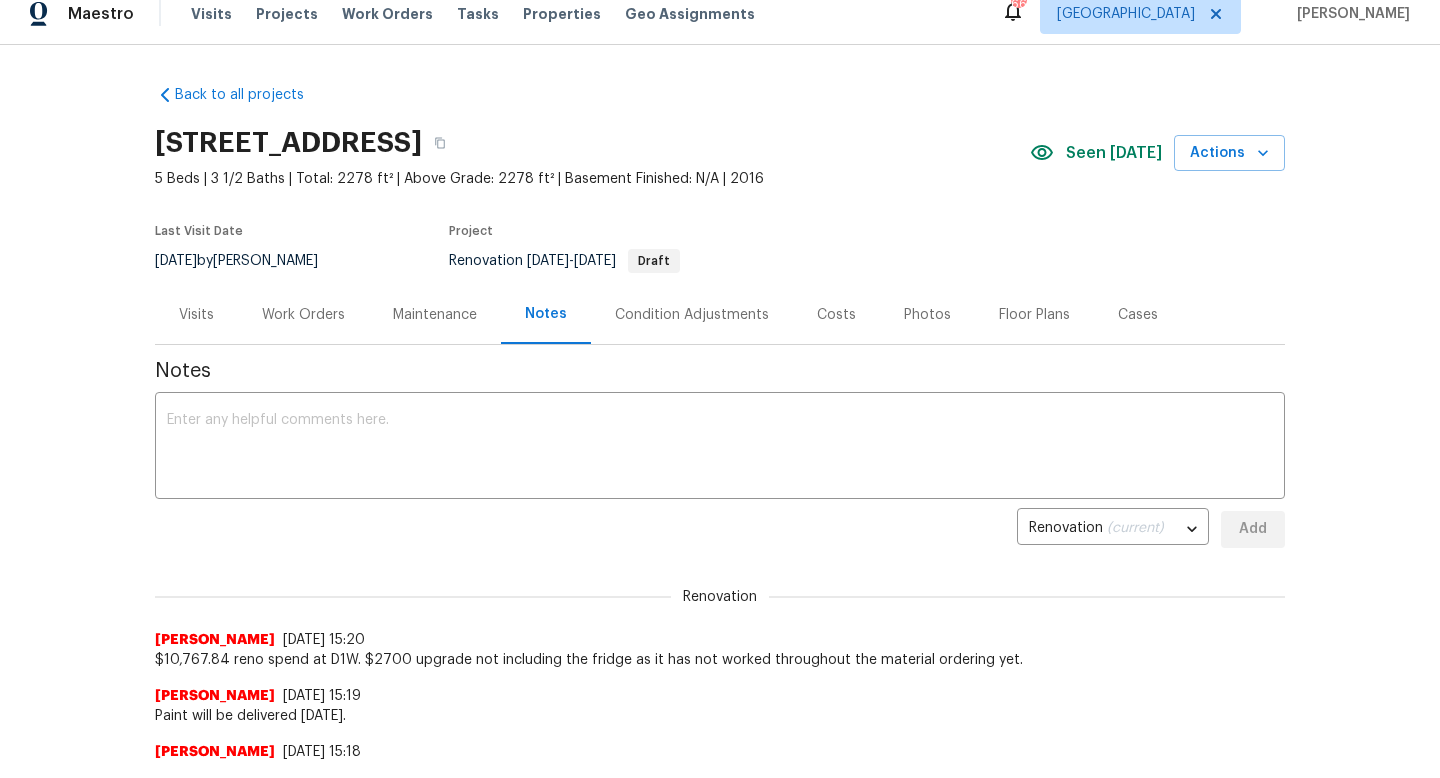 click on "Work Orders" at bounding box center (303, 315) 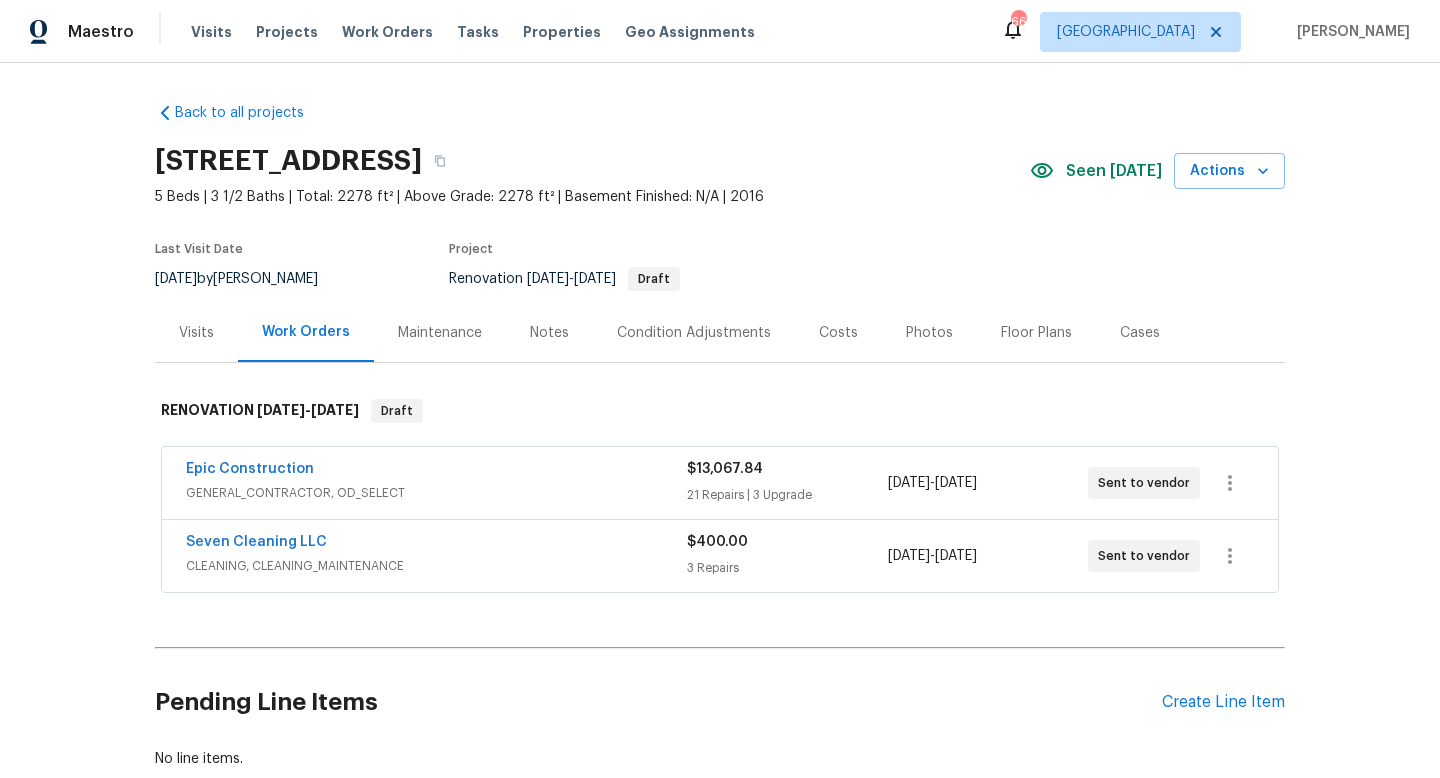 scroll, scrollTop: 0, scrollLeft: 0, axis: both 